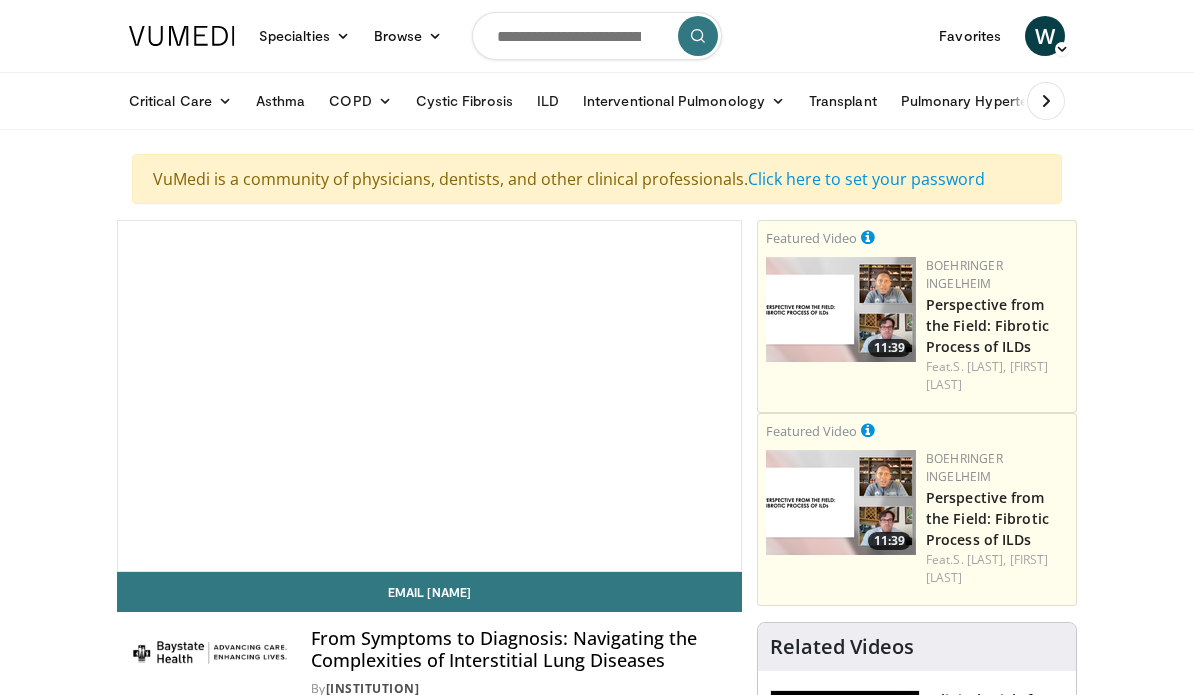 scroll, scrollTop: 0, scrollLeft: 0, axis: both 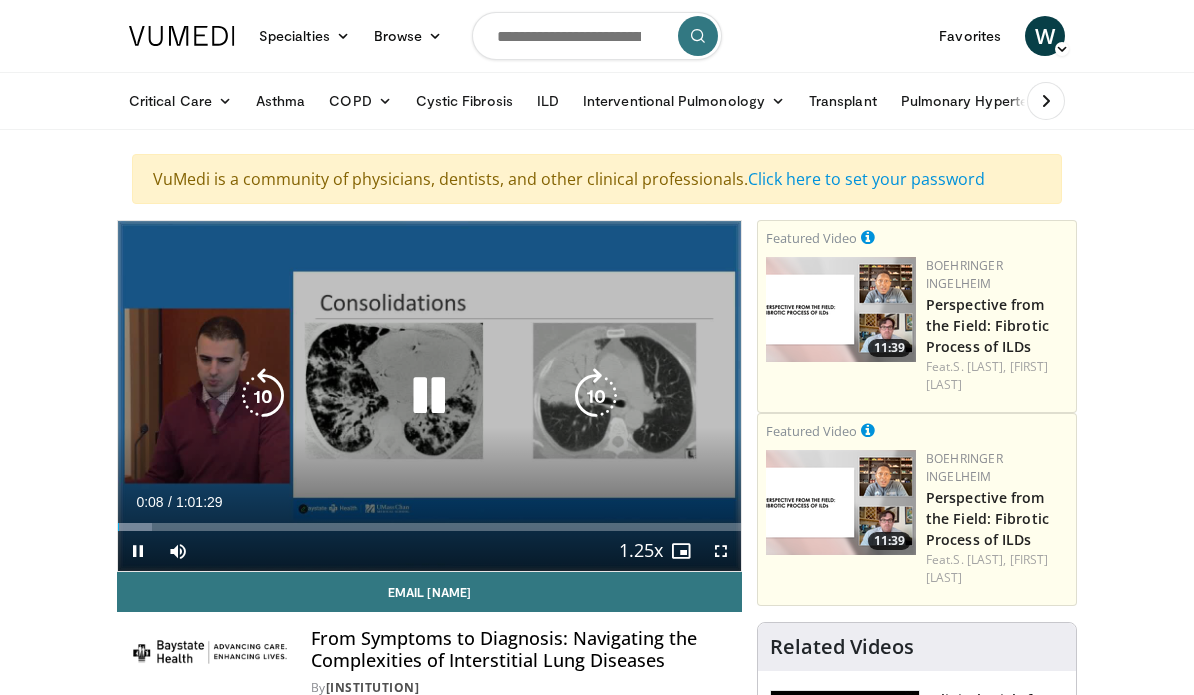 click on "10 seconds
Tap to unmute" at bounding box center [429, 396] 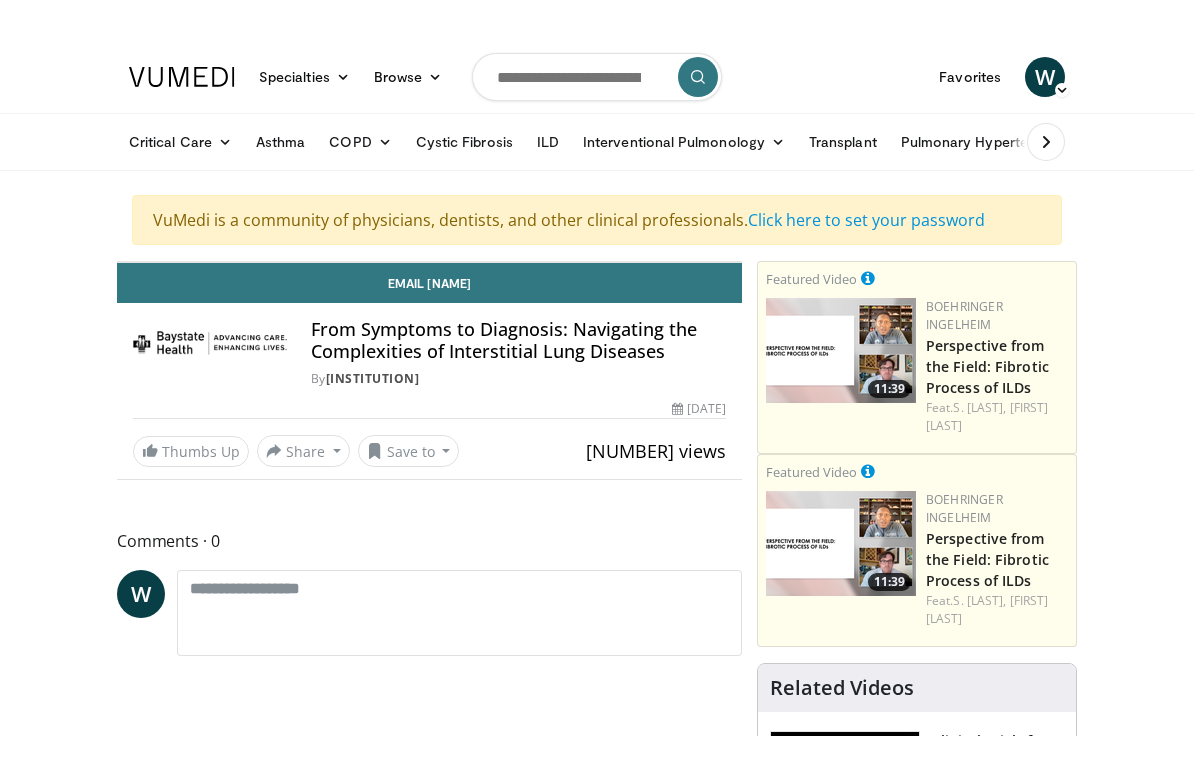 scroll, scrollTop: 24, scrollLeft: 0, axis: vertical 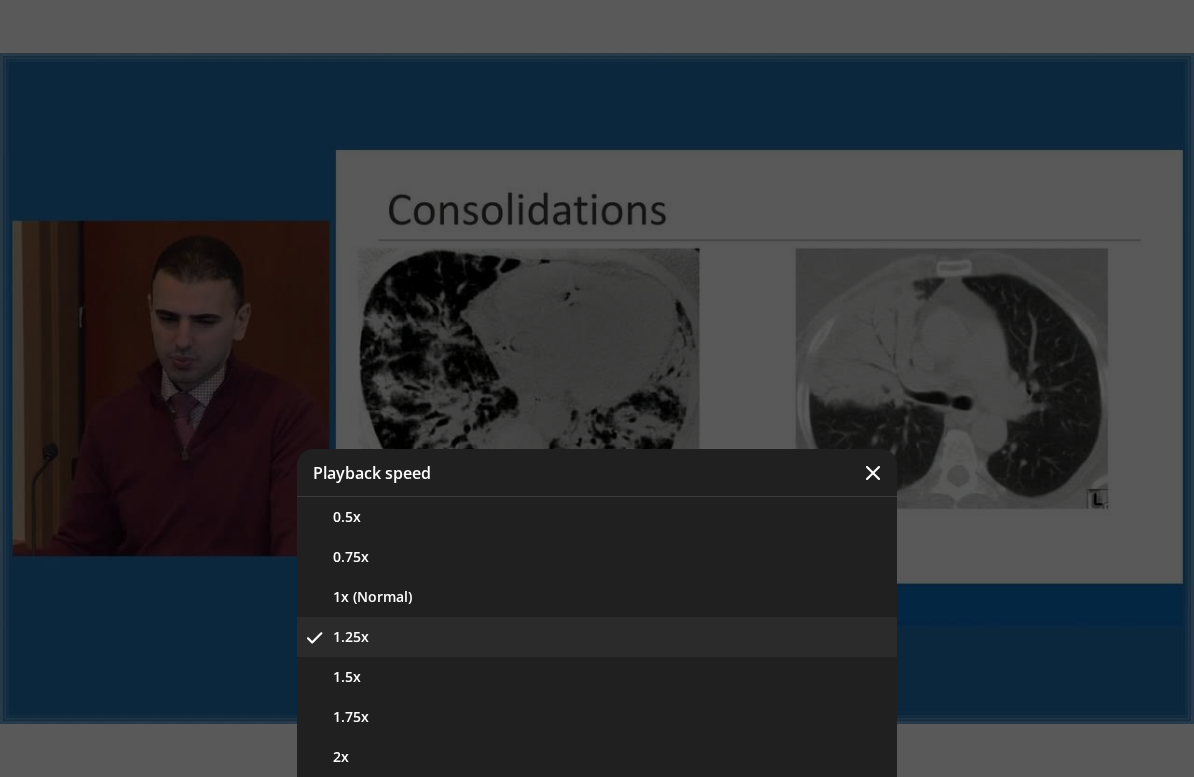 click on "1.5x" at bounding box center [597, 677] 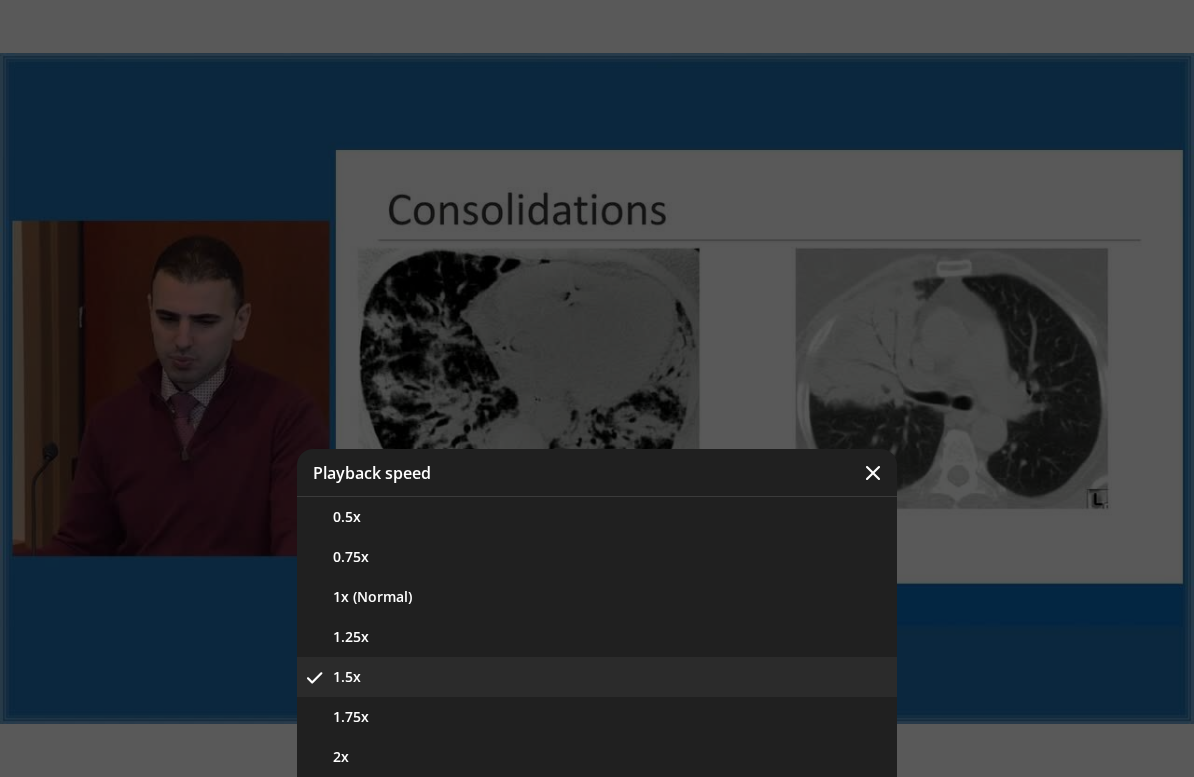 scroll, scrollTop: 0, scrollLeft: 0, axis: both 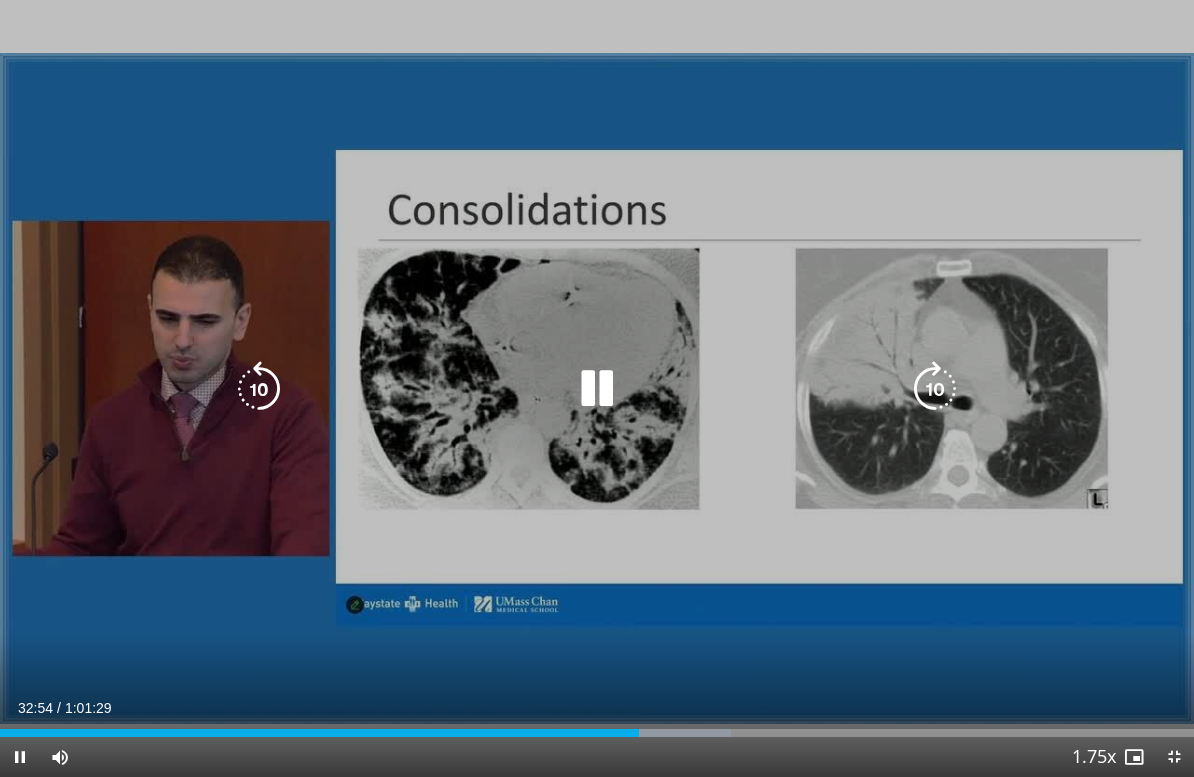 click at bounding box center (935, 389) 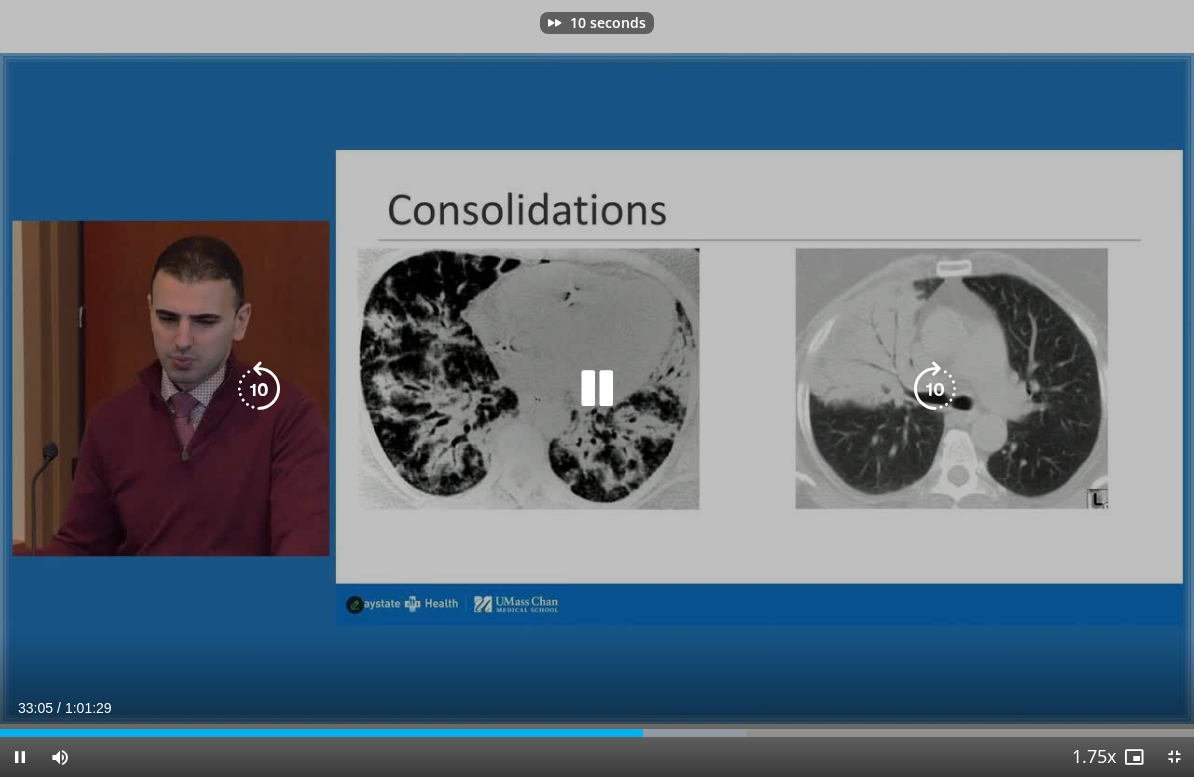 click at bounding box center (935, 389) 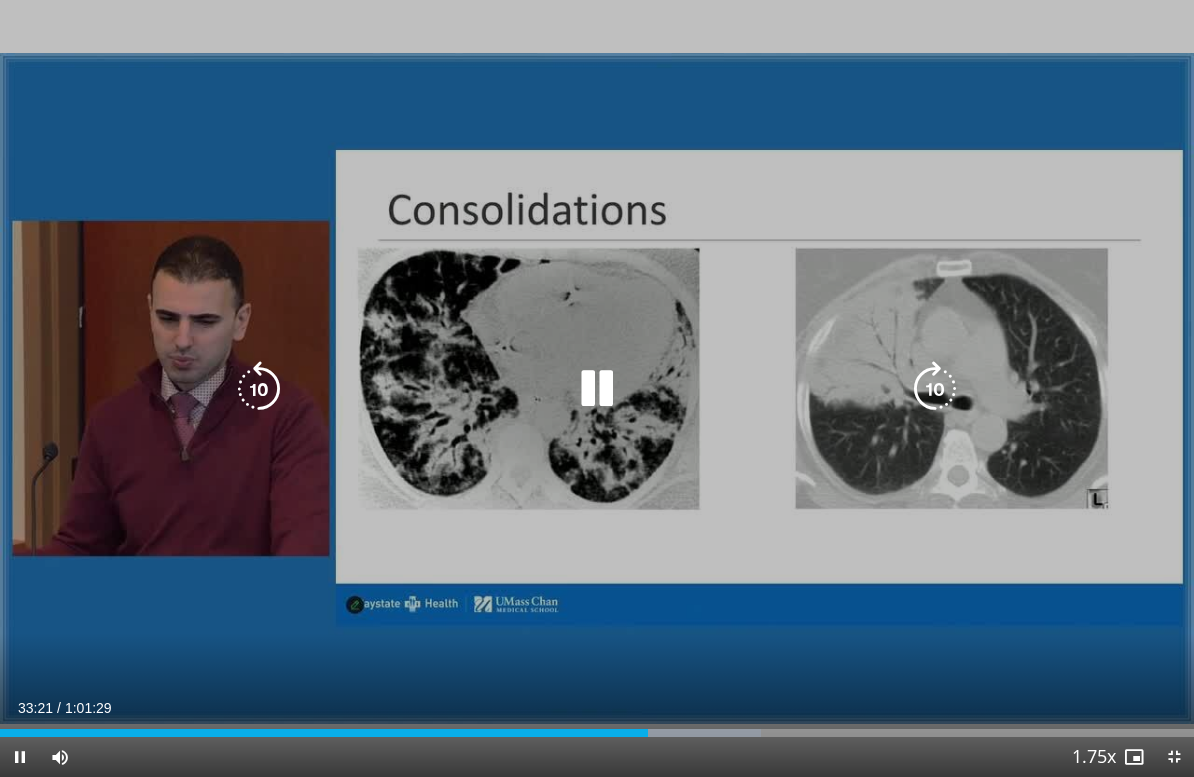 click at bounding box center (935, 389) 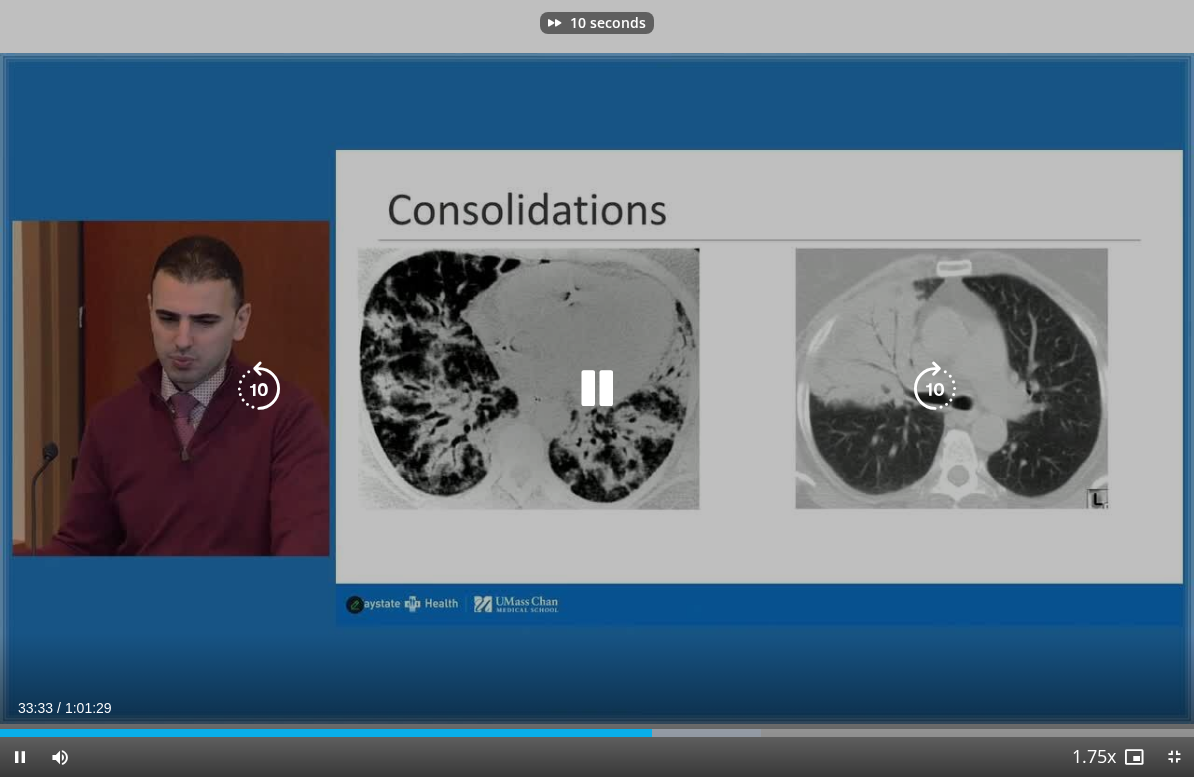 click at bounding box center (935, 389) 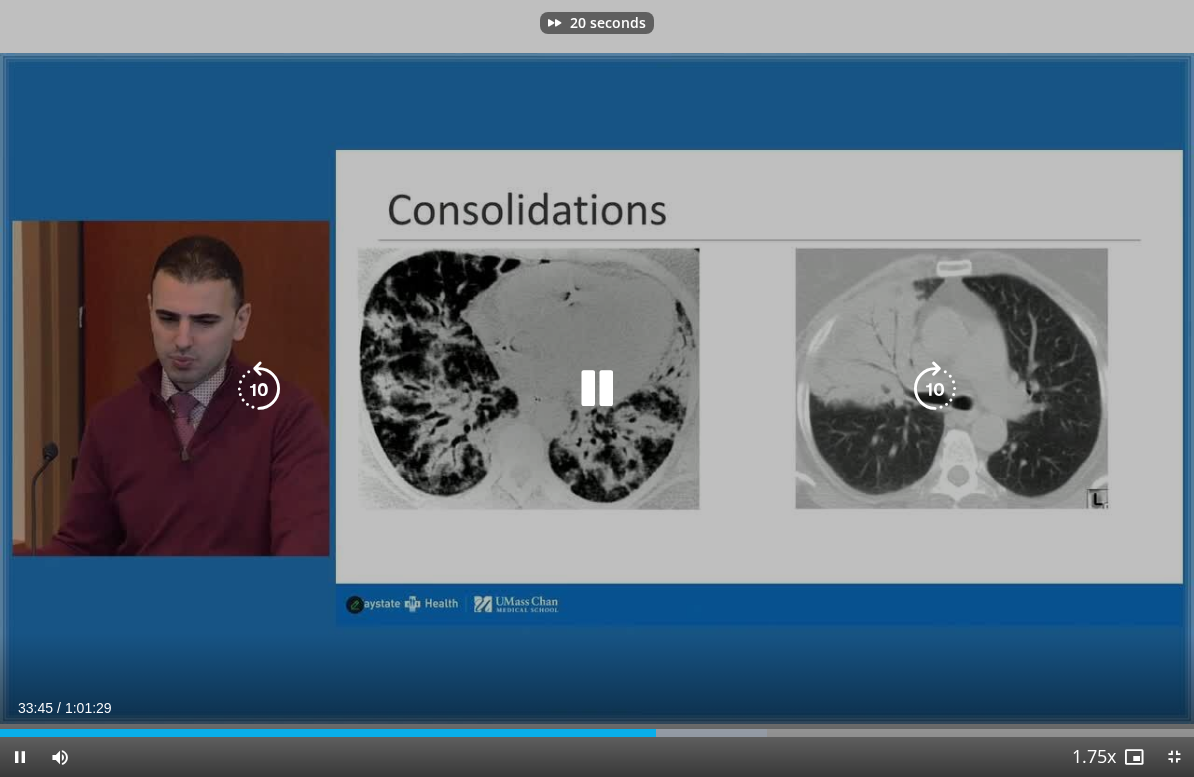 click at bounding box center [935, 389] 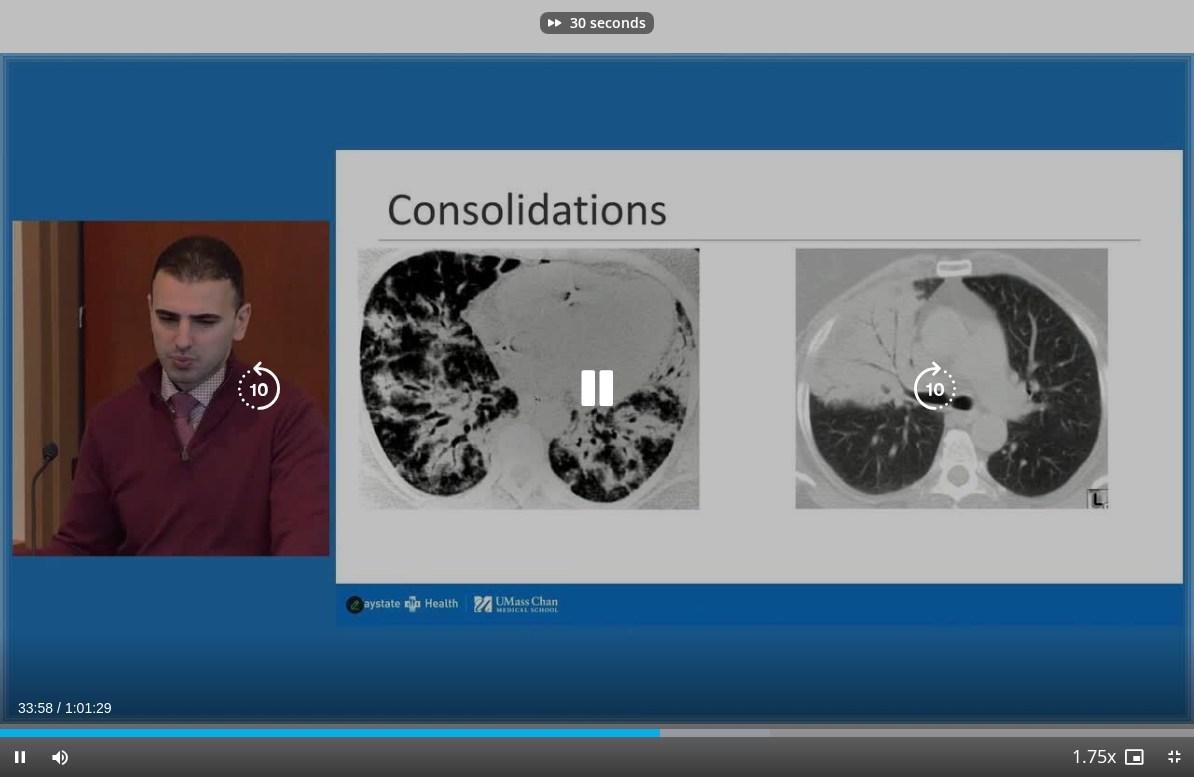 click at bounding box center (935, 389) 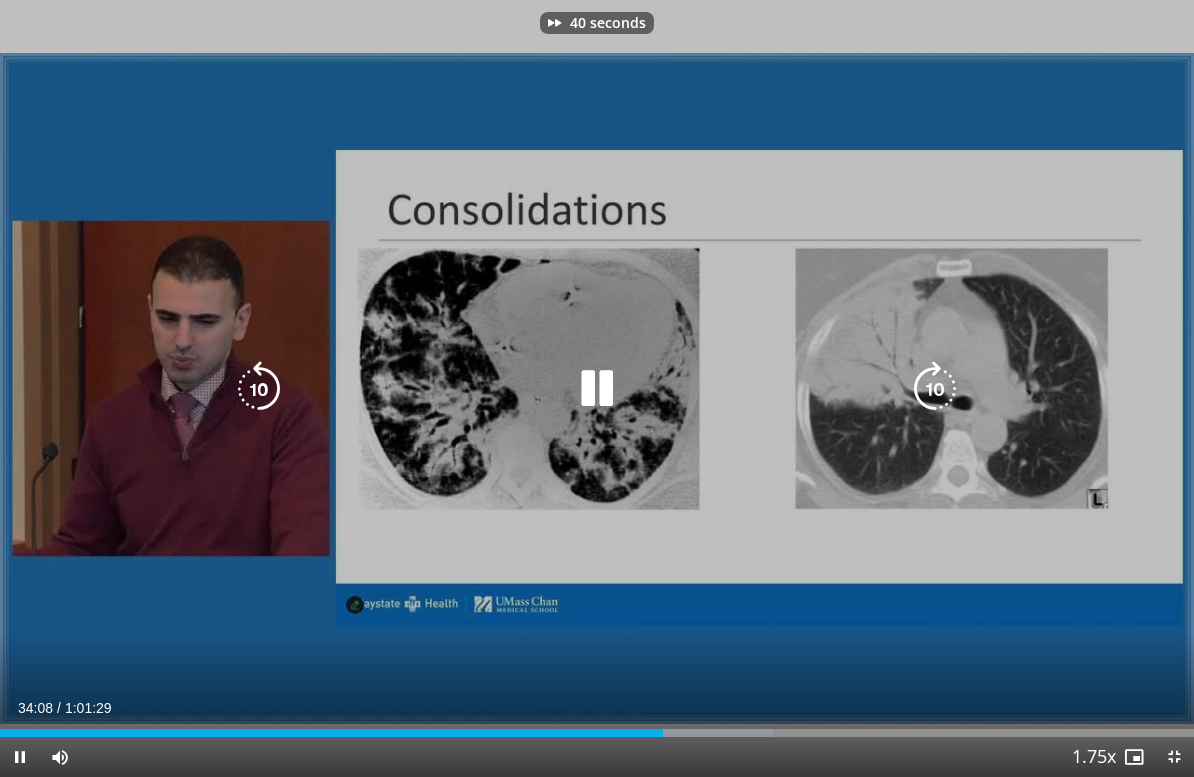 click at bounding box center (935, 389) 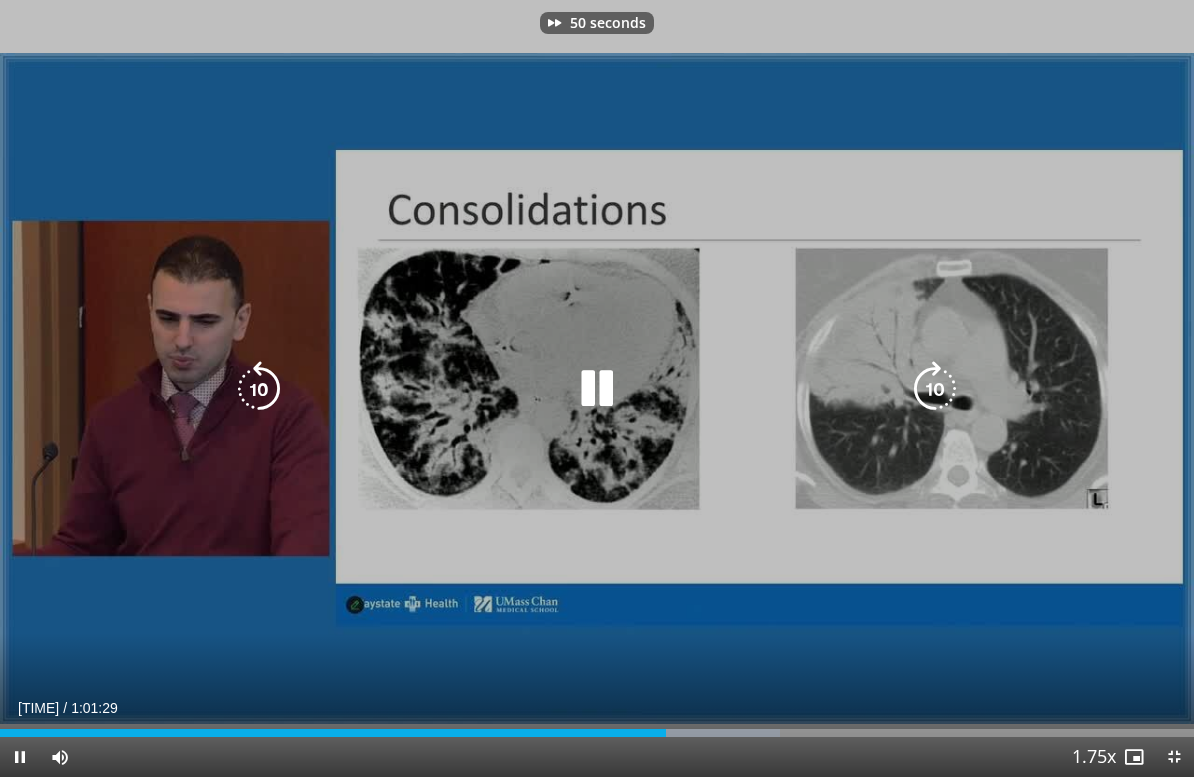 click at bounding box center [935, 389] 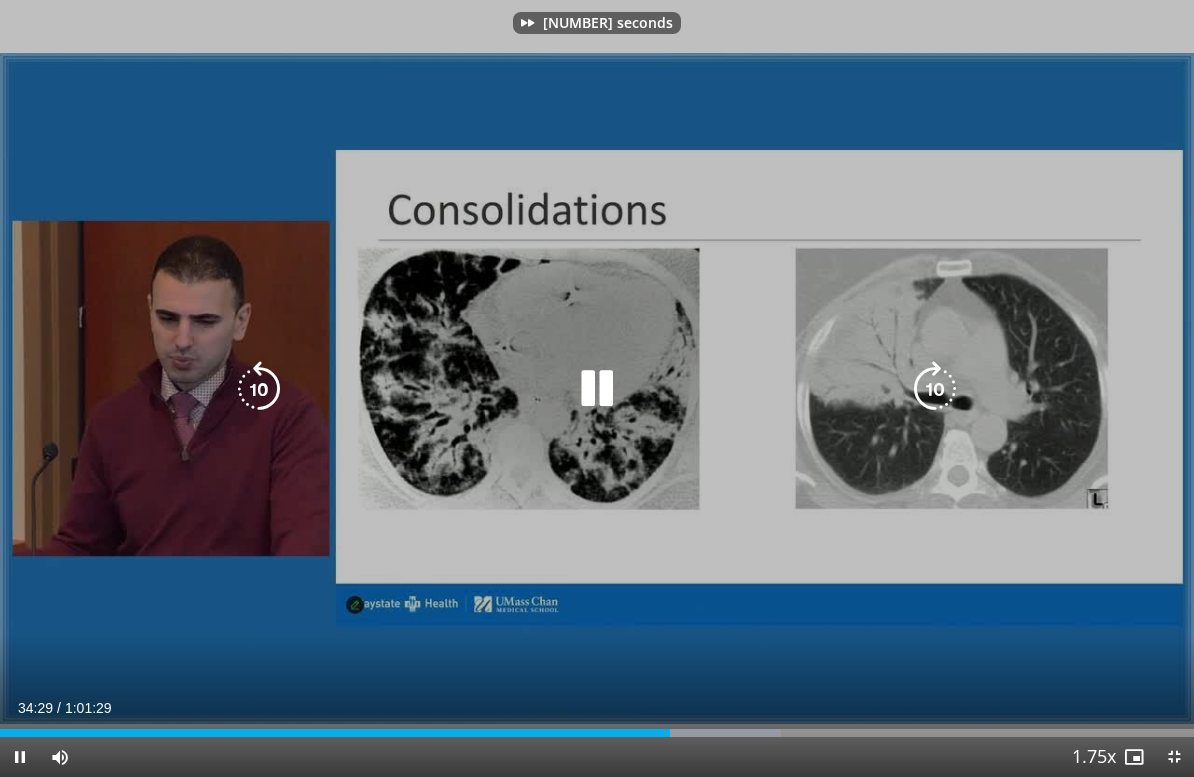 click at bounding box center (935, 389) 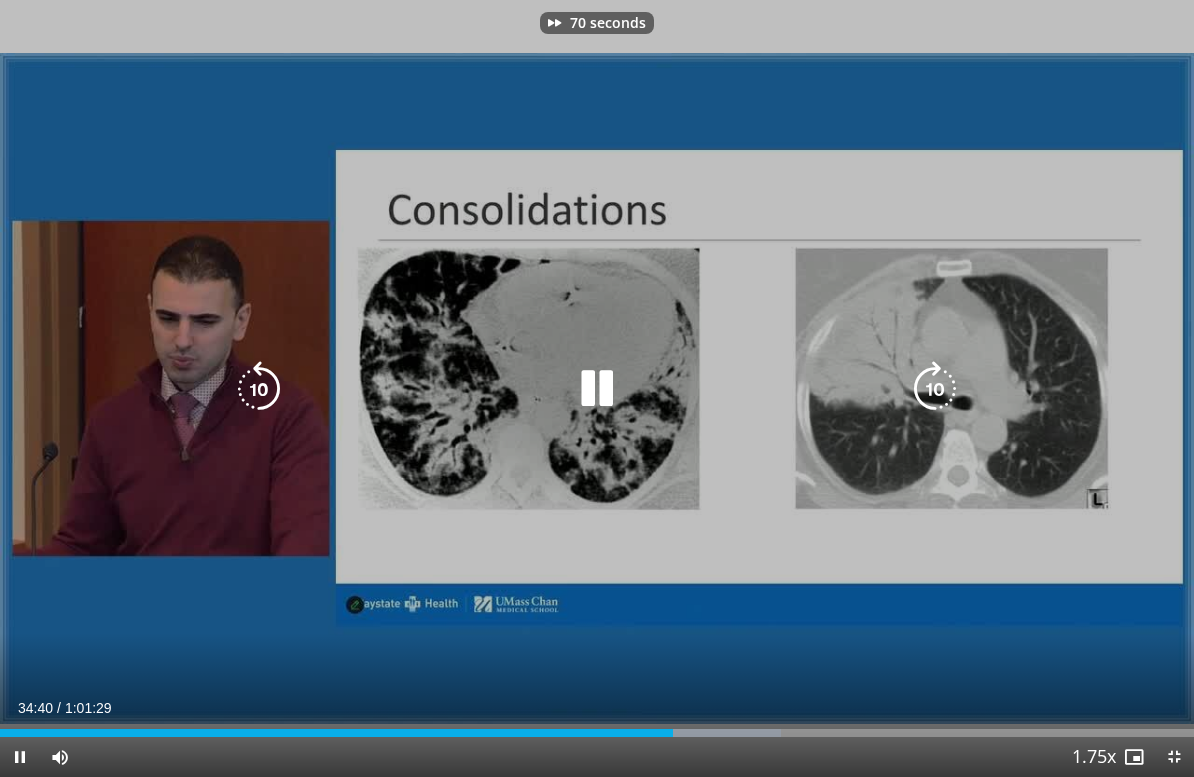 click at bounding box center [935, 389] 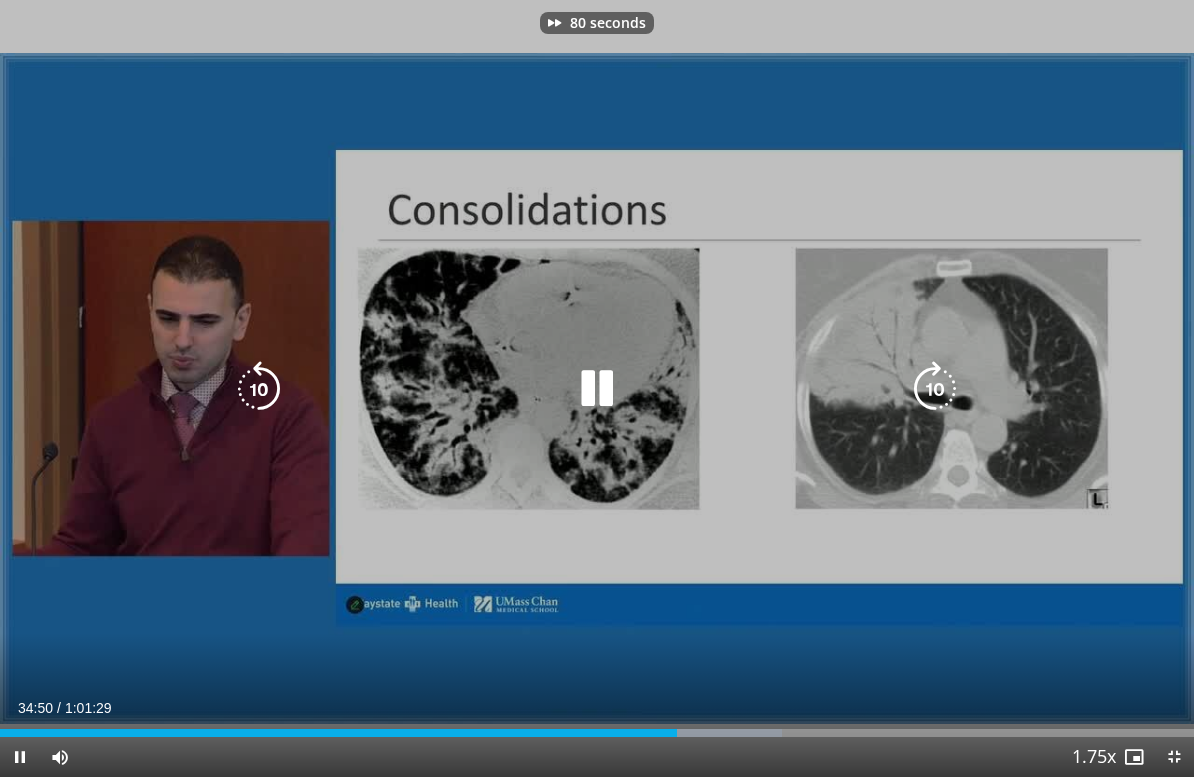 click at bounding box center (935, 389) 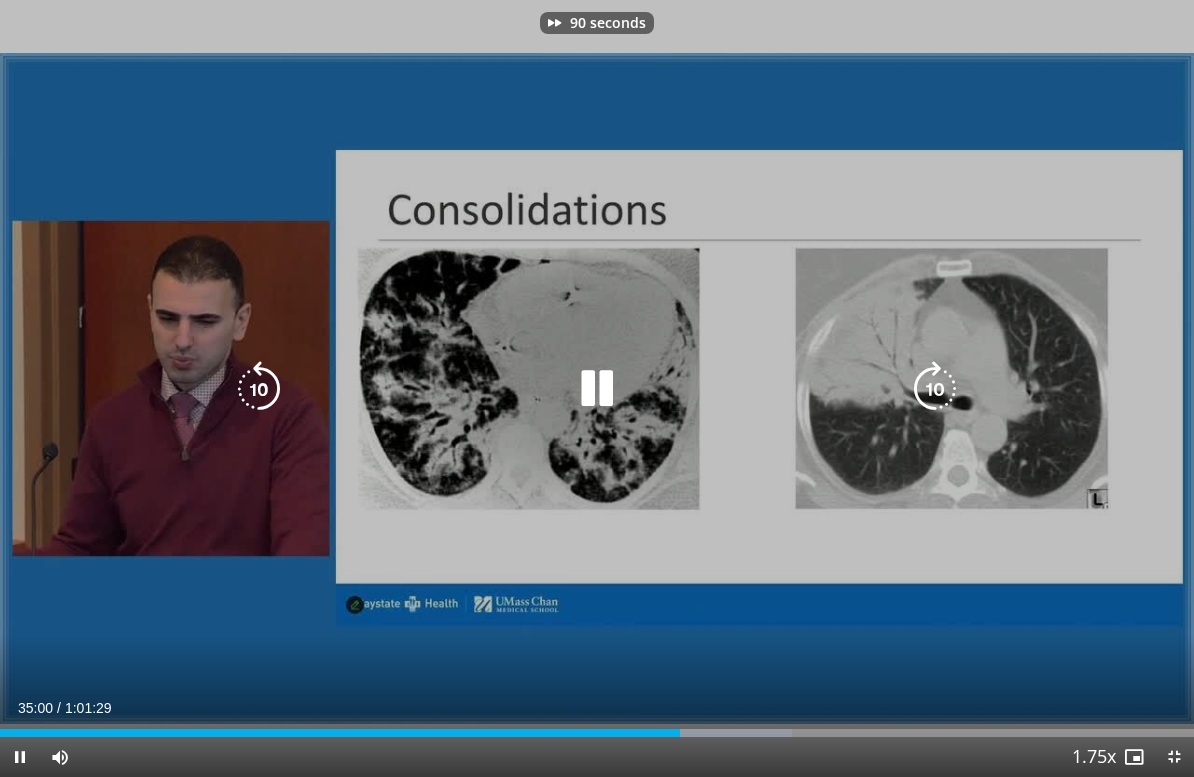 click at bounding box center (935, 389) 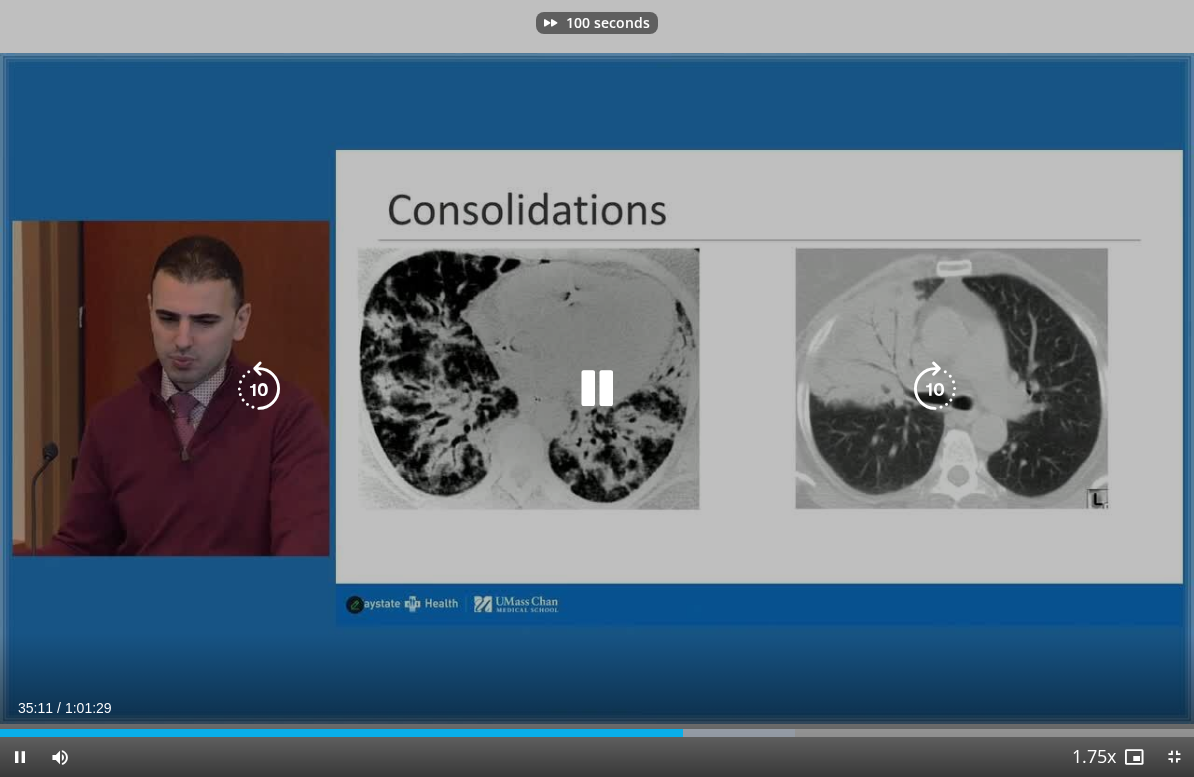 click at bounding box center (935, 389) 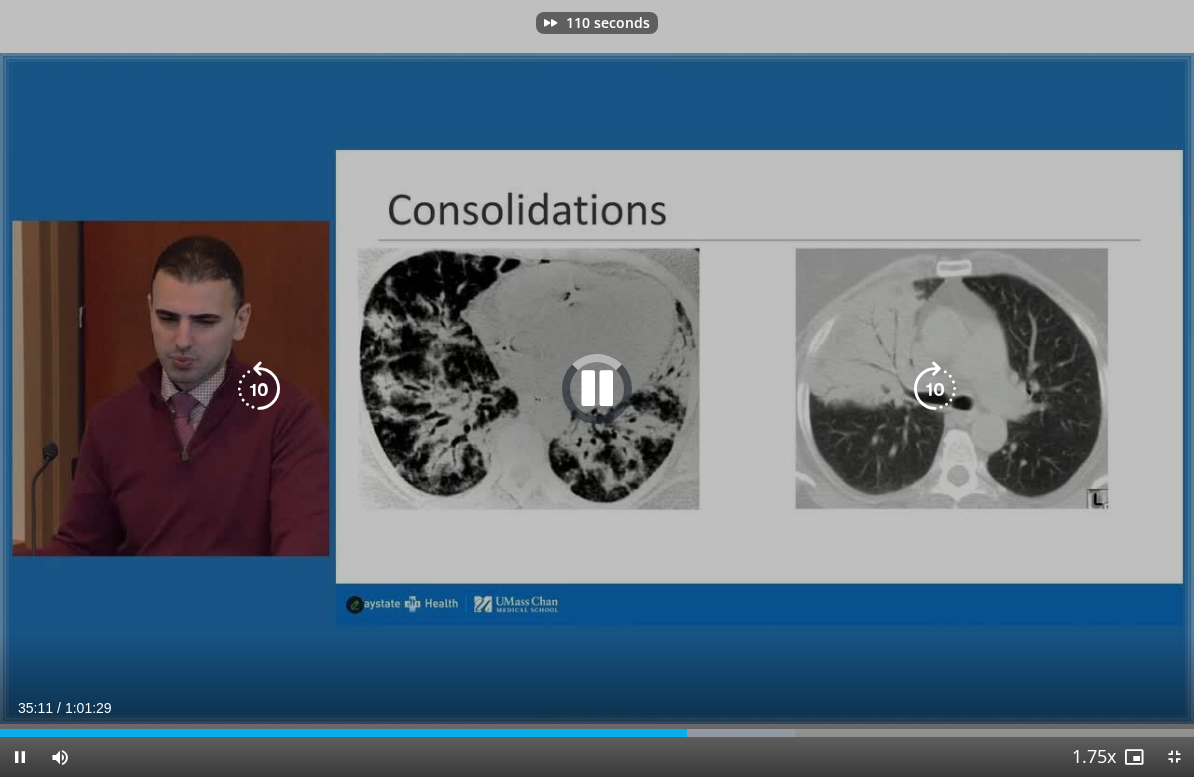 click at bounding box center (935, 389) 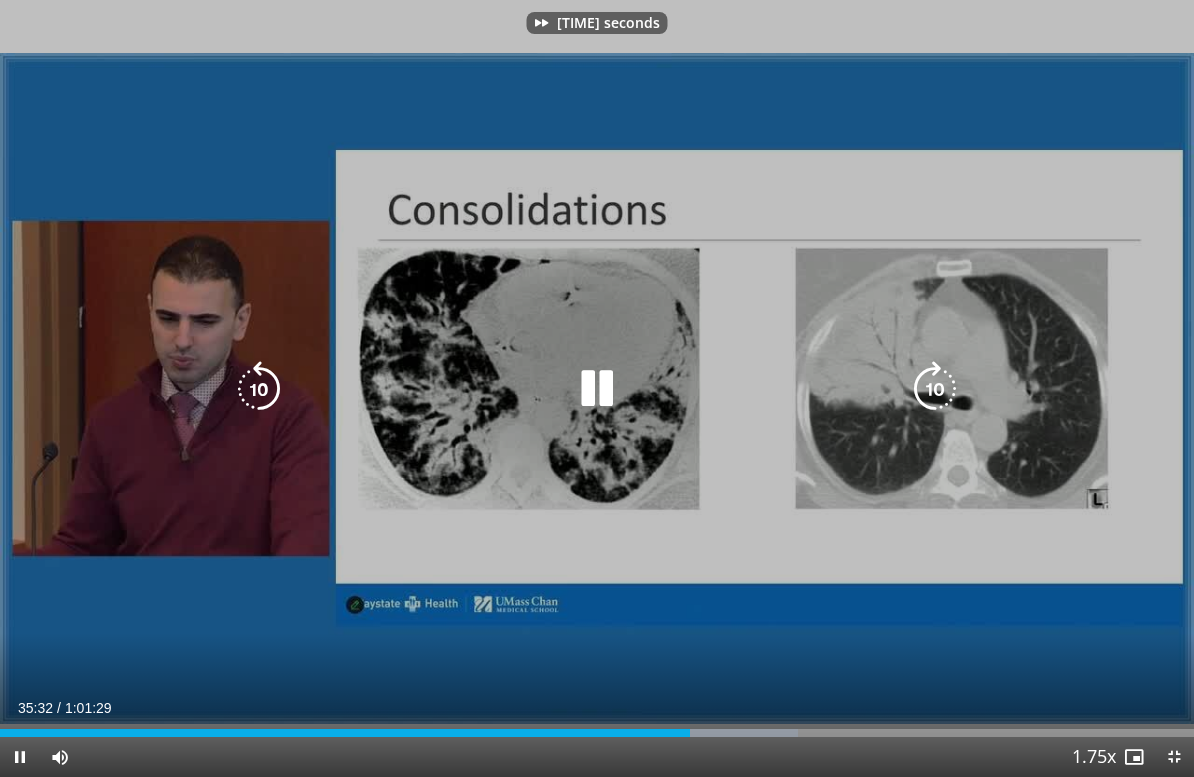 click at bounding box center (935, 389) 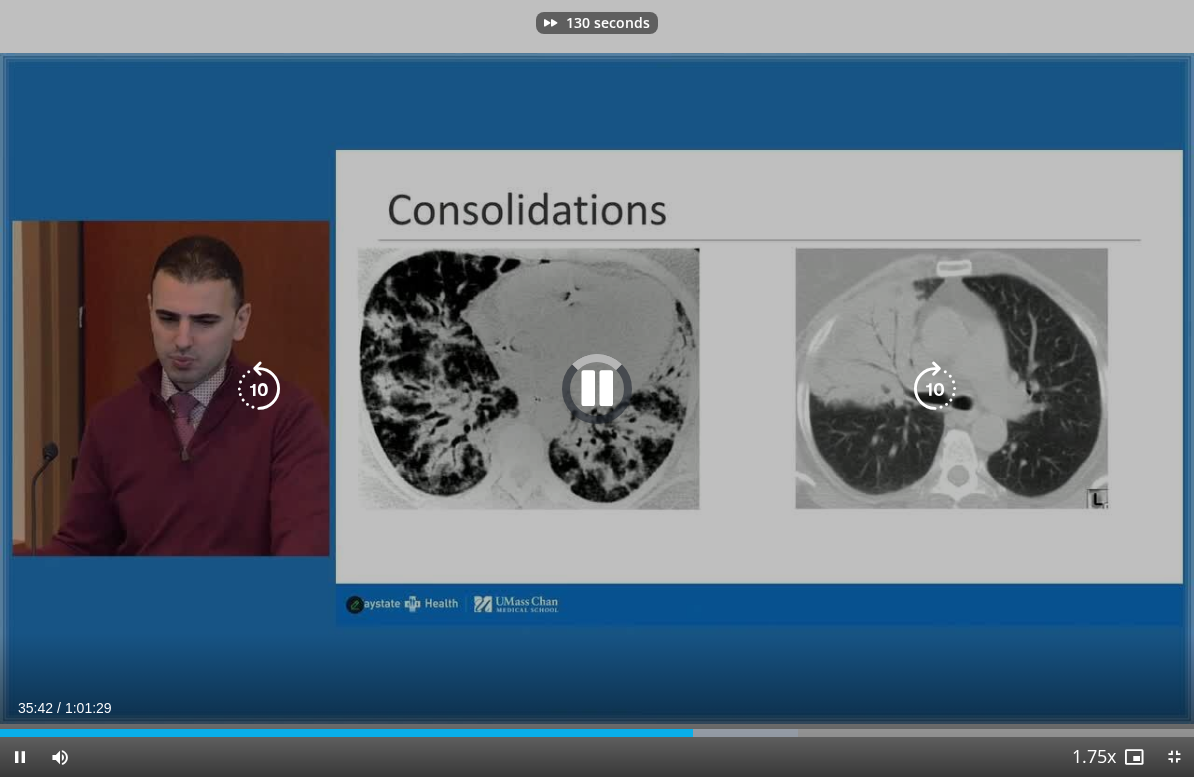 click at bounding box center (935, 389) 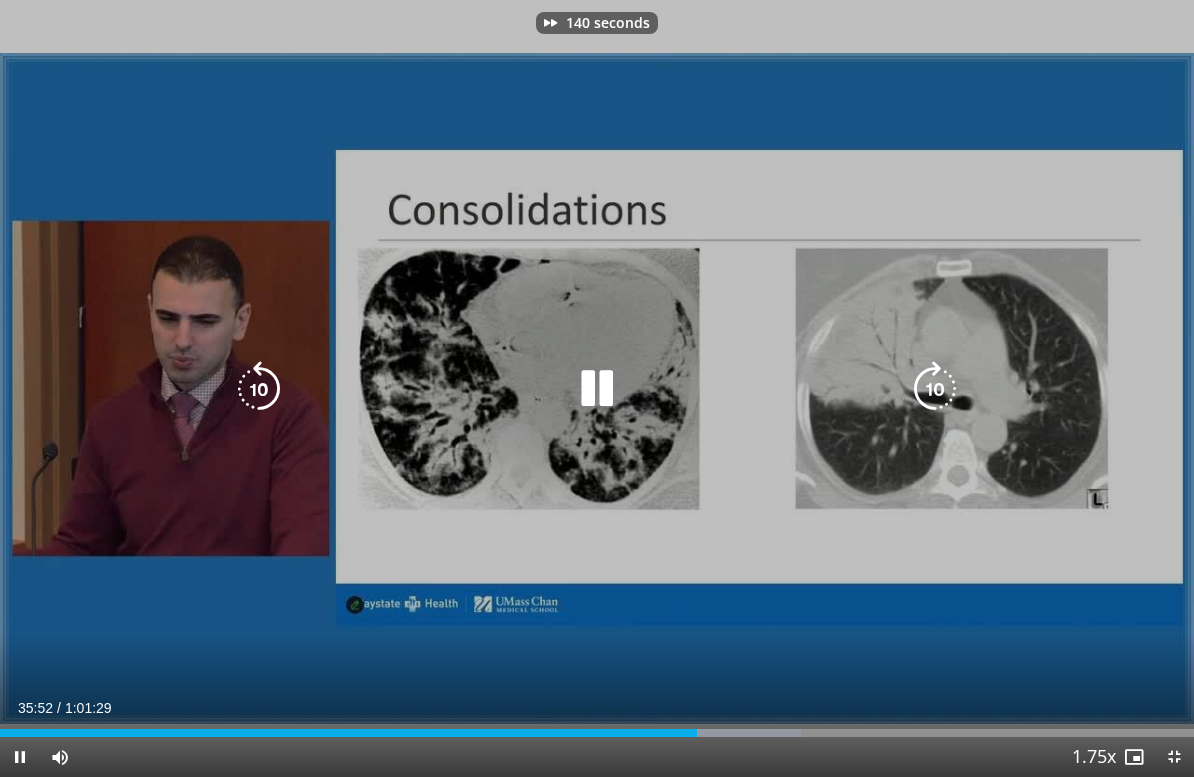 click at bounding box center (935, 389) 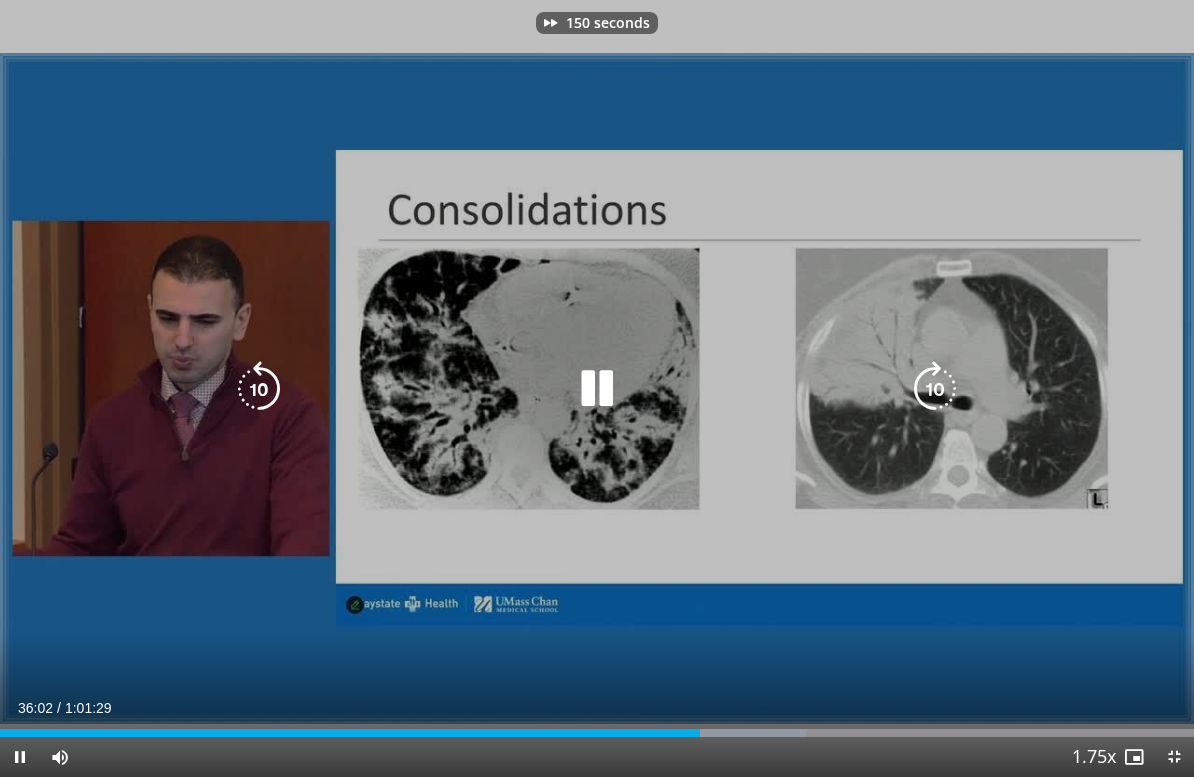 click at bounding box center [935, 389] 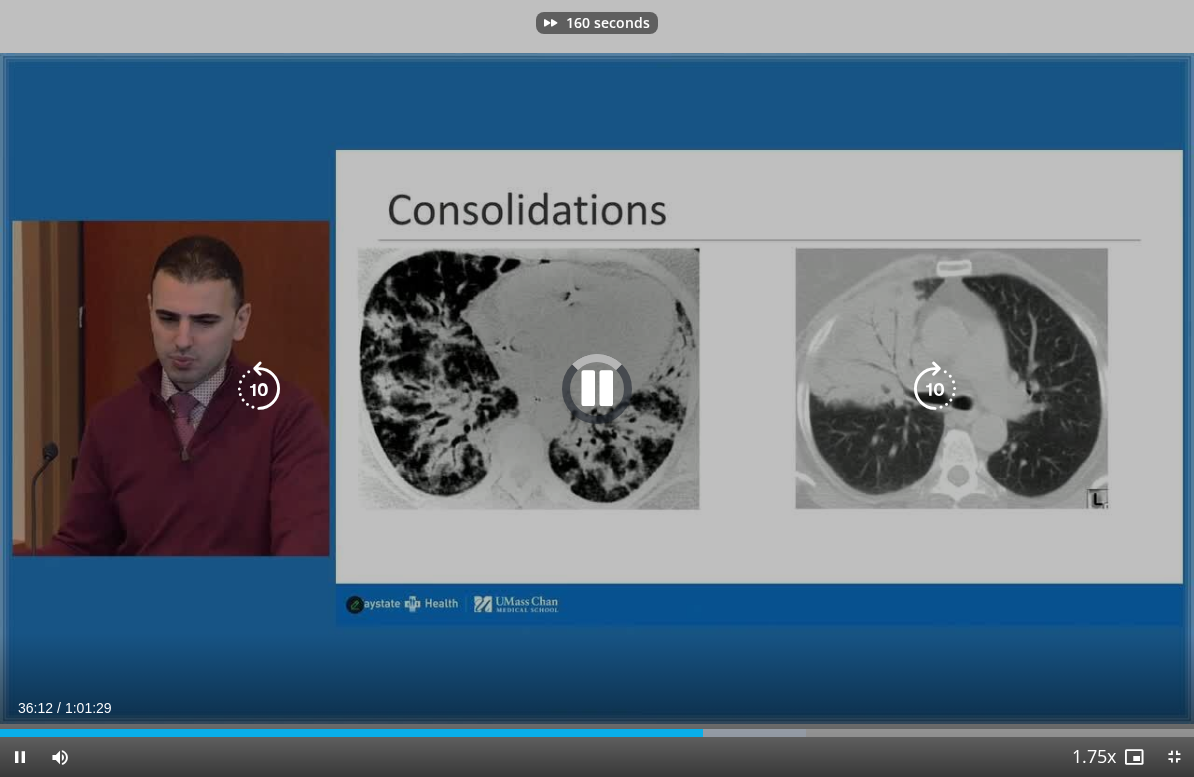 click at bounding box center [935, 389] 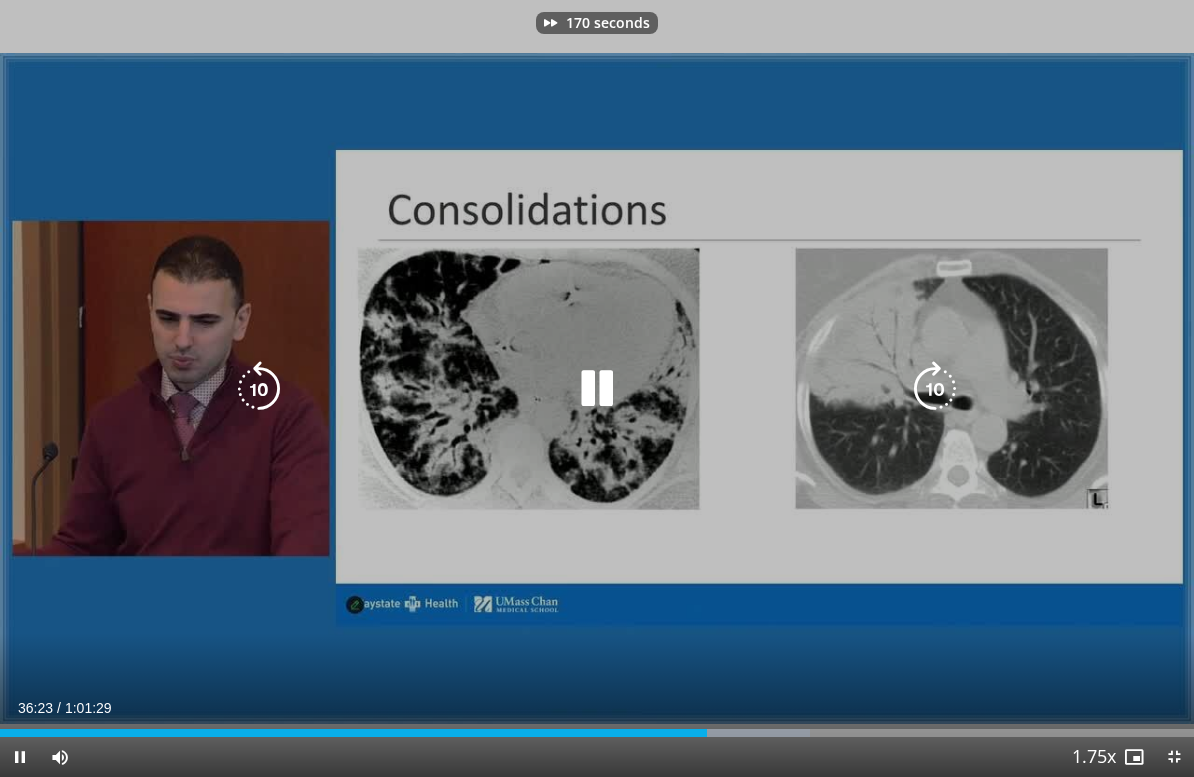 click at bounding box center (935, 389) 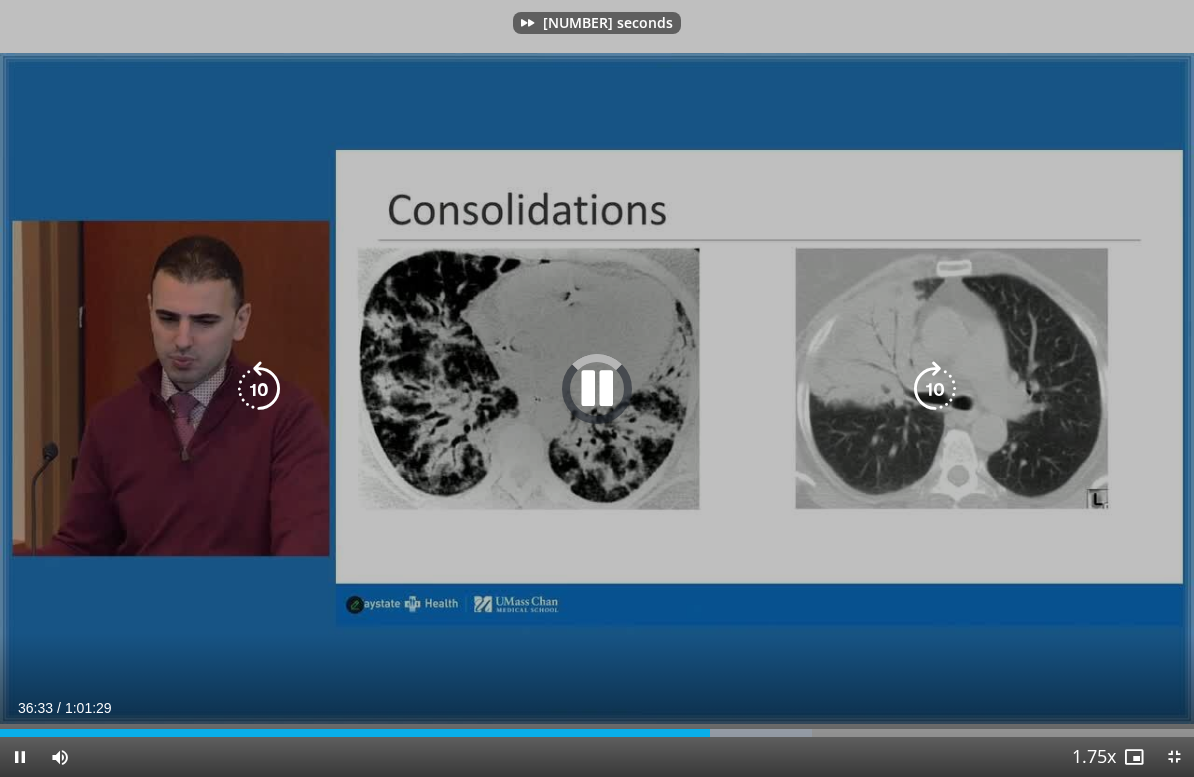 click at bounding box center [935, 389] 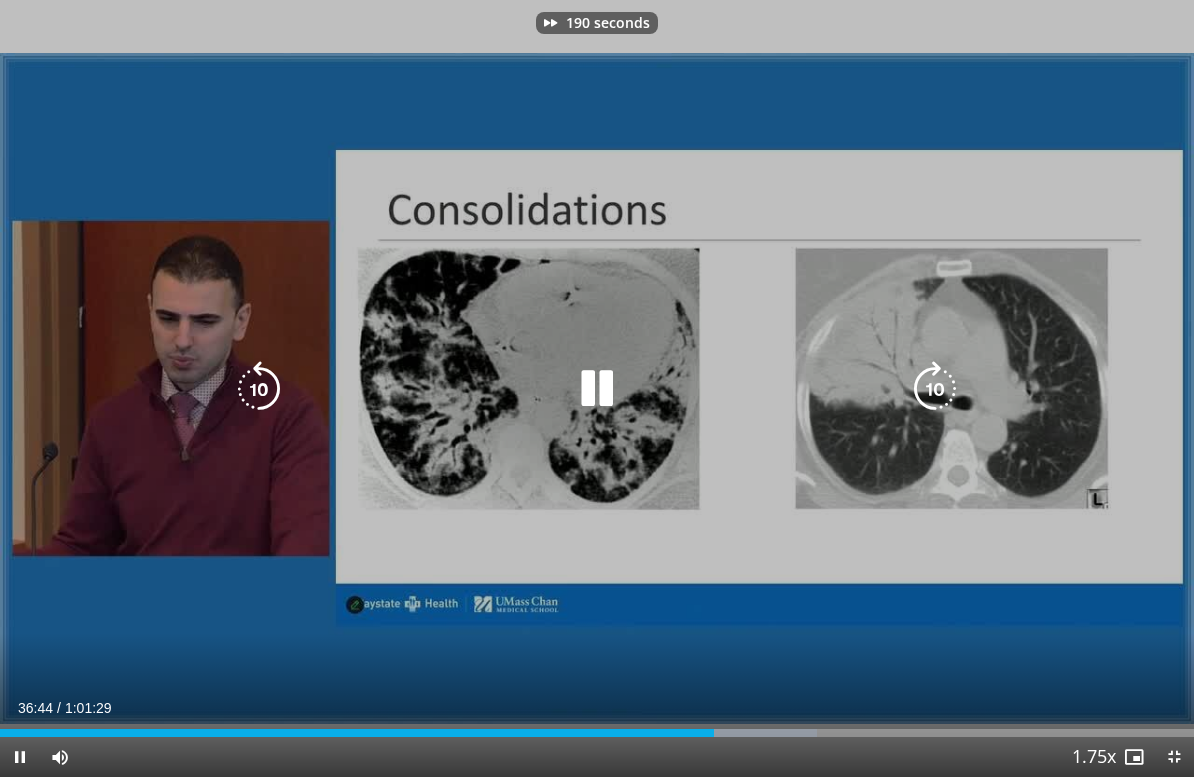 click at bounding box center [935, 389] 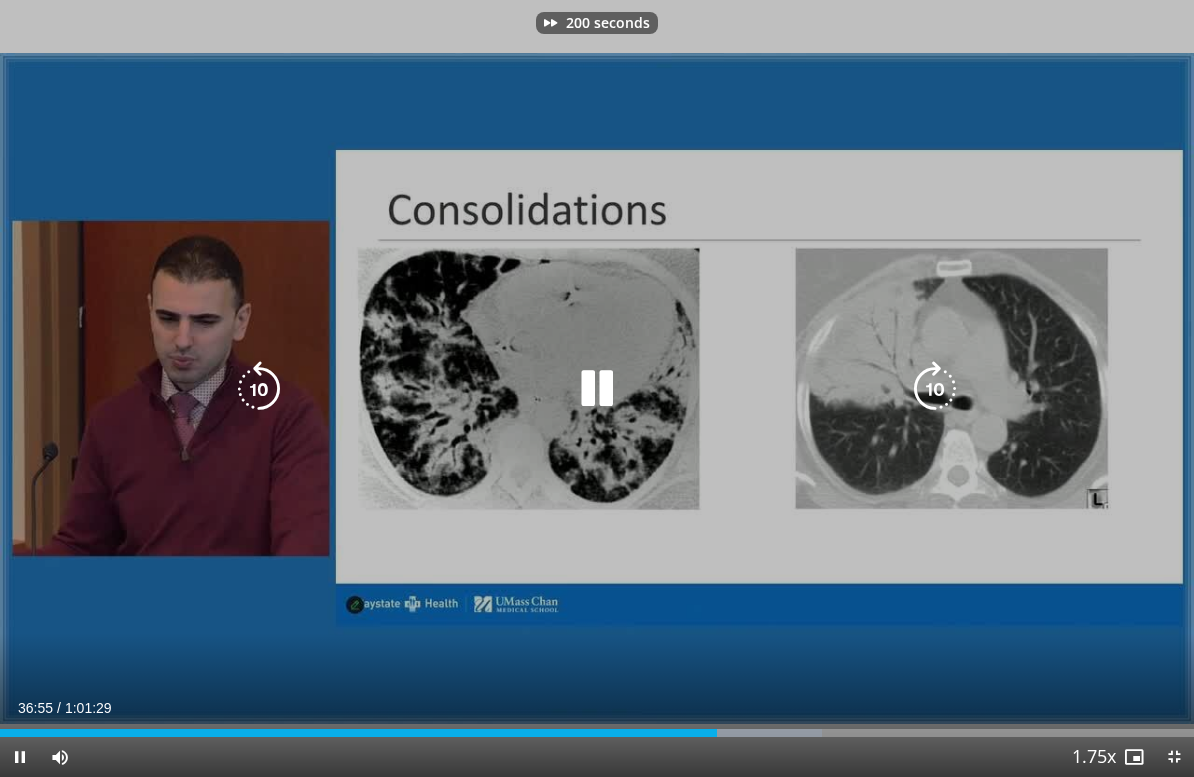 click at bounding box center [935, 389] 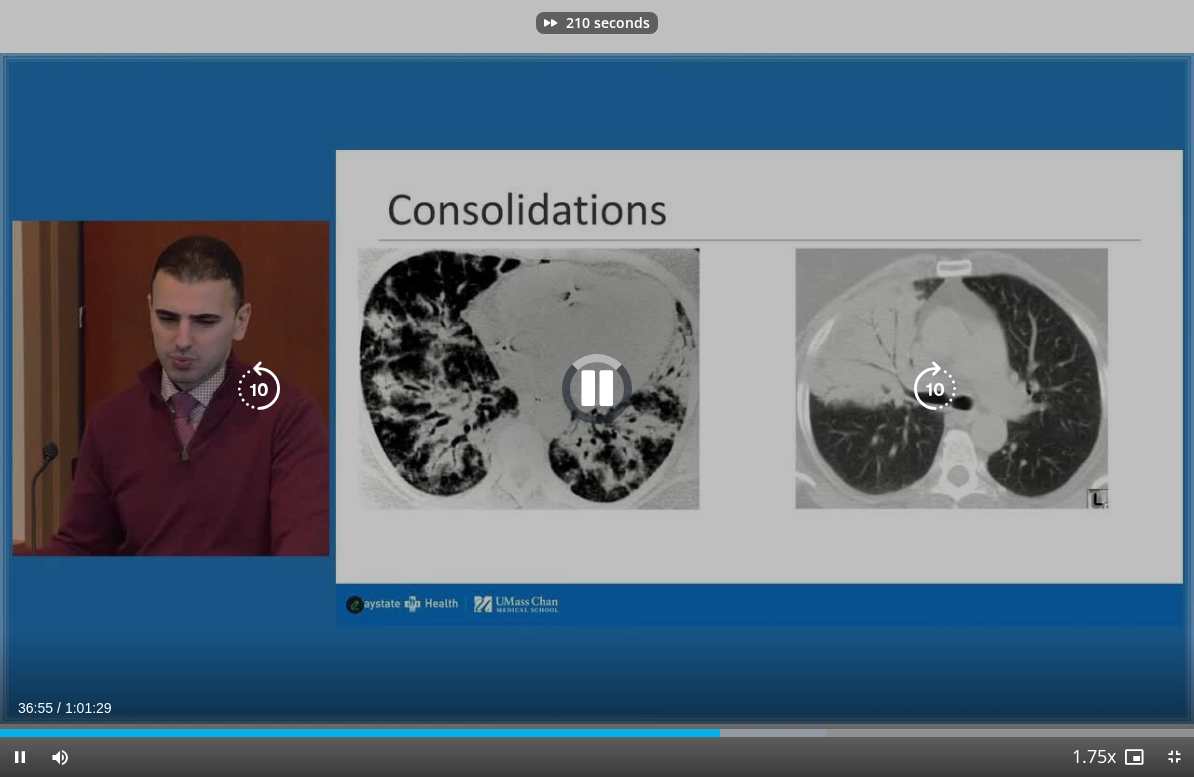 click at bounding box center [935, 389] 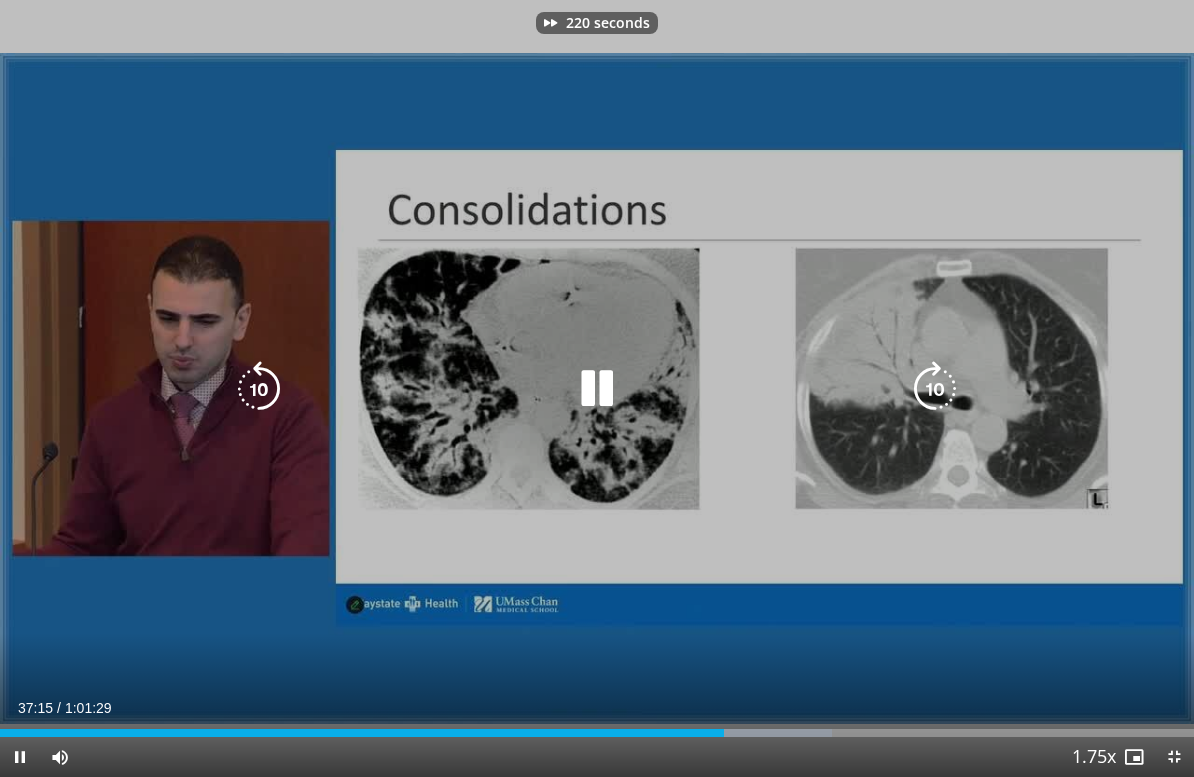click at bounding box center (935, 389) 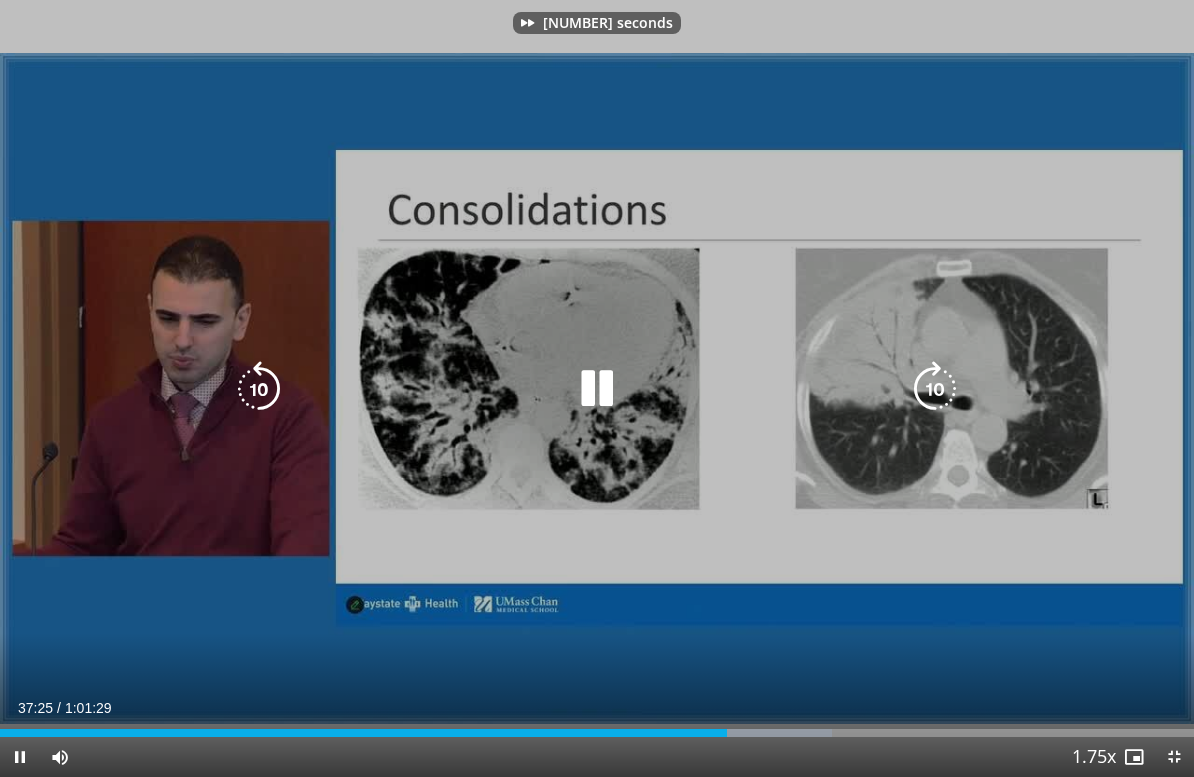 click at bounding box center [935, 389] 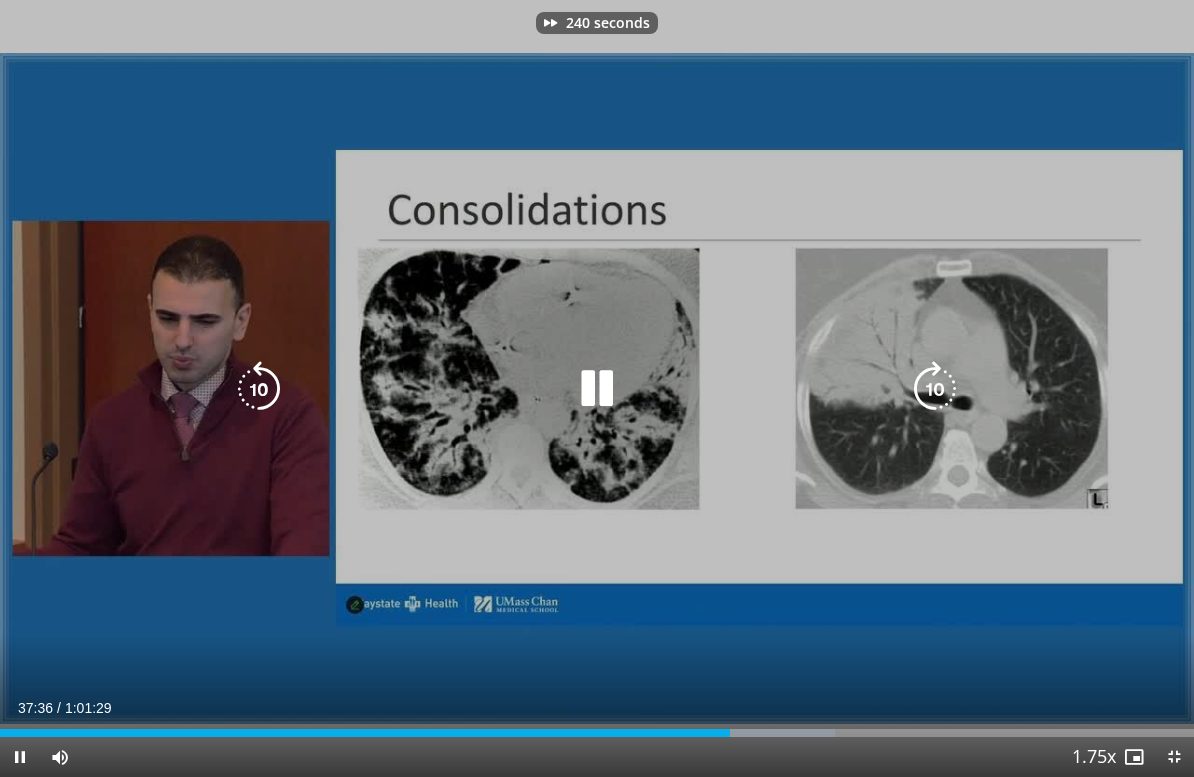 click at bounding box center (935, 389) 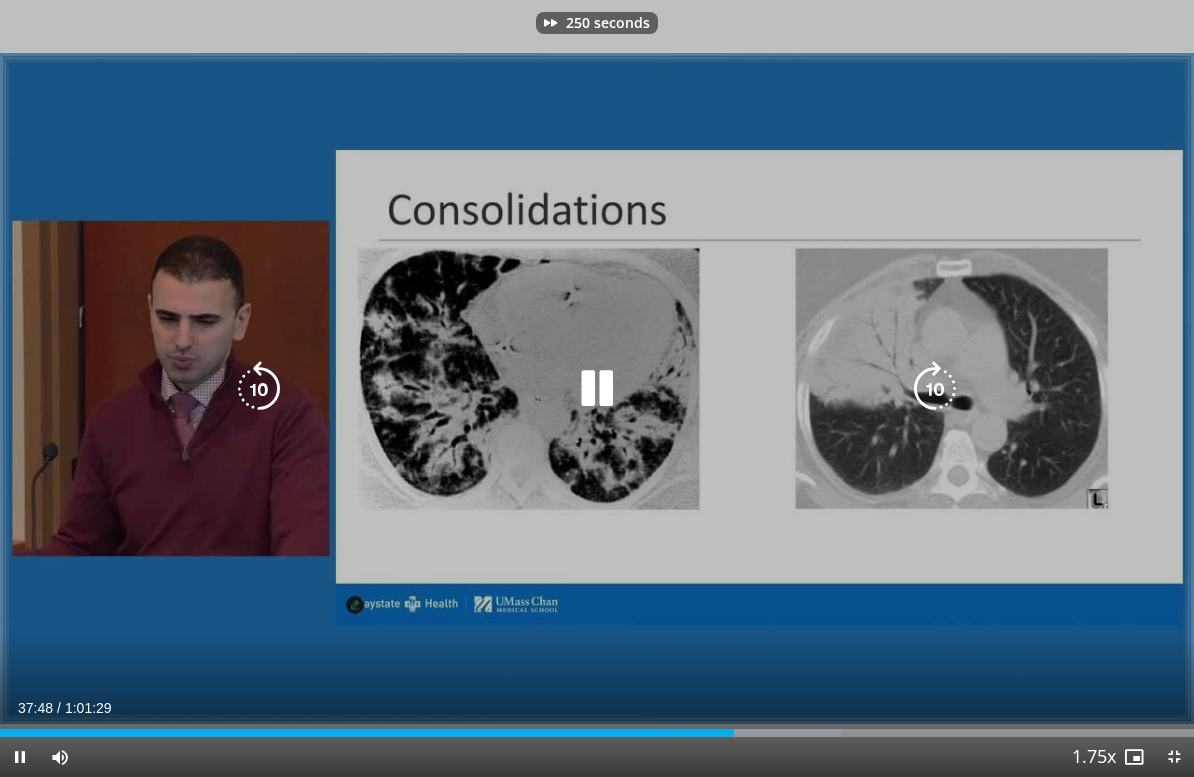 click at bounding box center (935, 389) 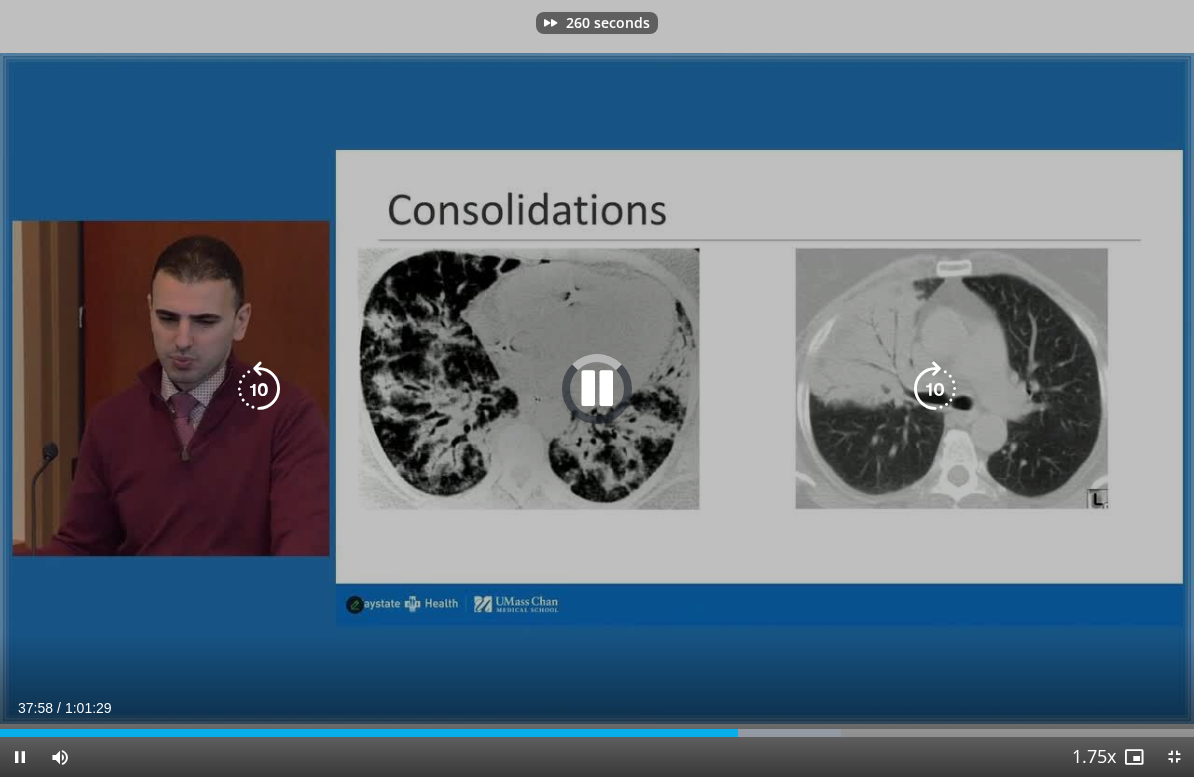 click at bounding box center (935, 389) 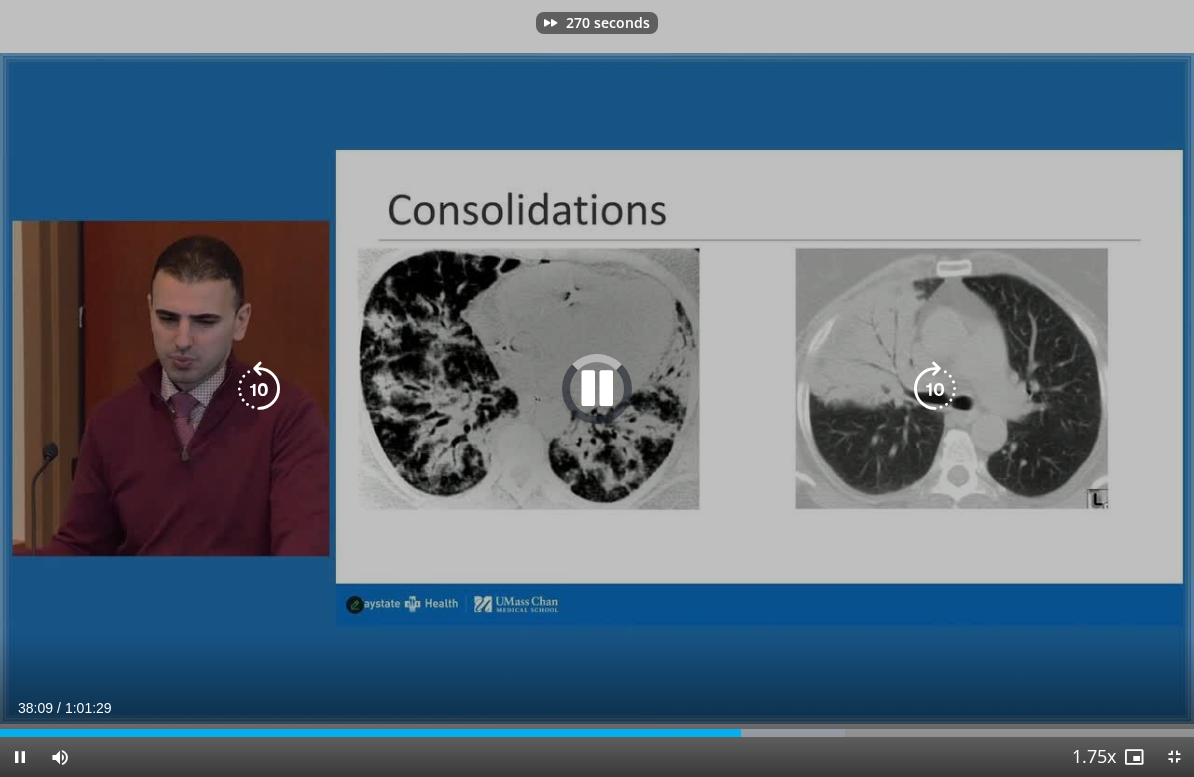 click at bounding box center [935, 389] 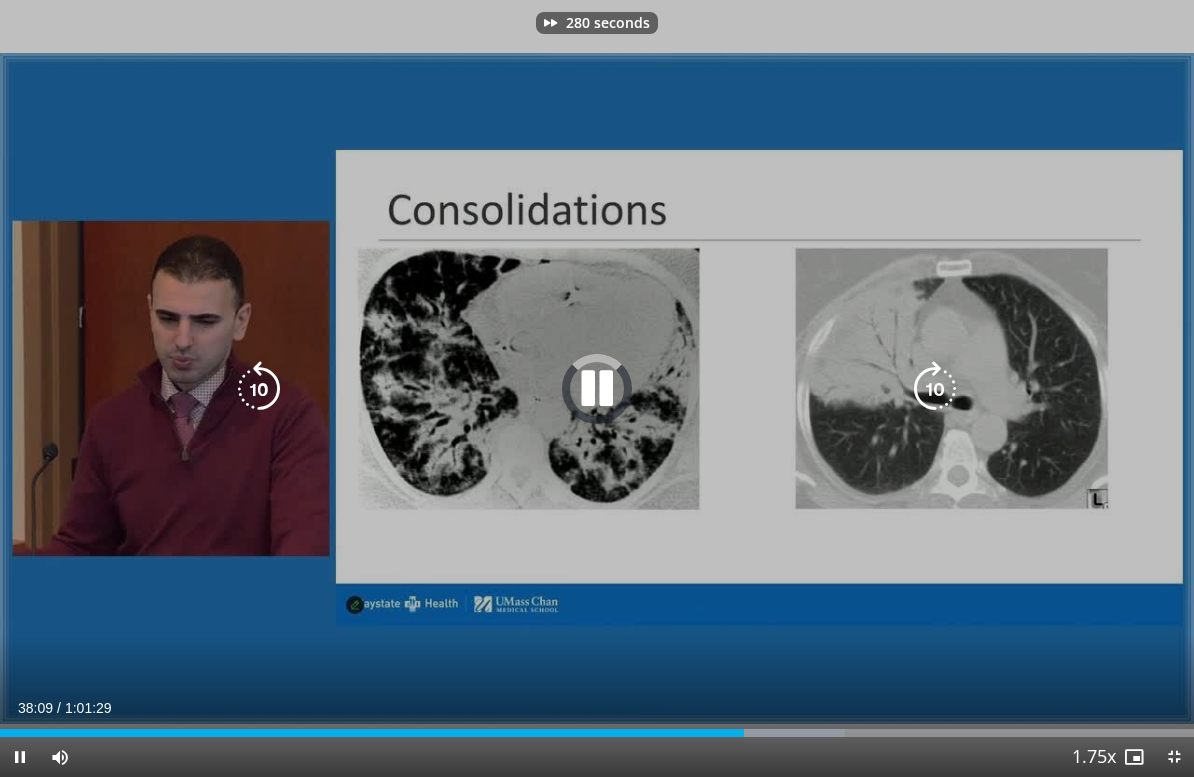 click at bounding box center (935, 389) 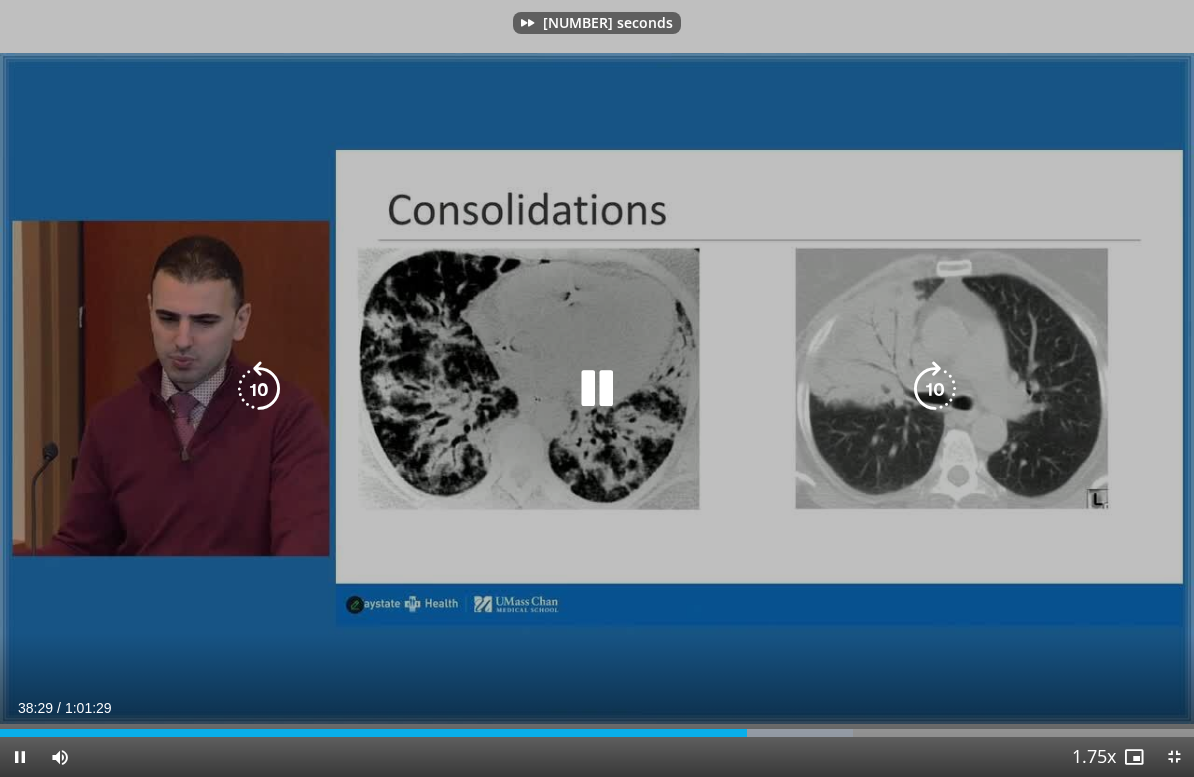 click at bounding box center [935, 389] 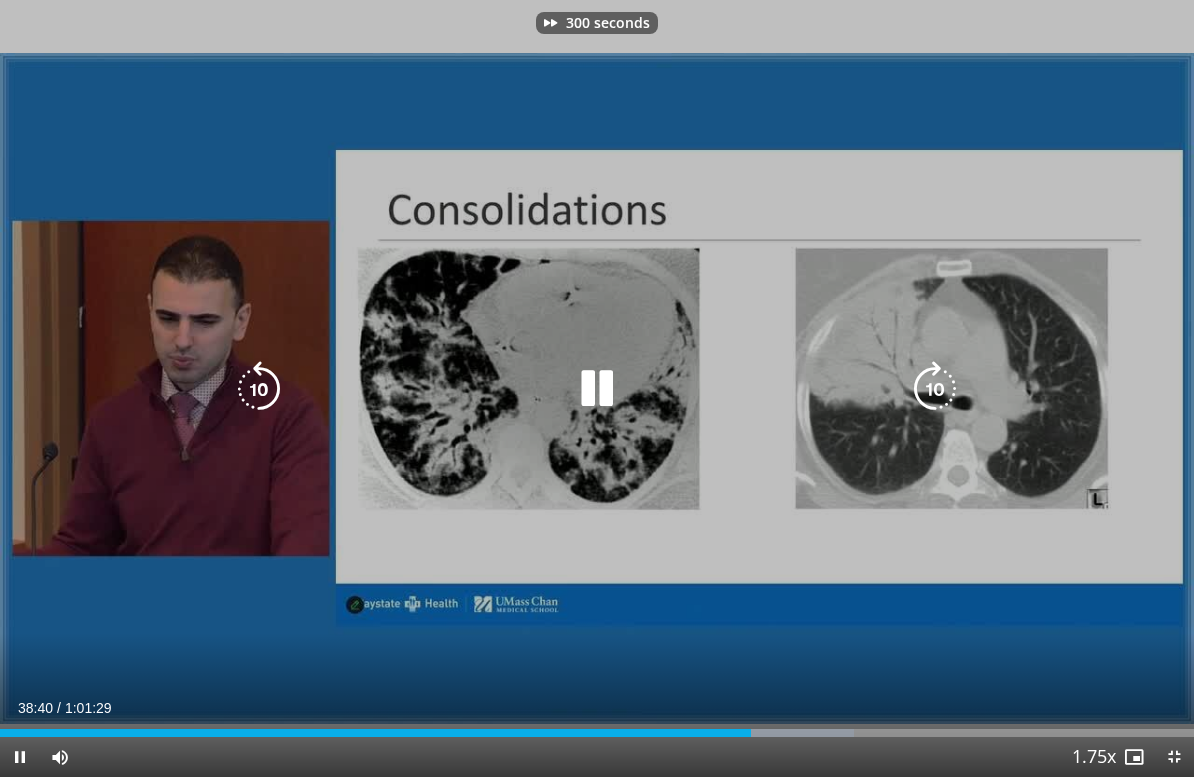 click at bounding box center [935, 389] 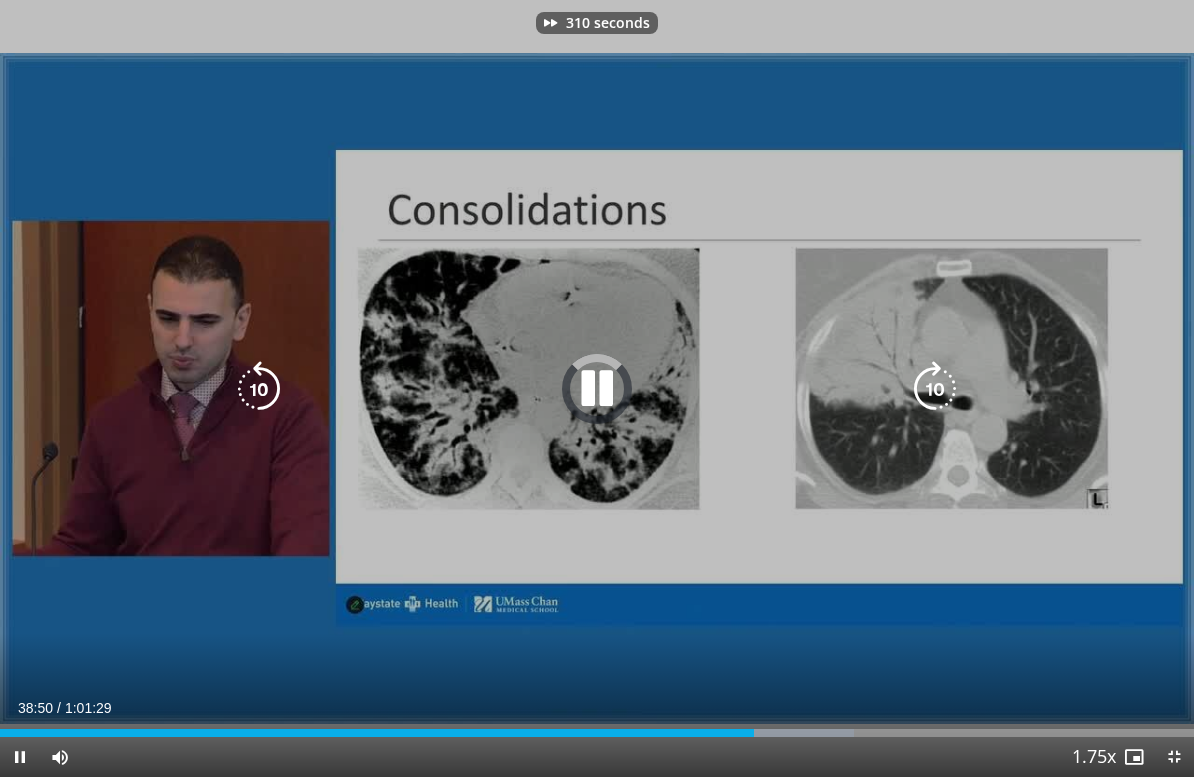 click at bounding box center (935, 389) 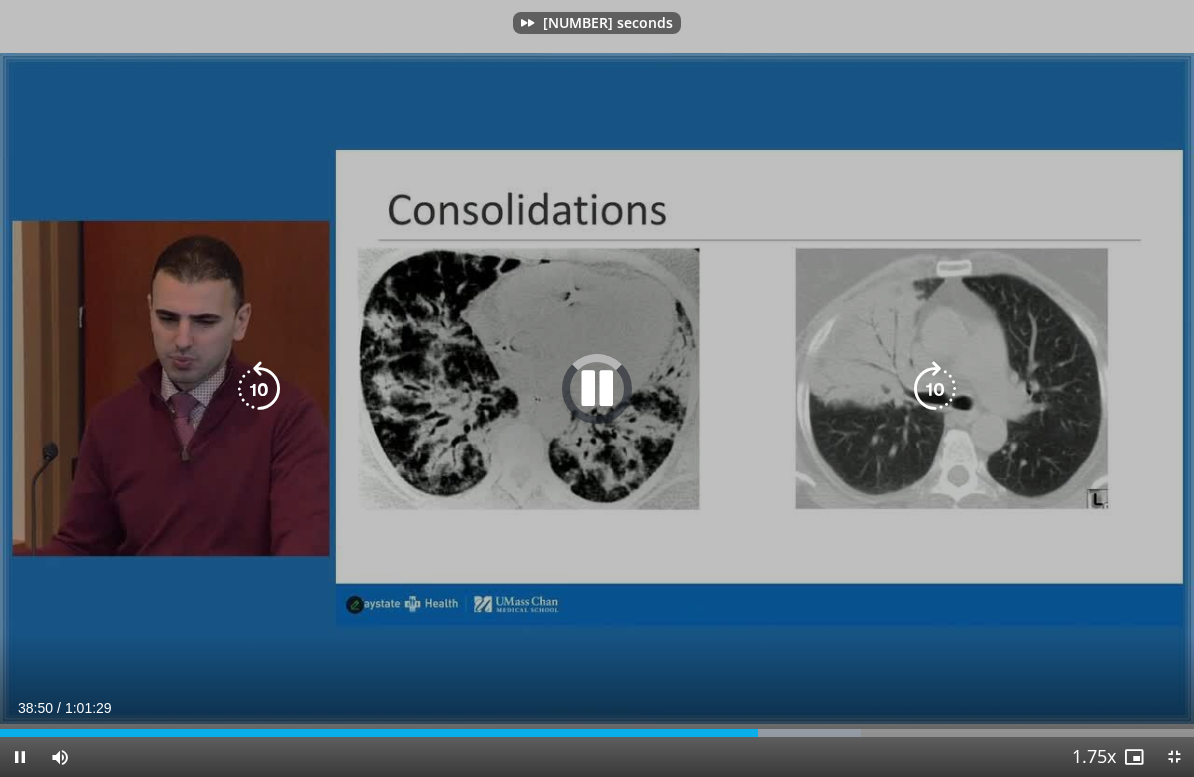 click at bounding box center [935, 389] 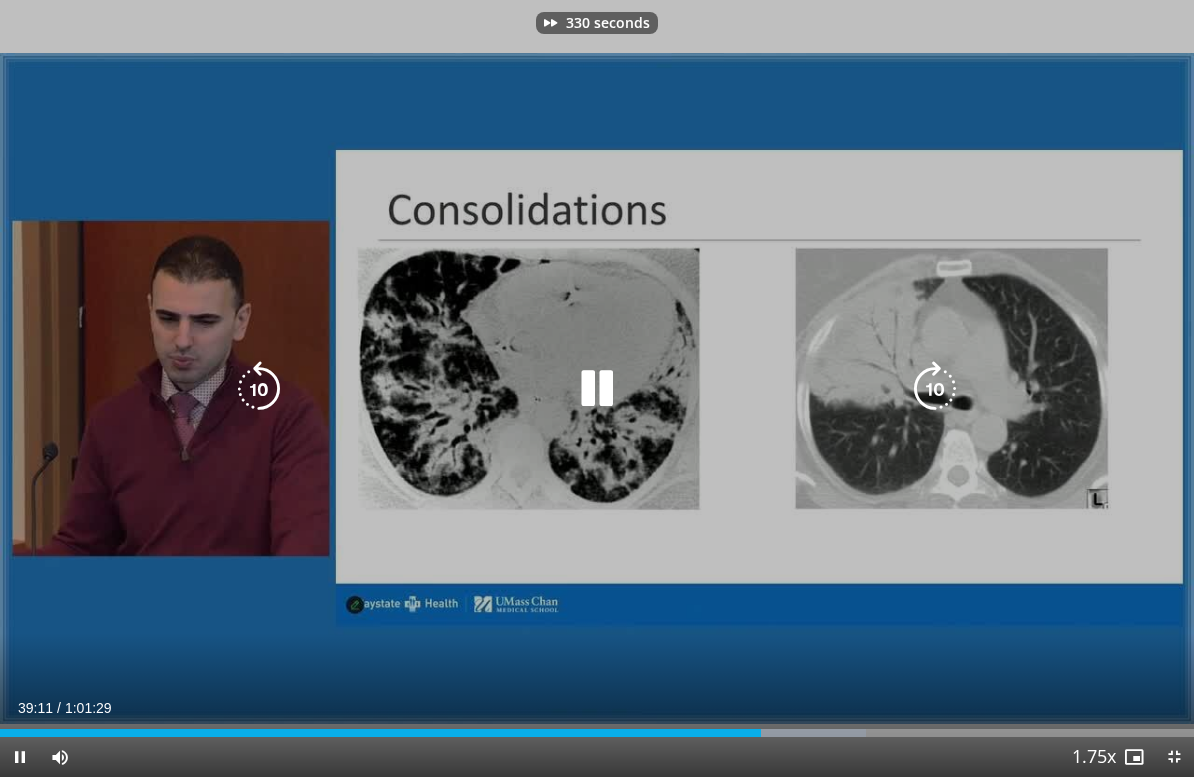 click at bounding box center (935, 389) 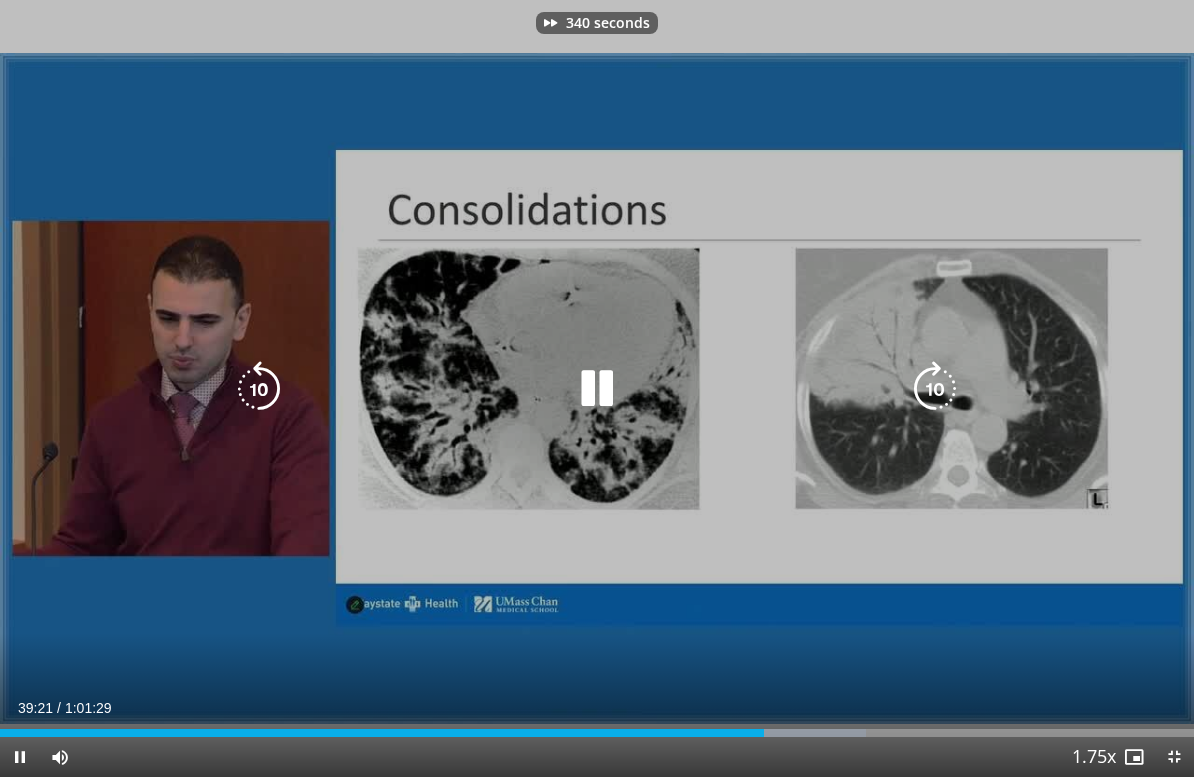 click on "[TIME] seconds" at bounding box center (597, 388) 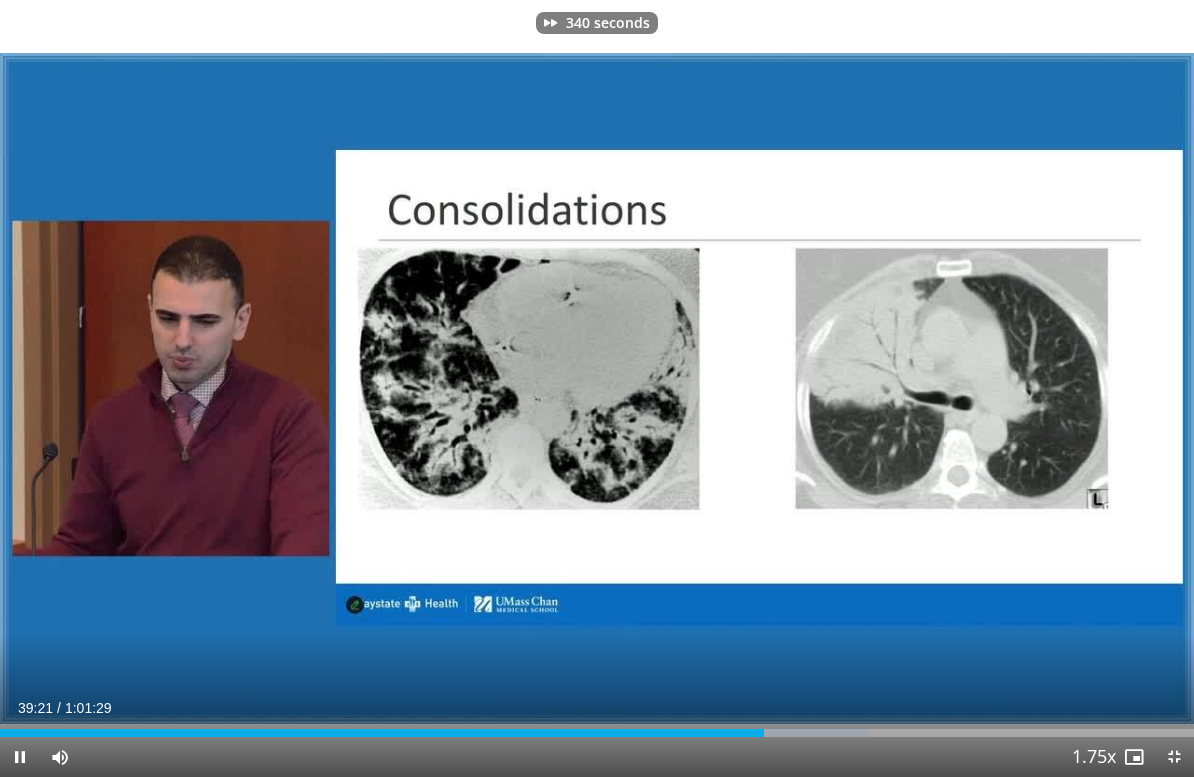 click at bounding box center [935, 389] 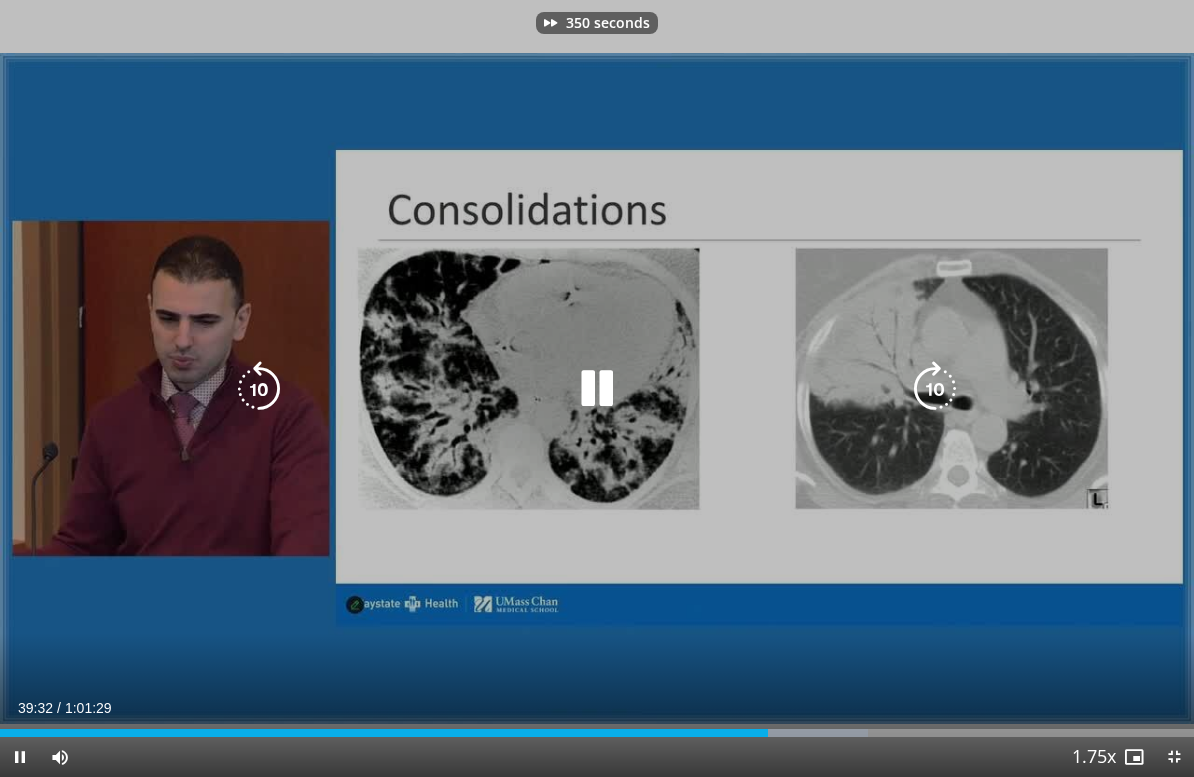 click on "350 seconds
Tap to unmute" at bounding box center (597, 388) 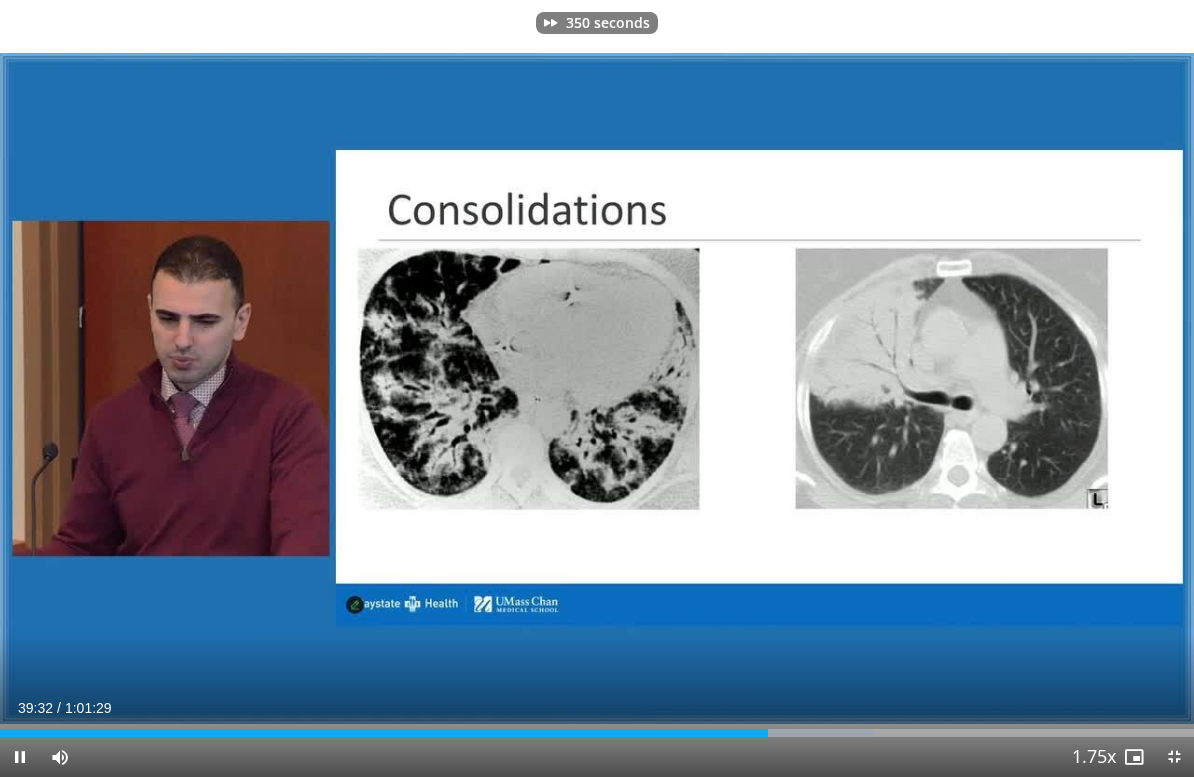 click at bounding box center [935, 389] 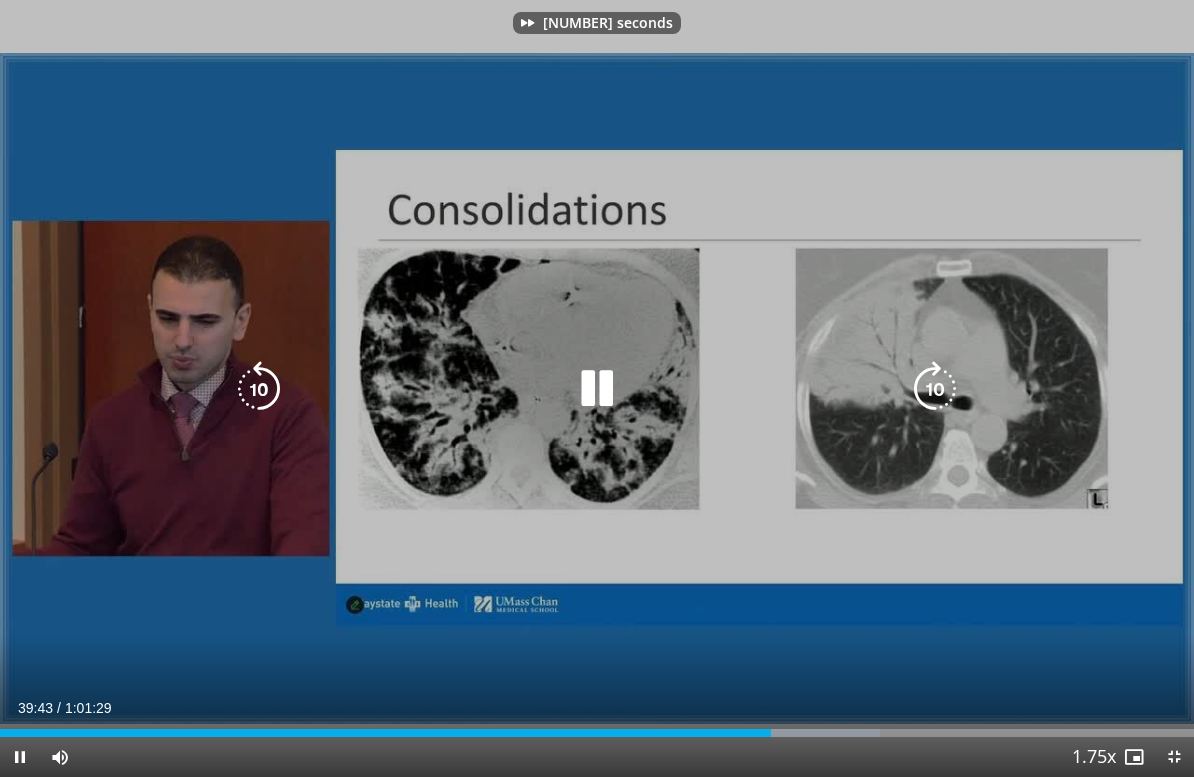 click at bounding box center [935, 389] 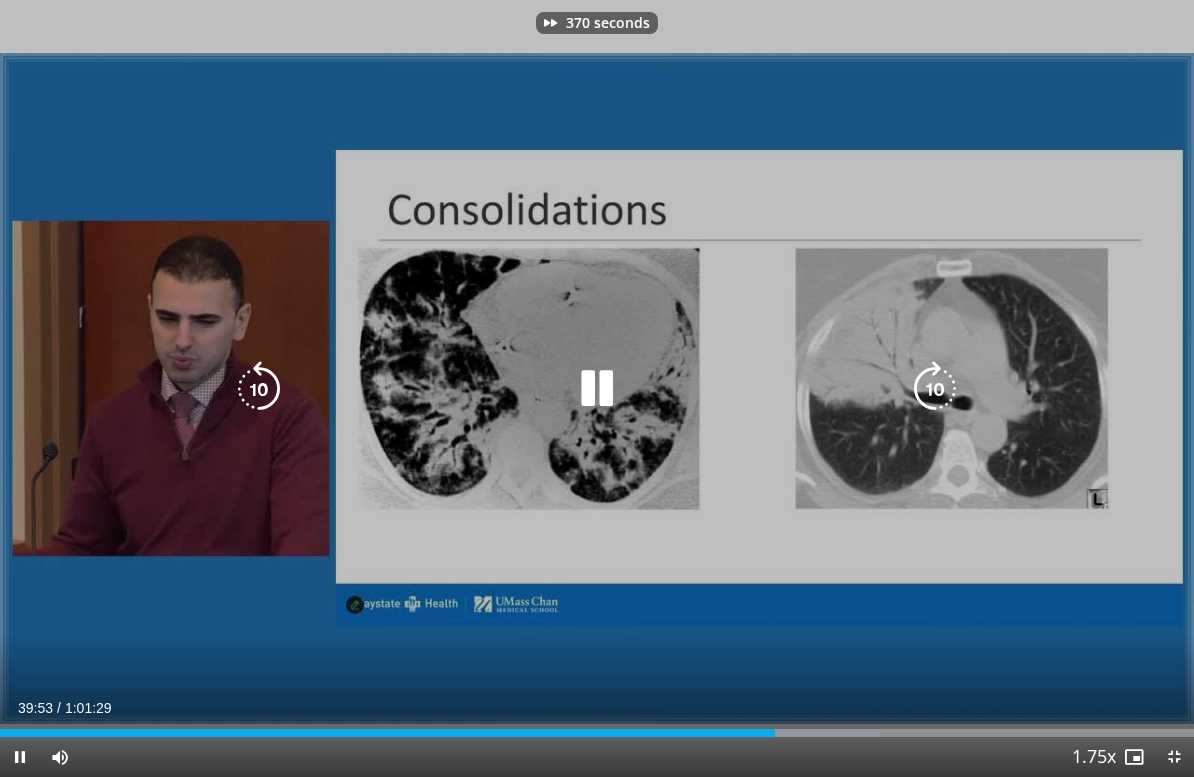 click at bounding box center [935, 389] 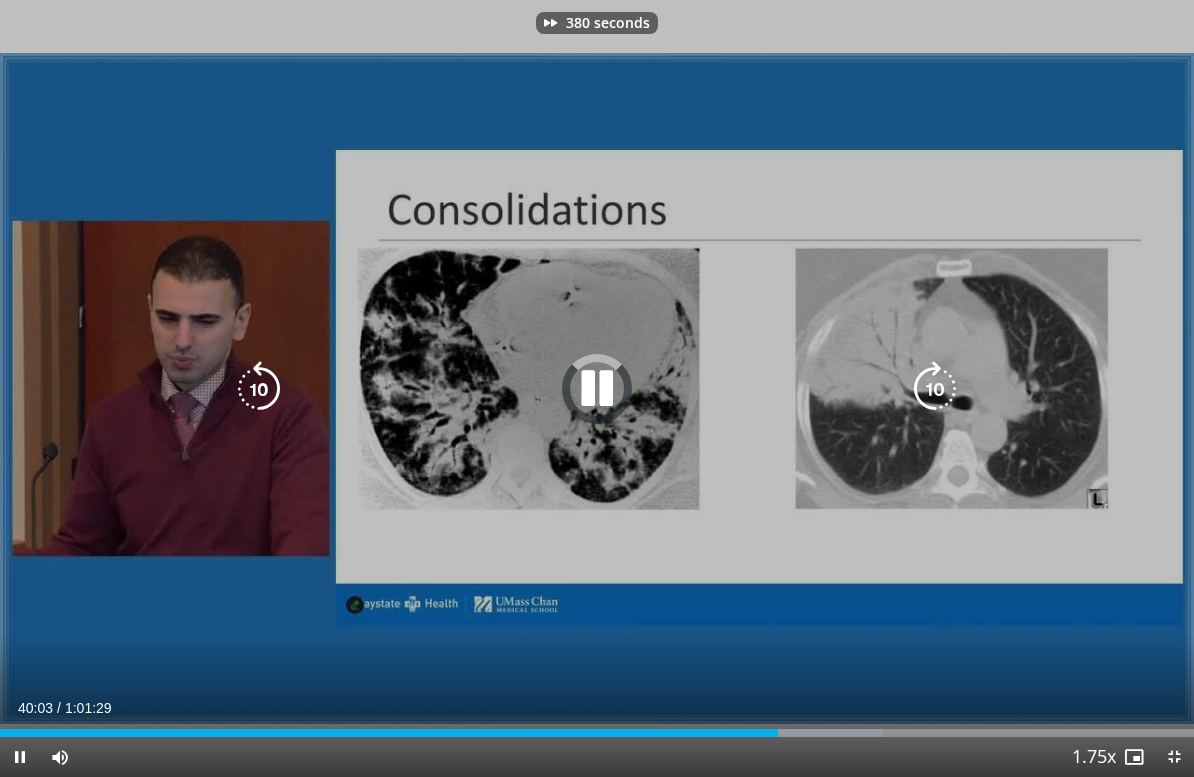 click at bounding box center (935, 389) 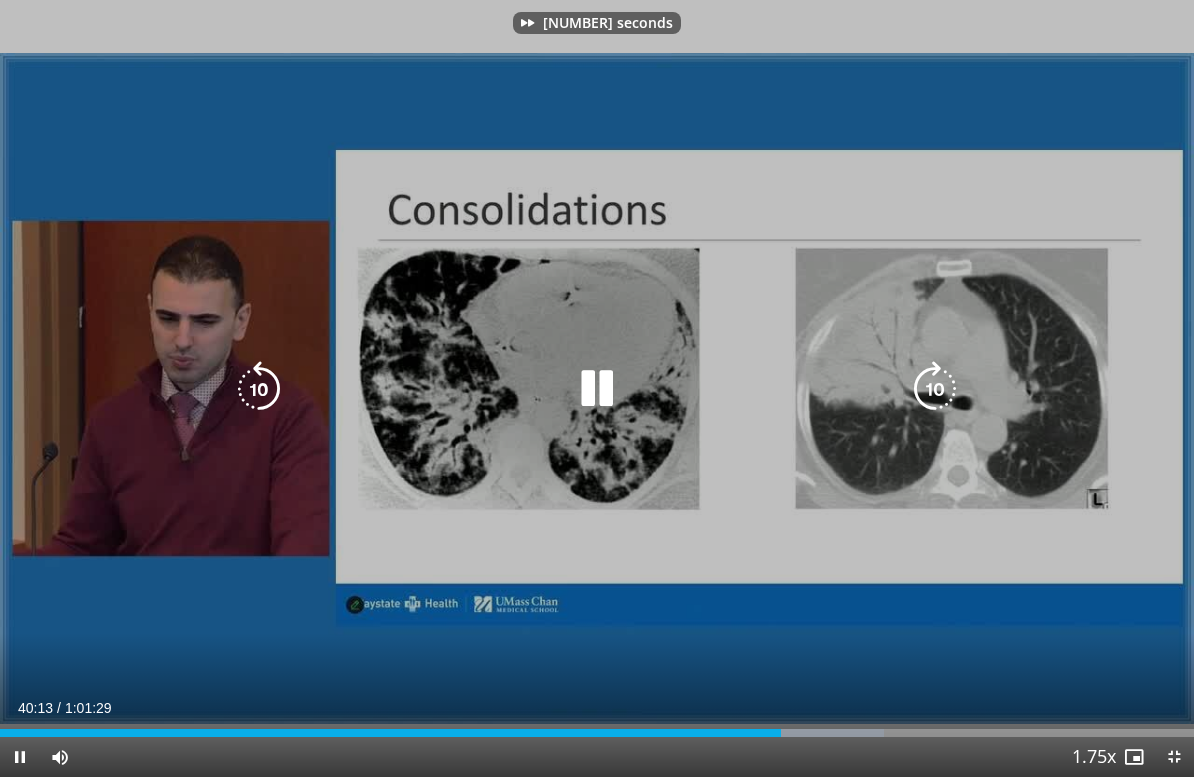click at bounding box center [935, 389] 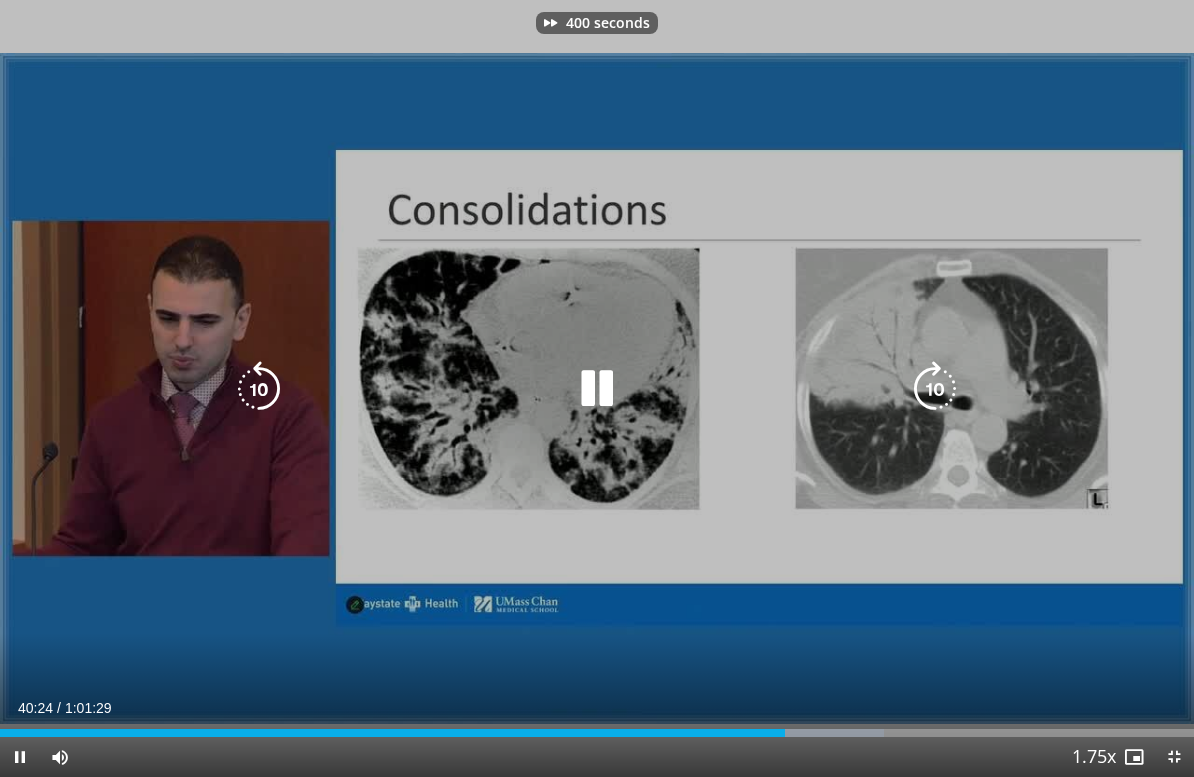 click at bounding box center (935, 389) 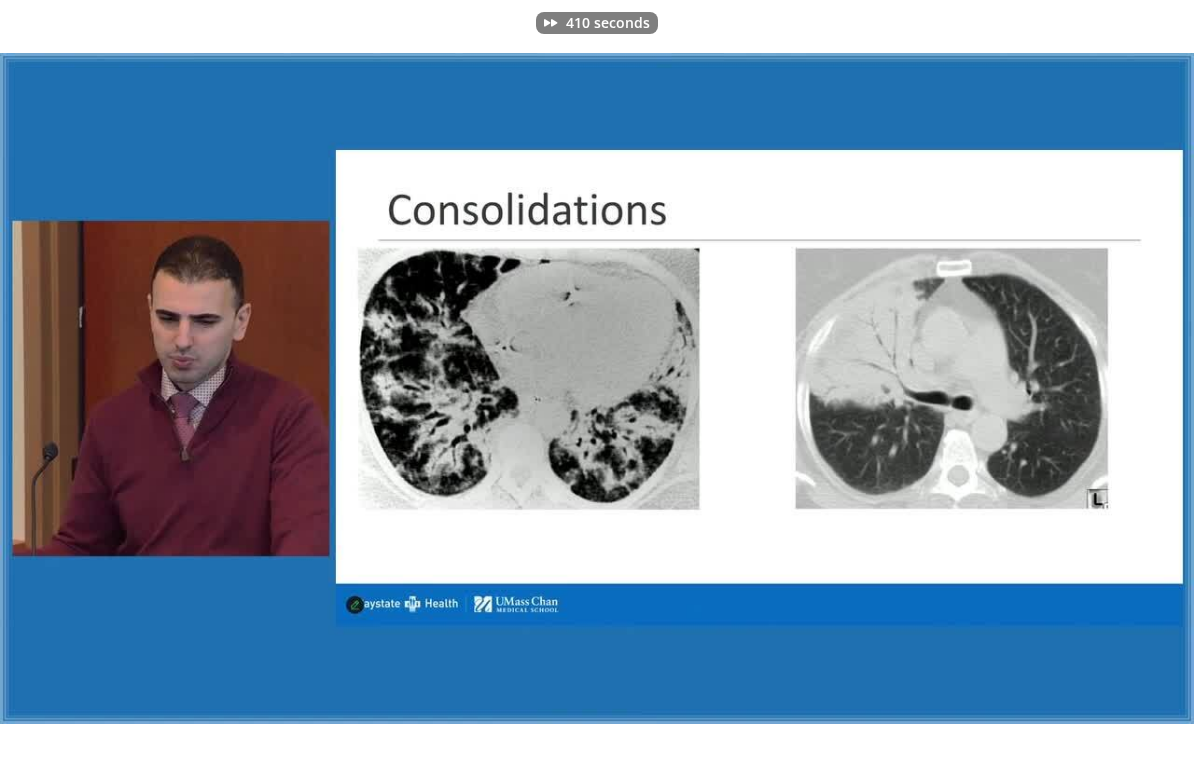 click on "[TIME] seconds" at bounding box center [597, 388] 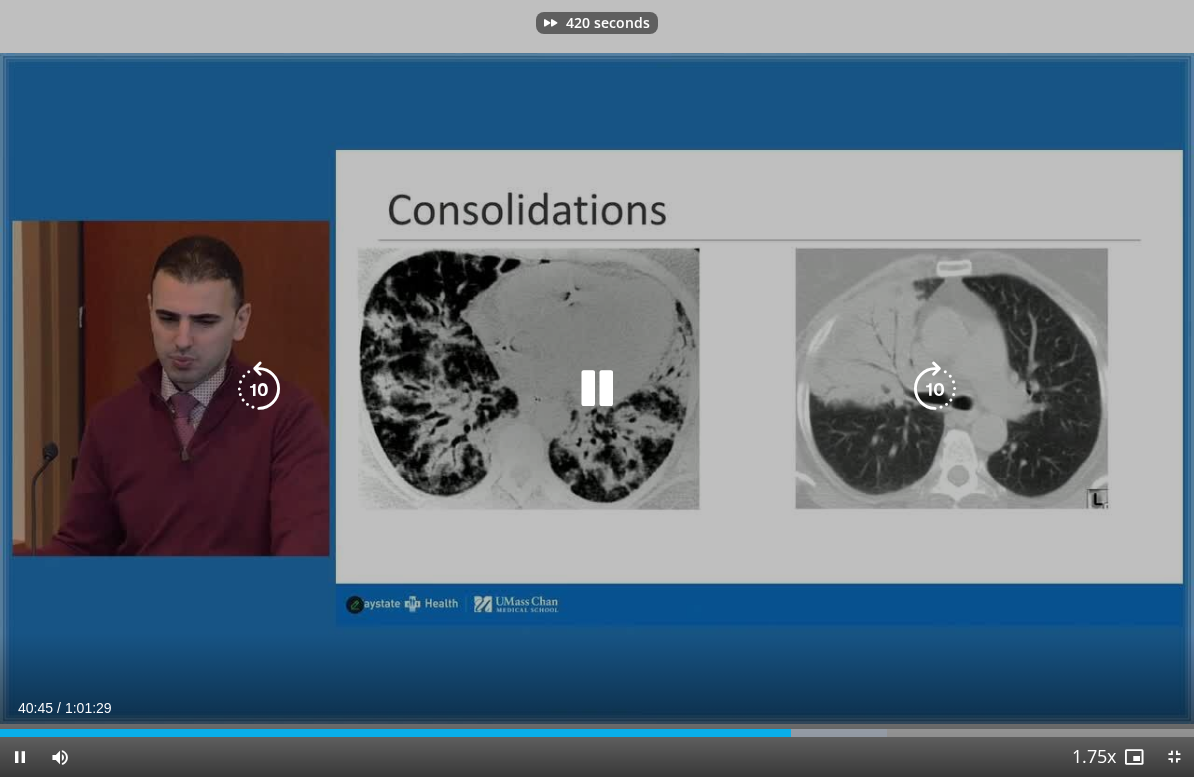 click at bounding box center [935, 389] 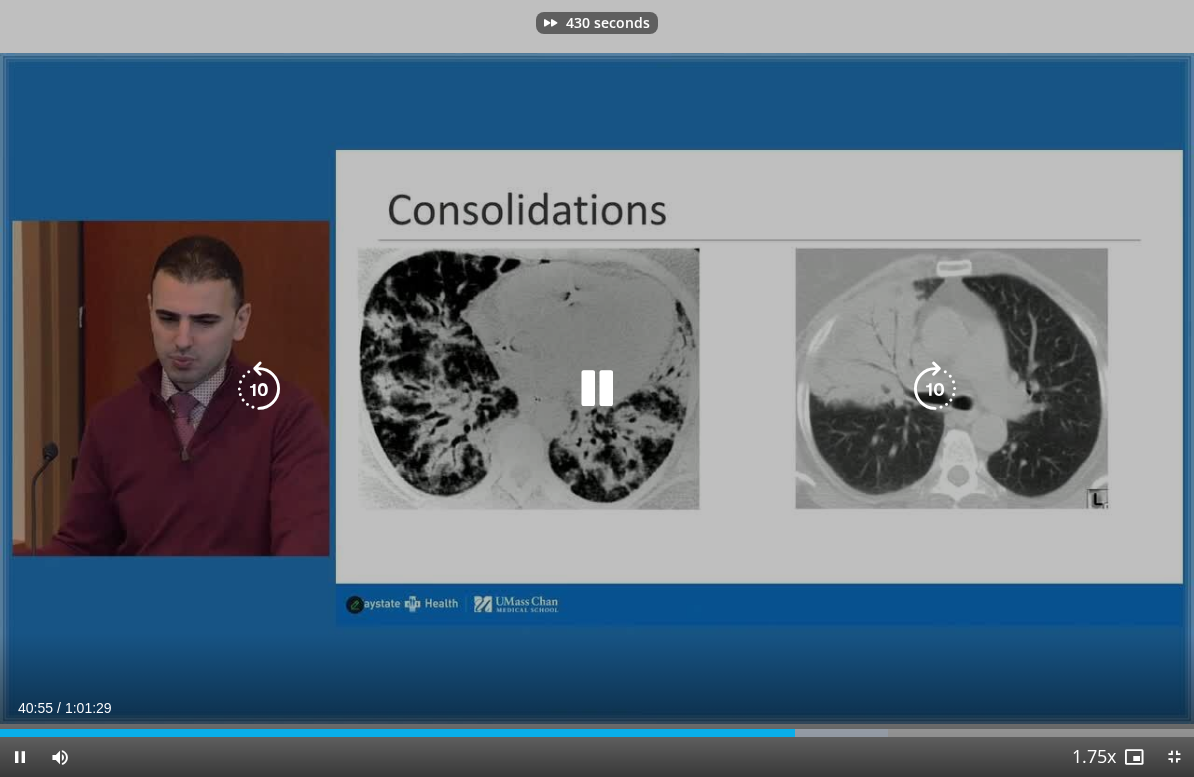 click at bounding box center [935, 389] 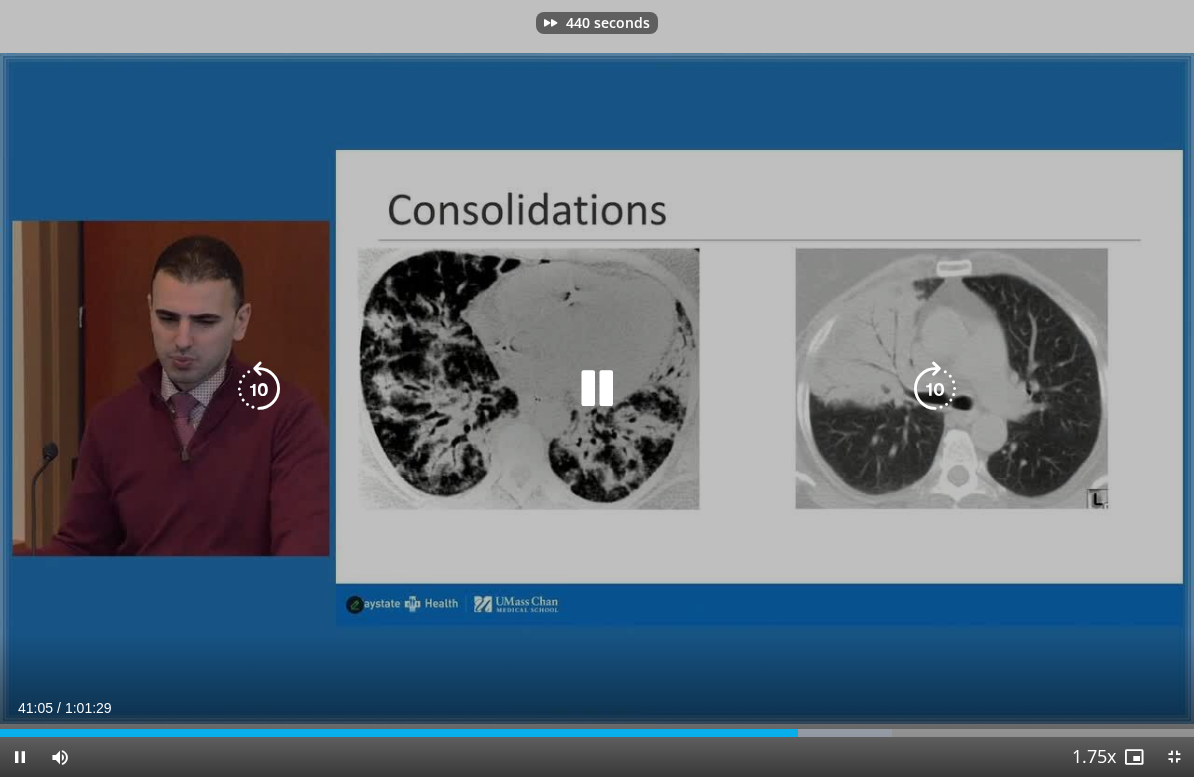 click at bounding box center [935, 389] 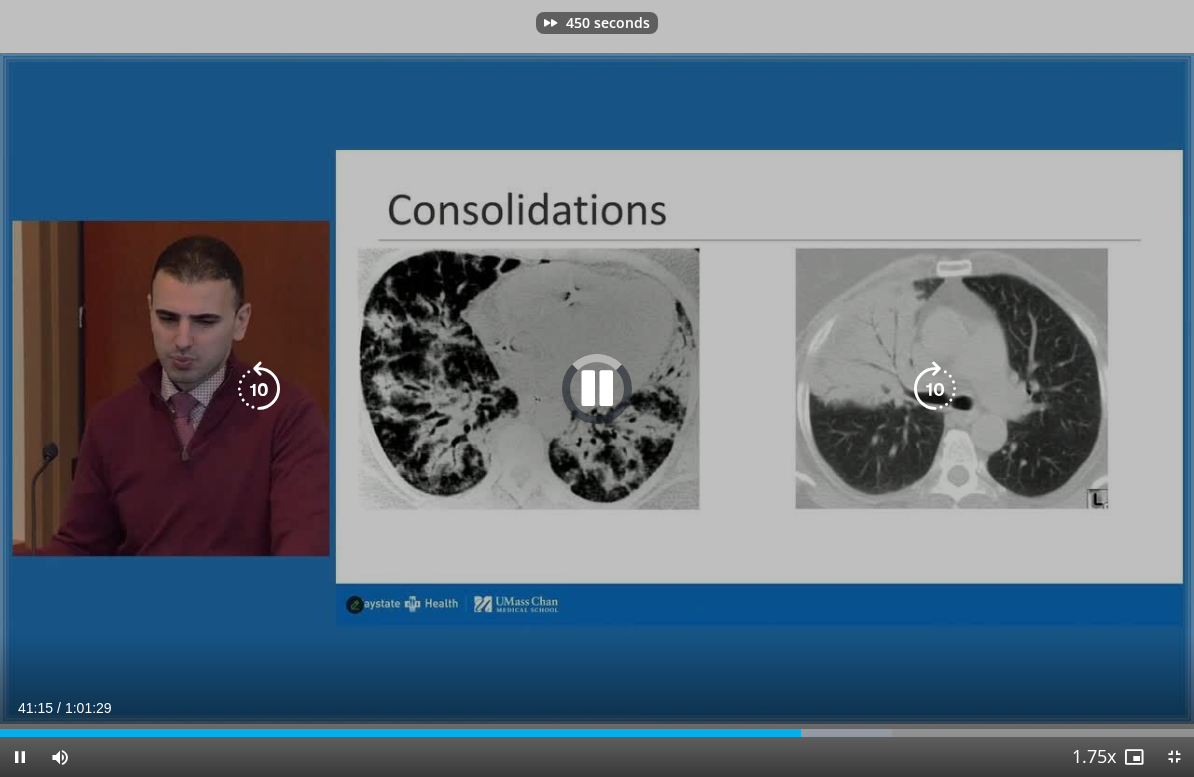 click at bounding box center (935, 389) 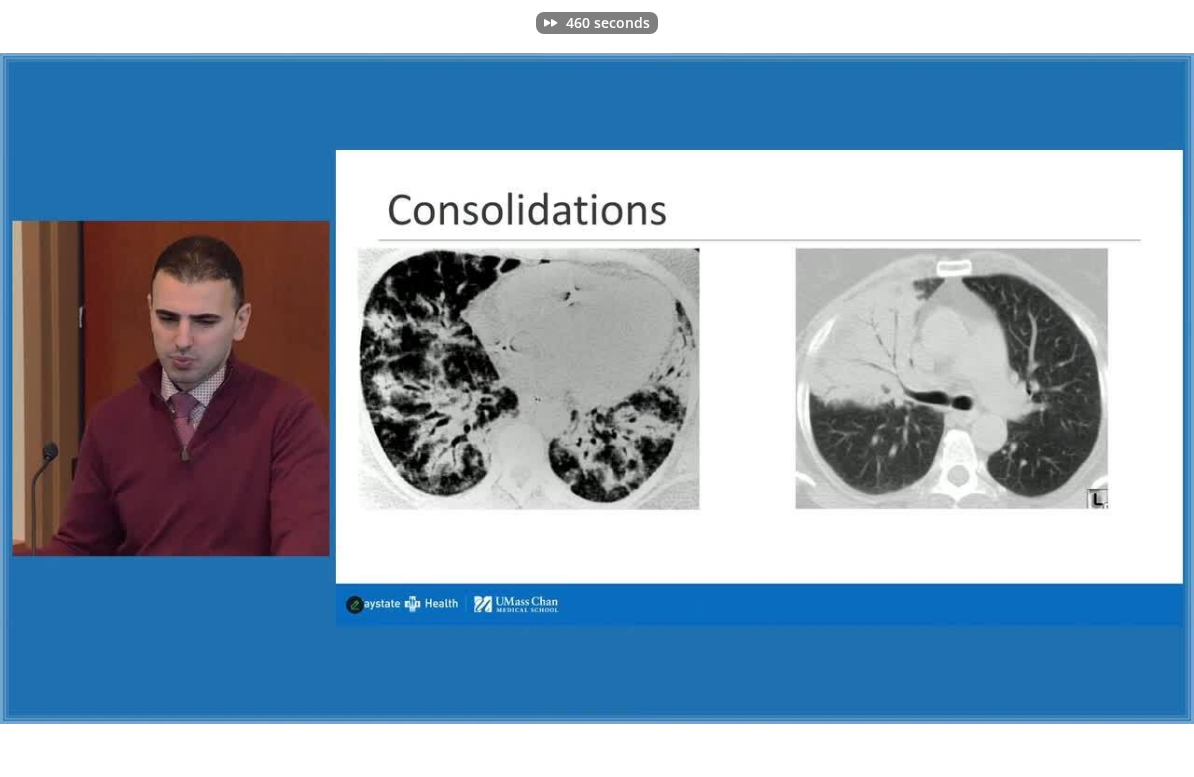 click on "460 seconds
Tap to unmute" at bounding box center [597, 388] 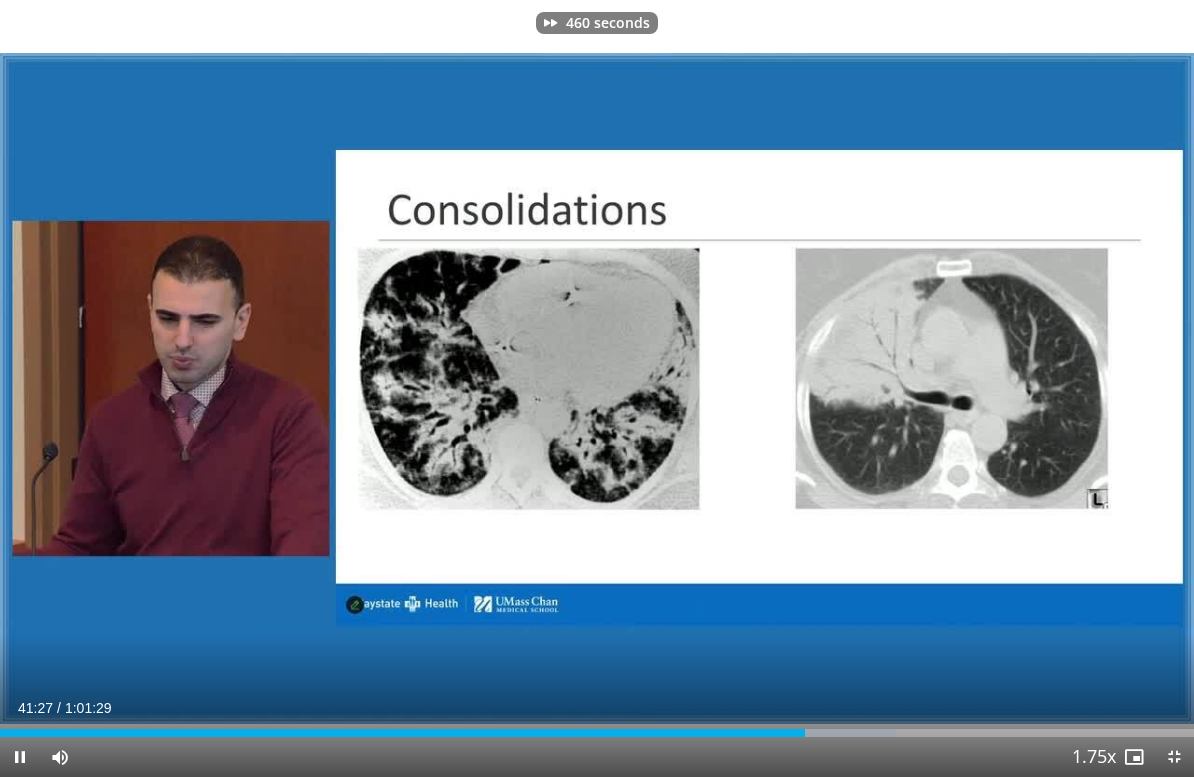 click at bounding box center (935, 389) 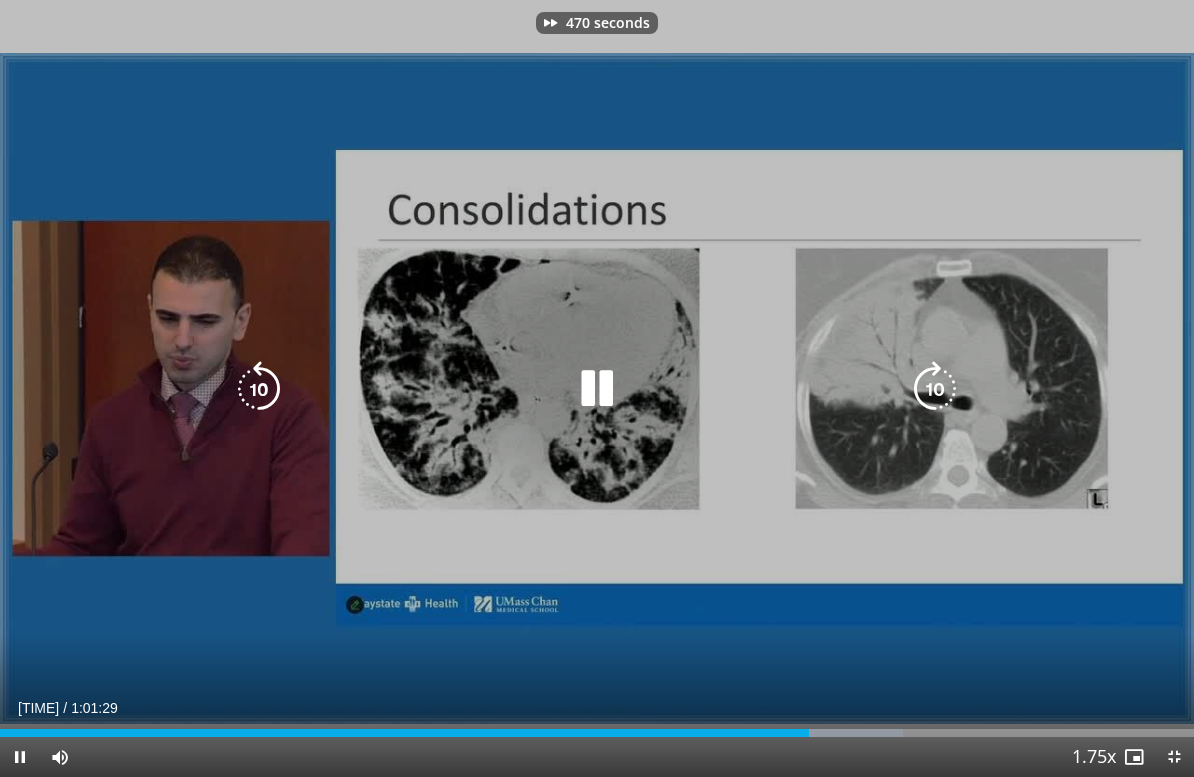click at bounding box center [935, 389] 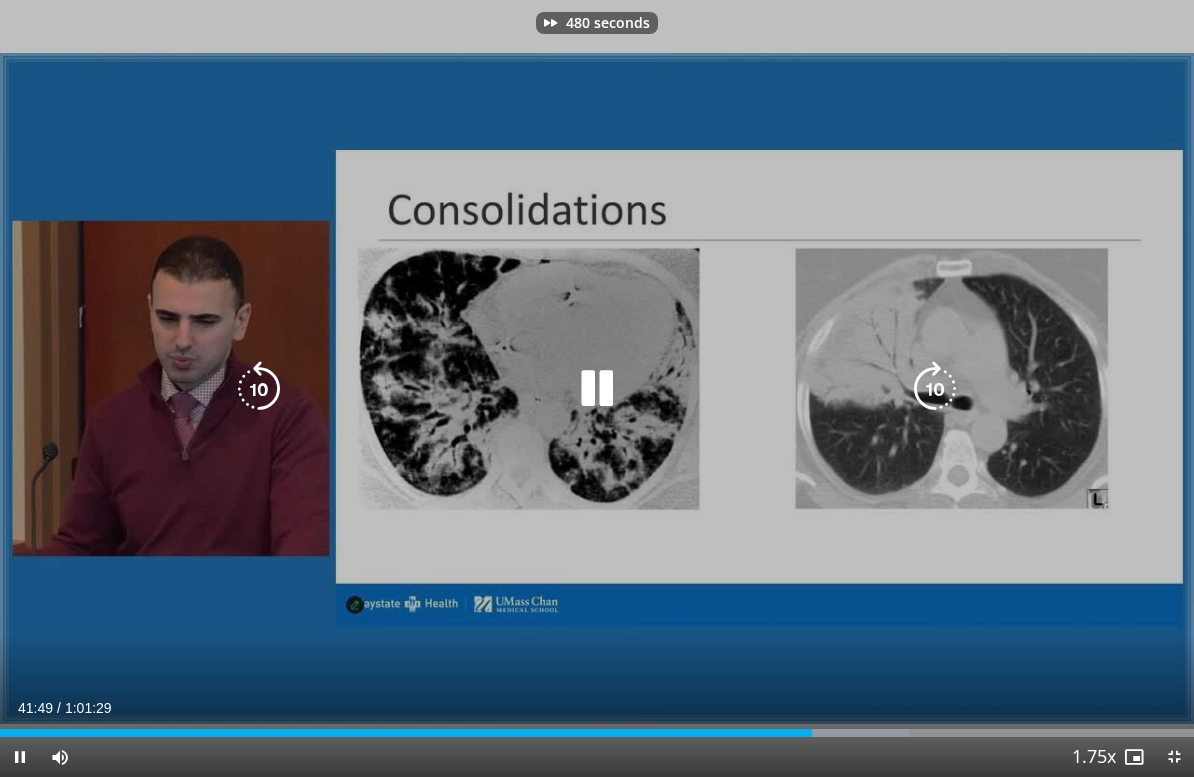 click at bounding box center [935, 389] 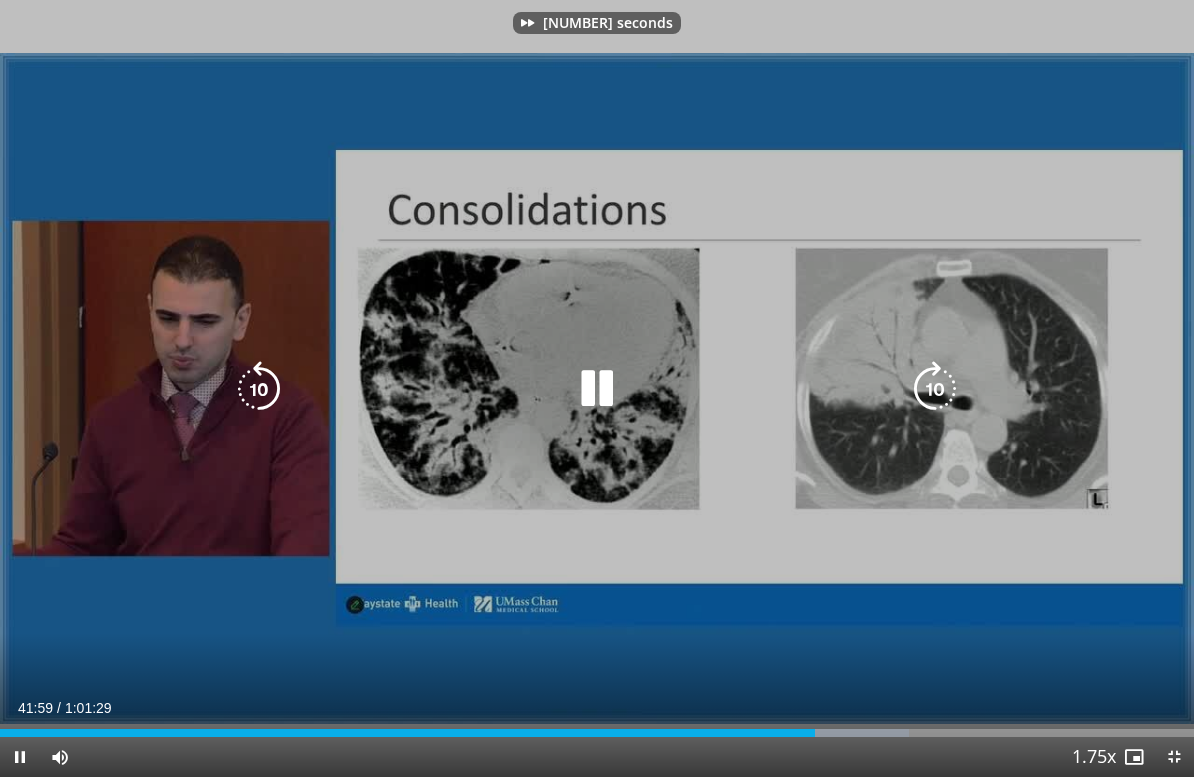 click at bounding box center (935, 389) 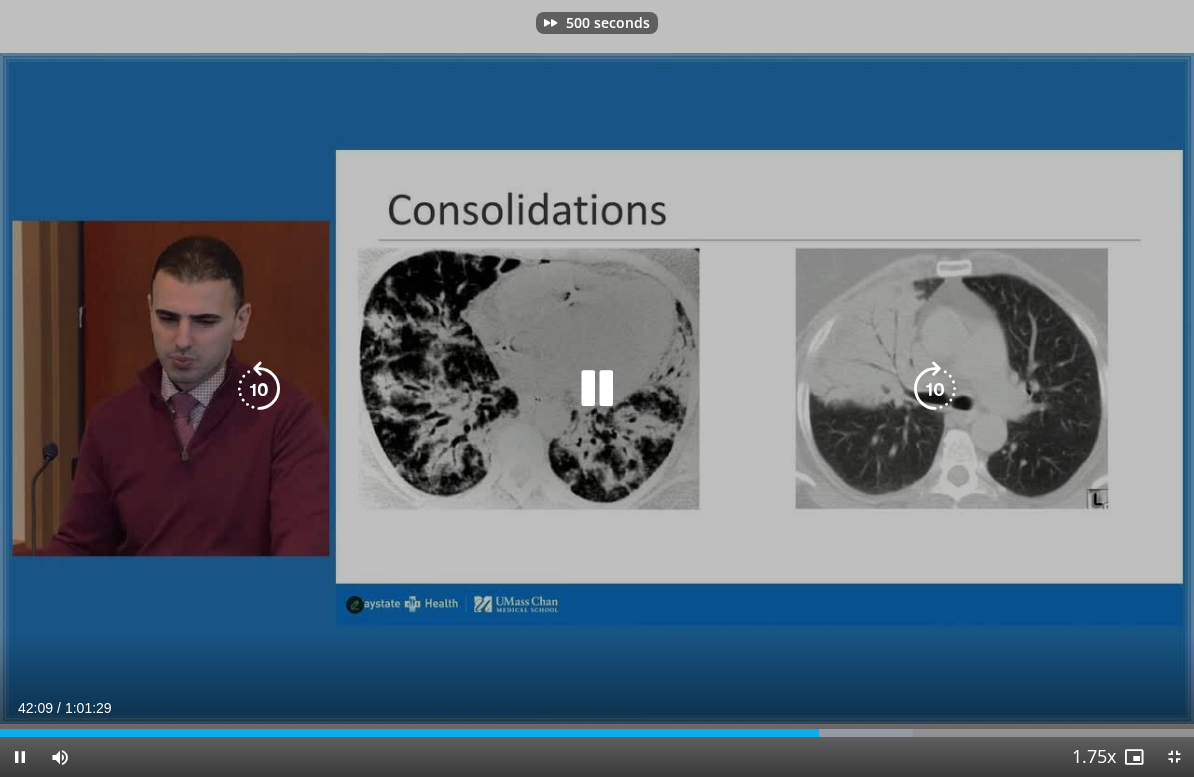 click at bounding box center [935, 389] 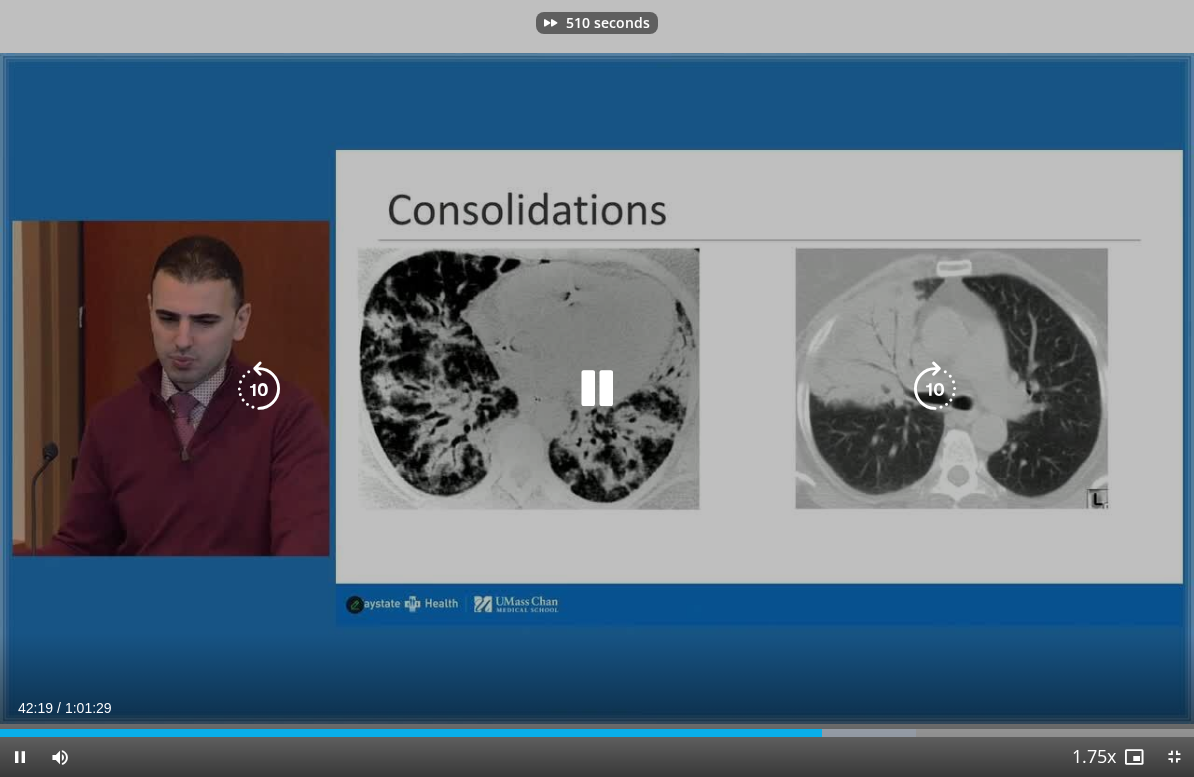 click at bounding box center (935, 389) 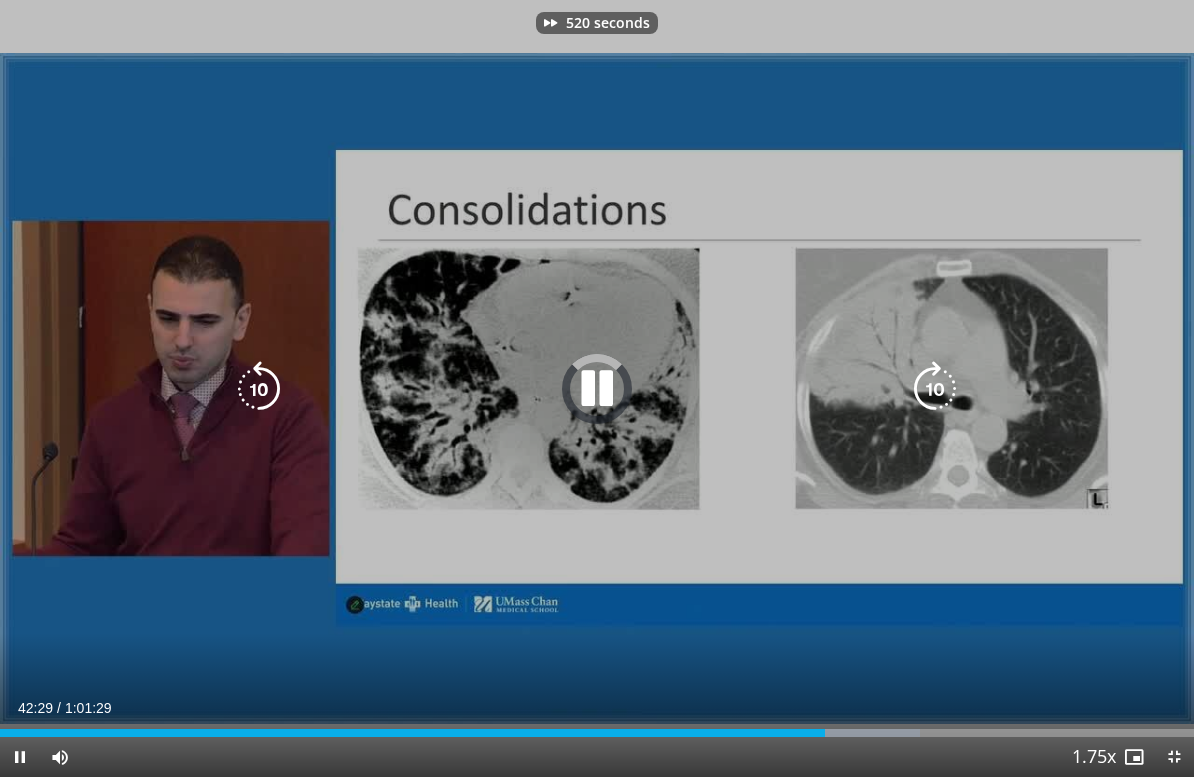 click at bounding box center [935, 389] 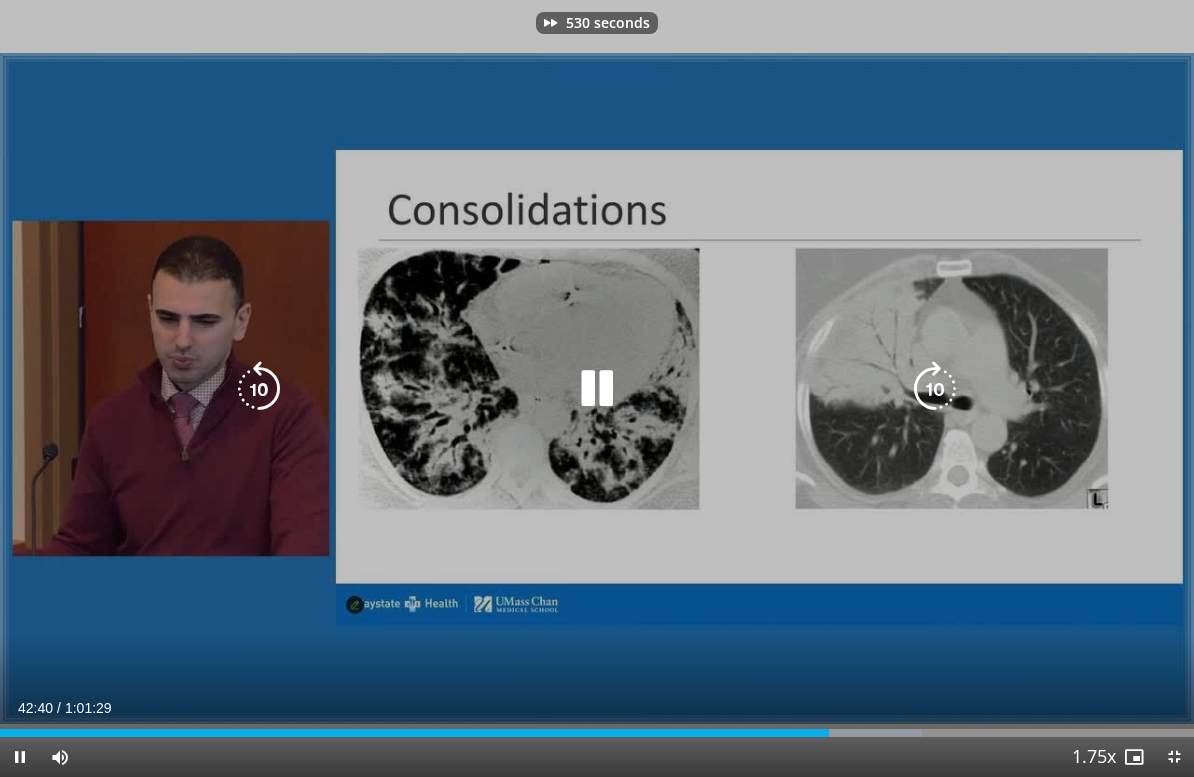 click on "530 seconds
Tap to unmute" at bounding box center (597, 388) 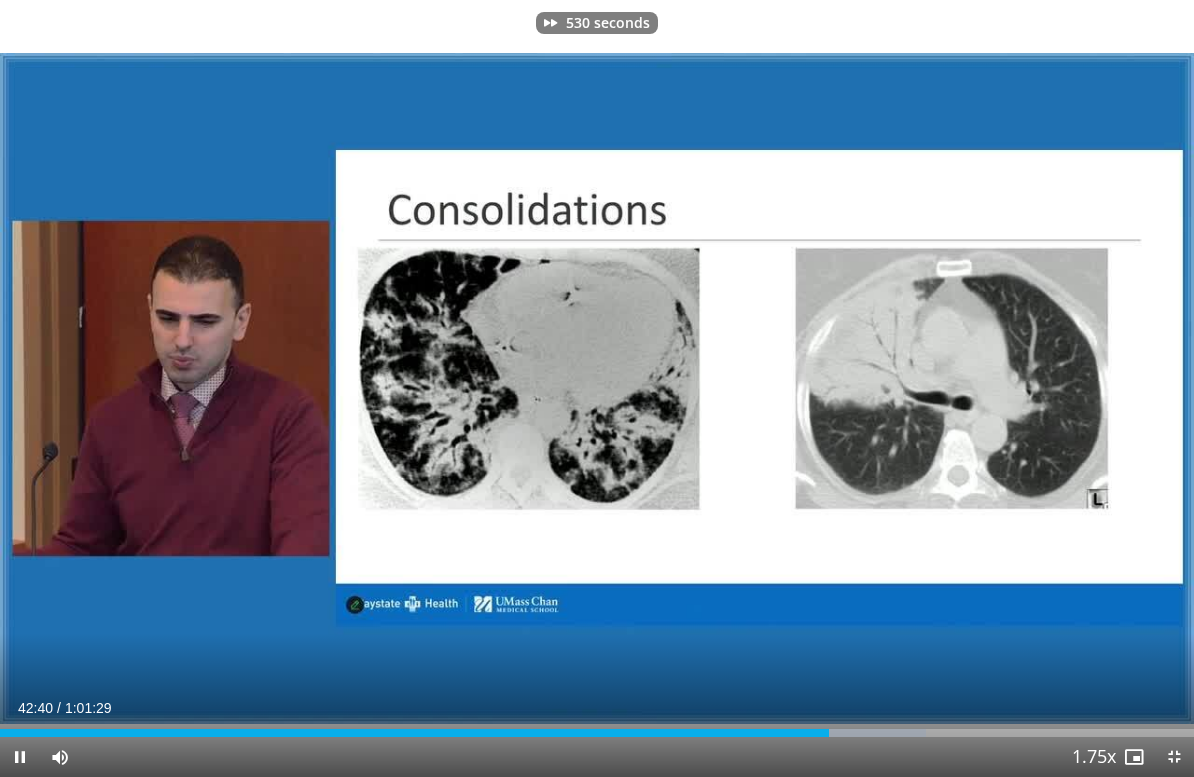 click at bounding box center [935, 389] 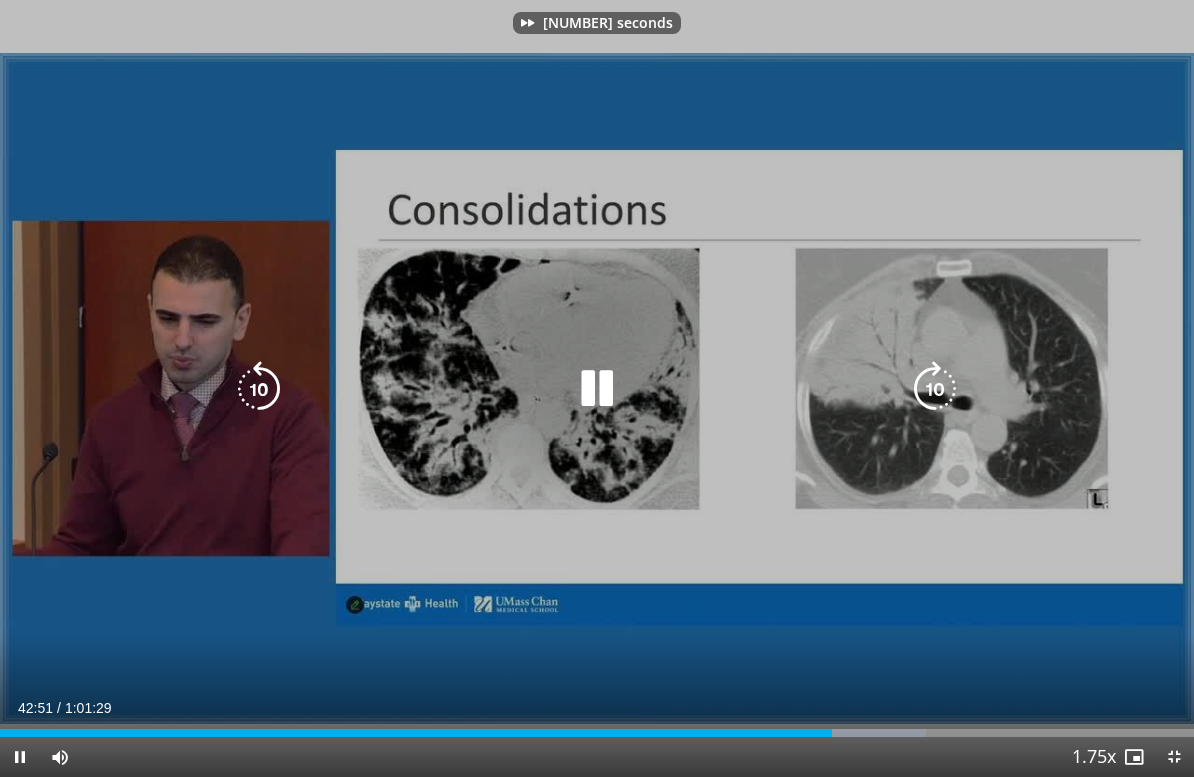 click at bounding box center [935, 389] 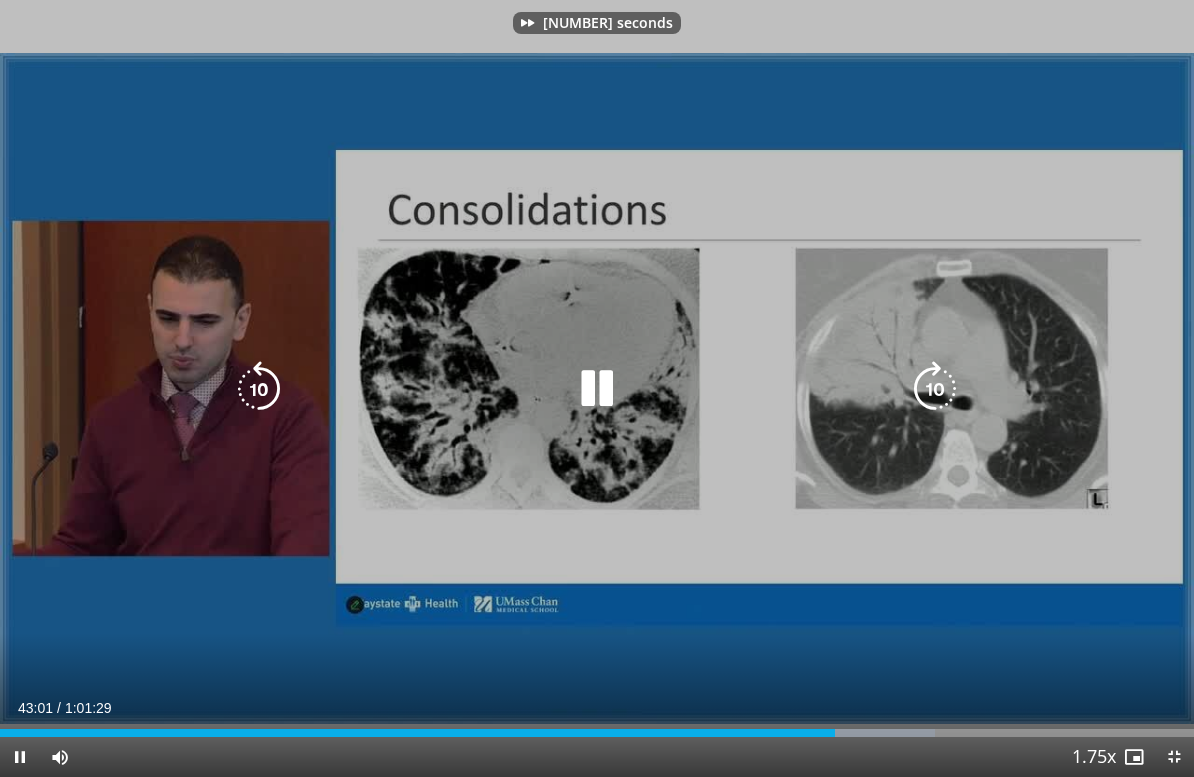 click at bounding box center [935, 389] 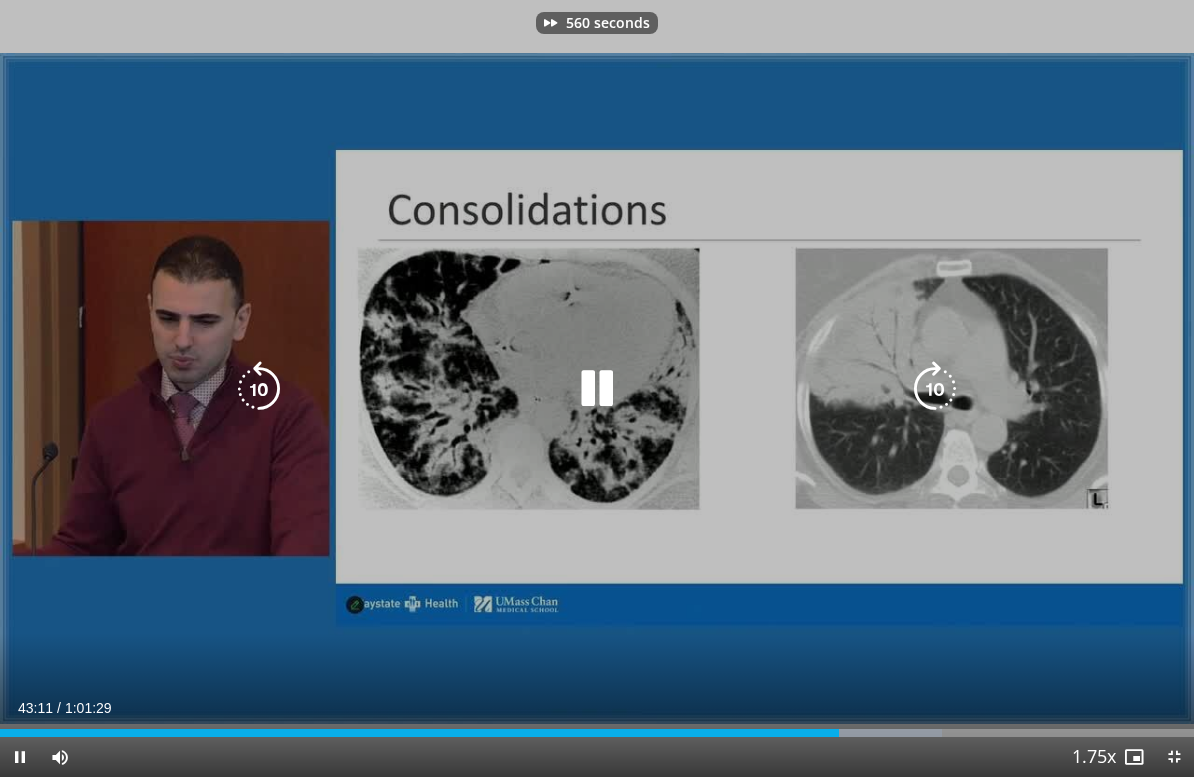 click at bounding box center (935, 389) 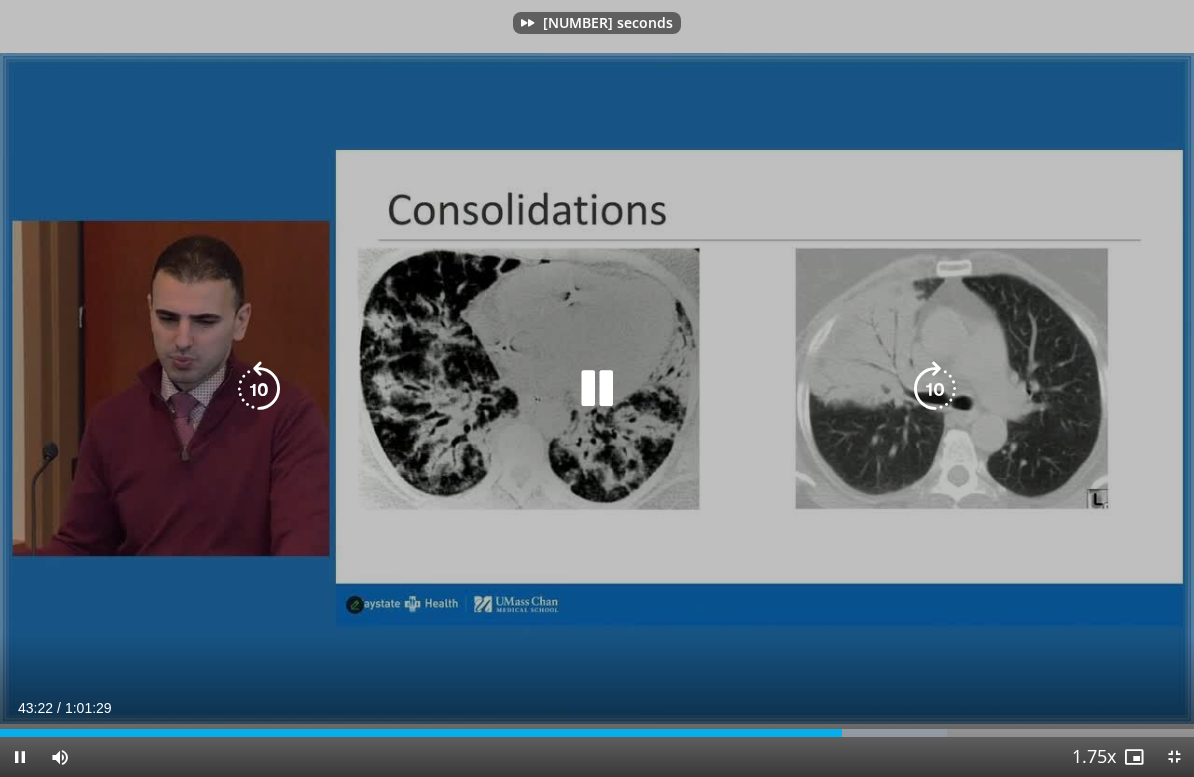 click at bounding box center (935, 389) 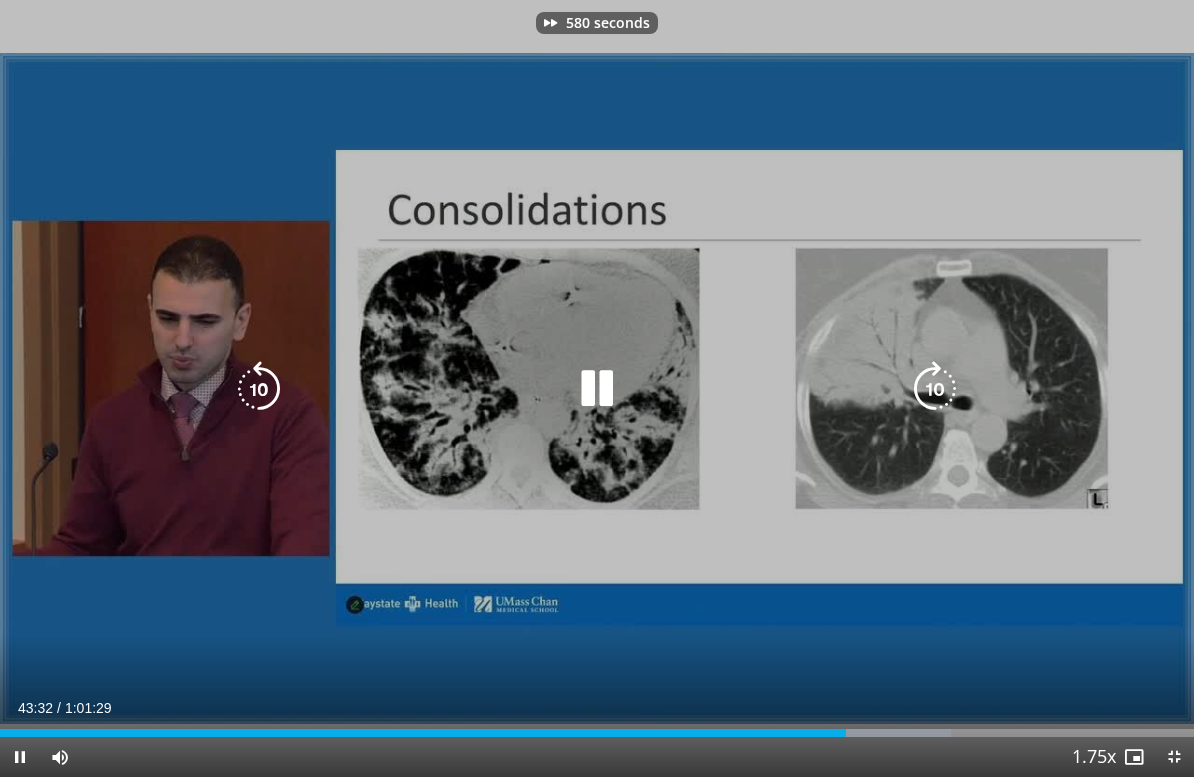 click at bounding box center (935, 389) 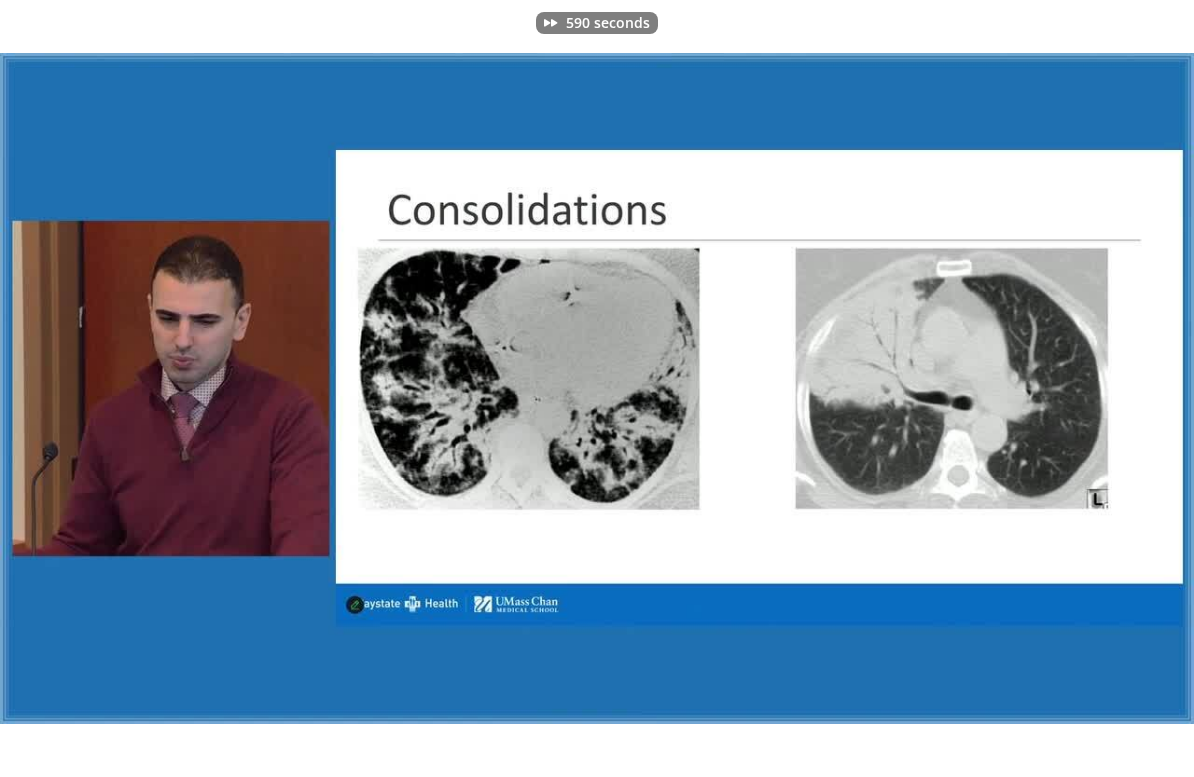click on "590 seconds
Tap to unmute" at bounding box center [597, 388] 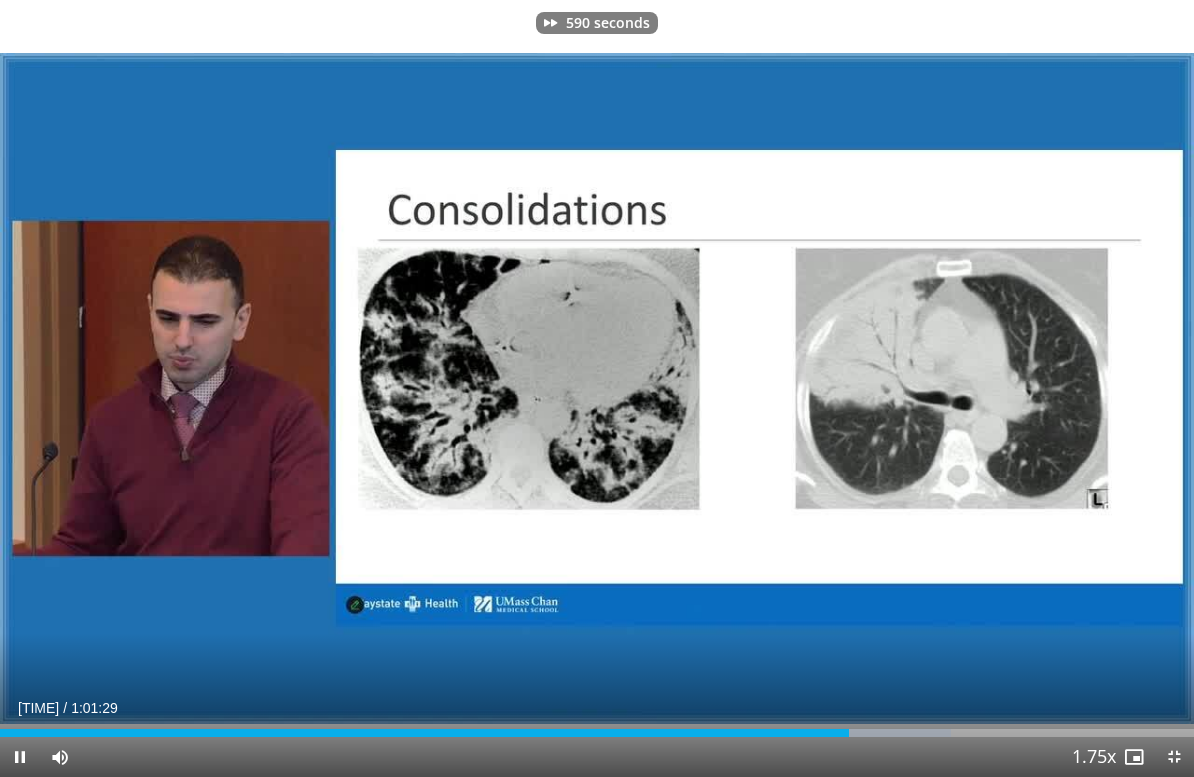 click at bounding box center [935, 389] 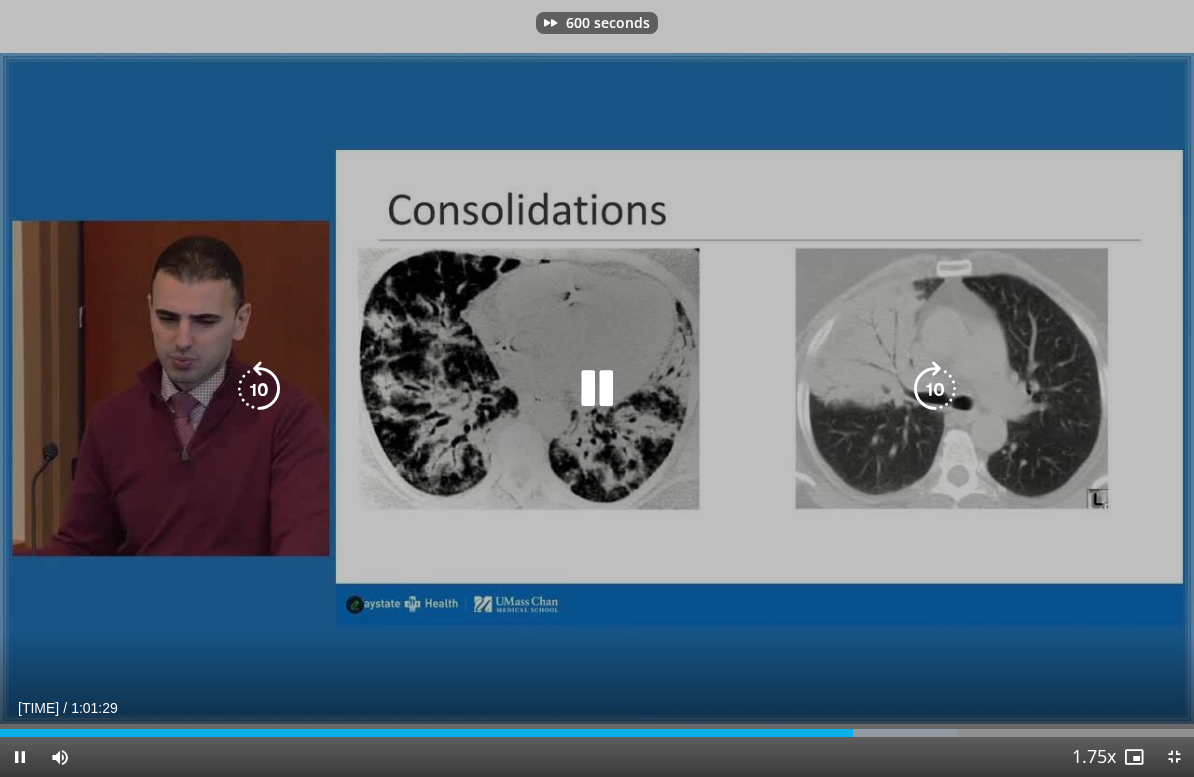 click at bounding box center (935, 389) 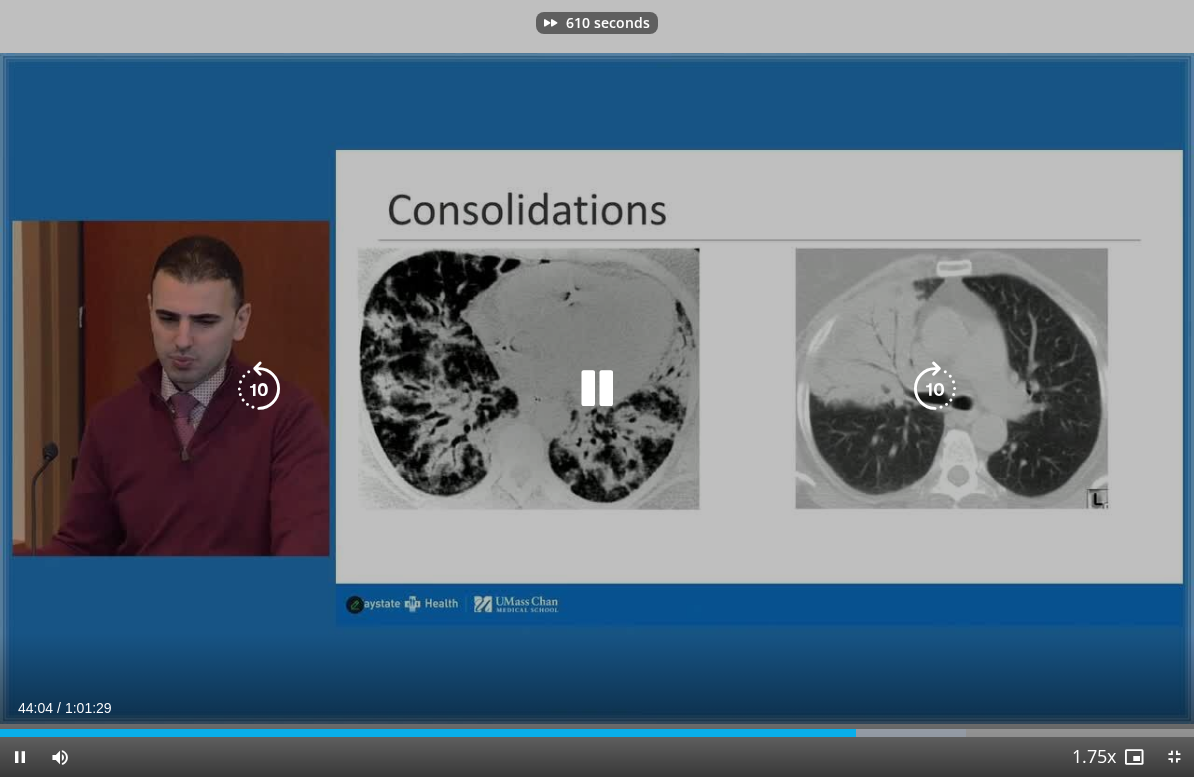 click at bounding box center (935, 389) 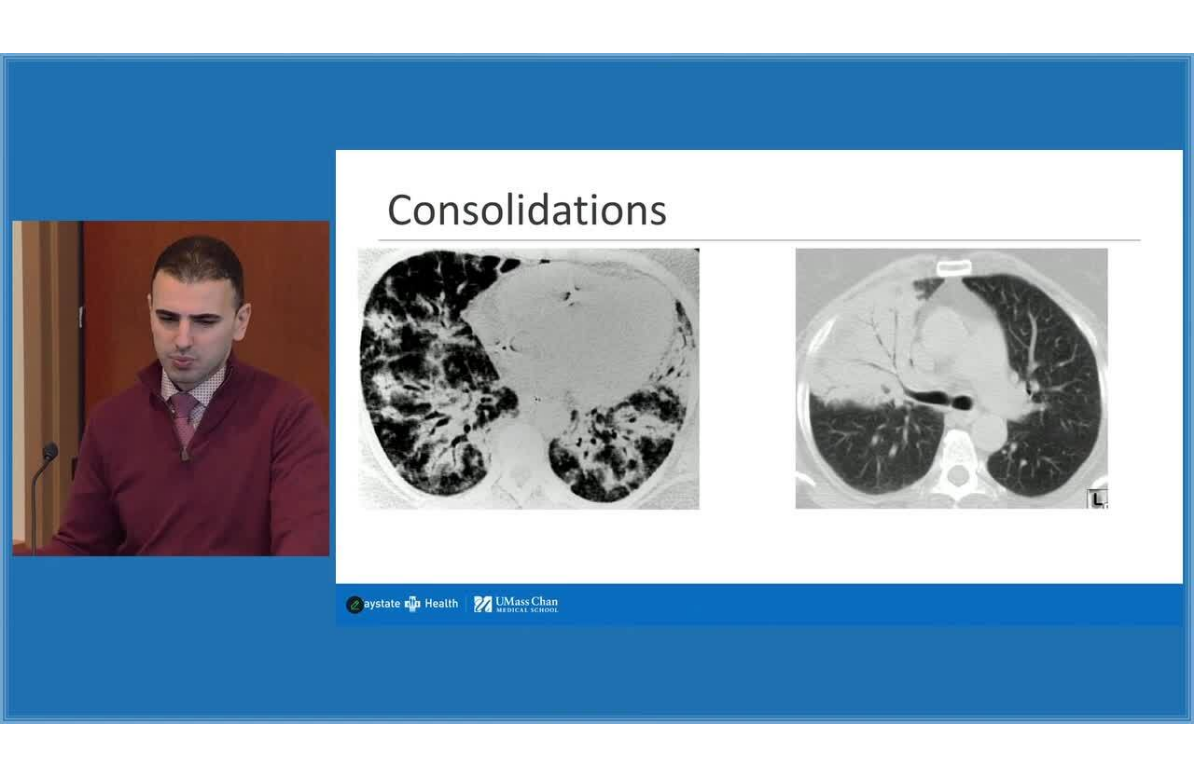 click at bounding box center [935, 389] 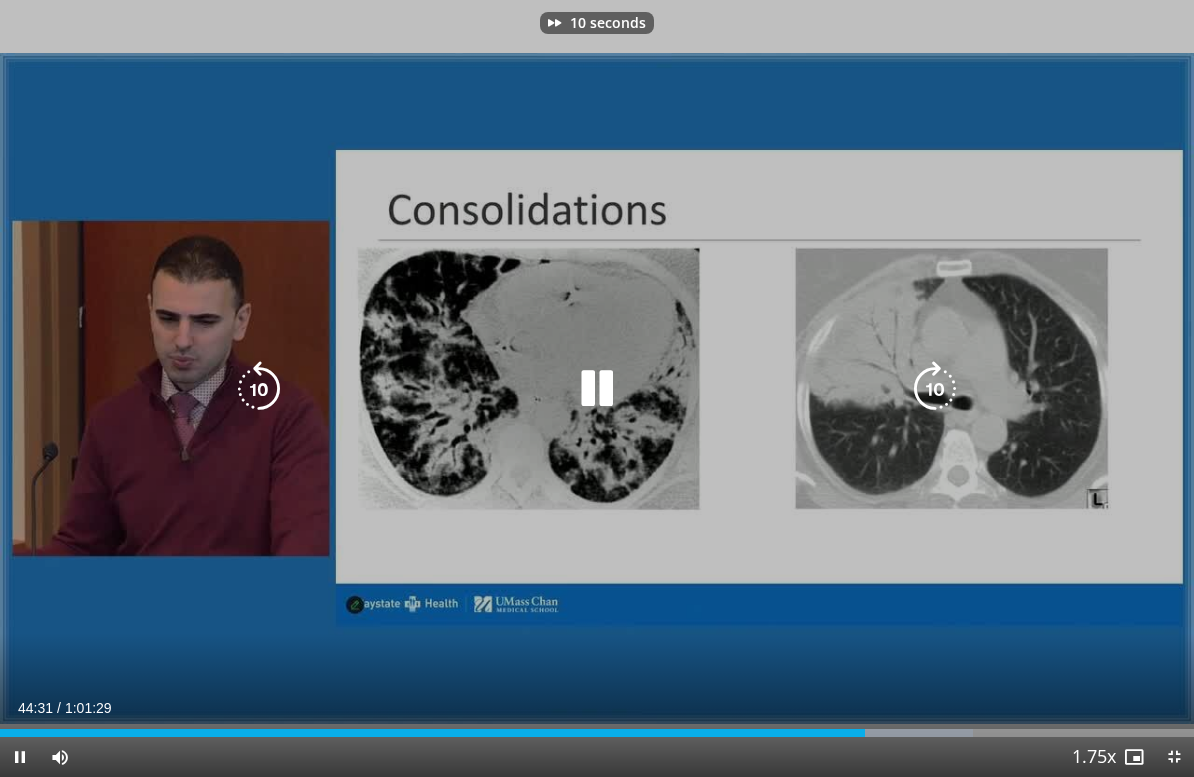 click at bounding box center (935, 389) 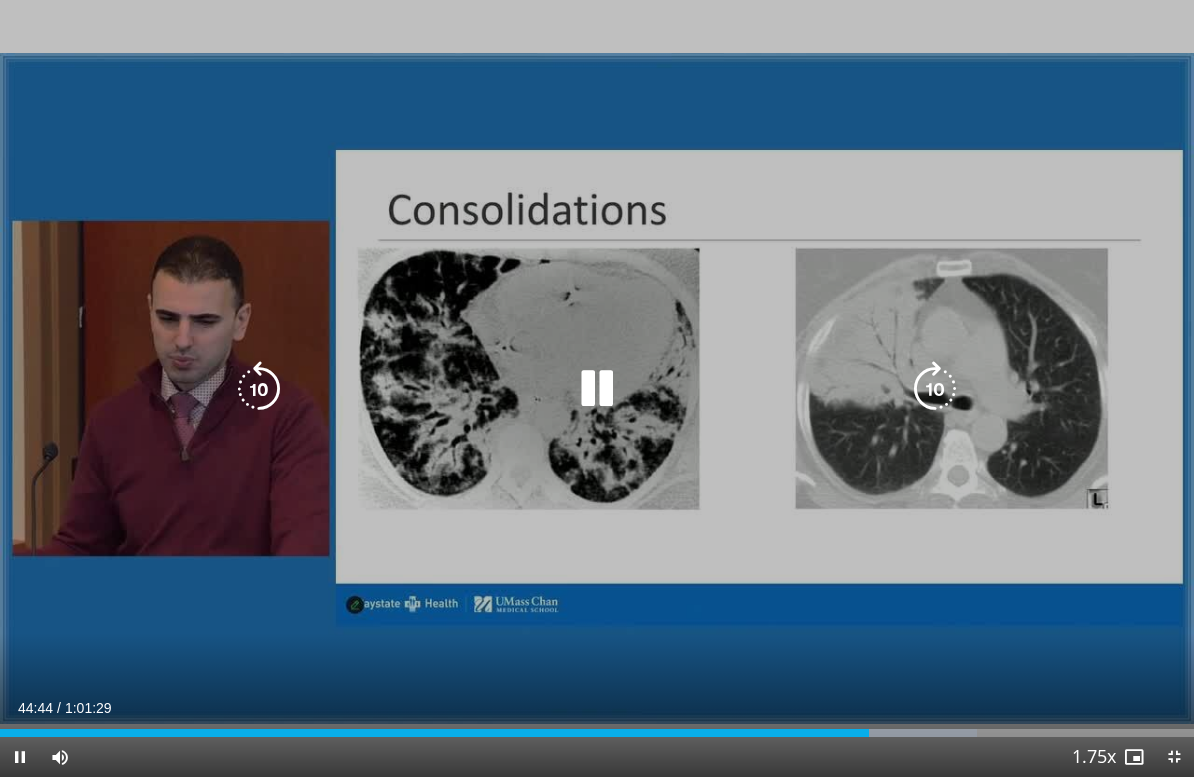 click at bounding box center [935, 389] 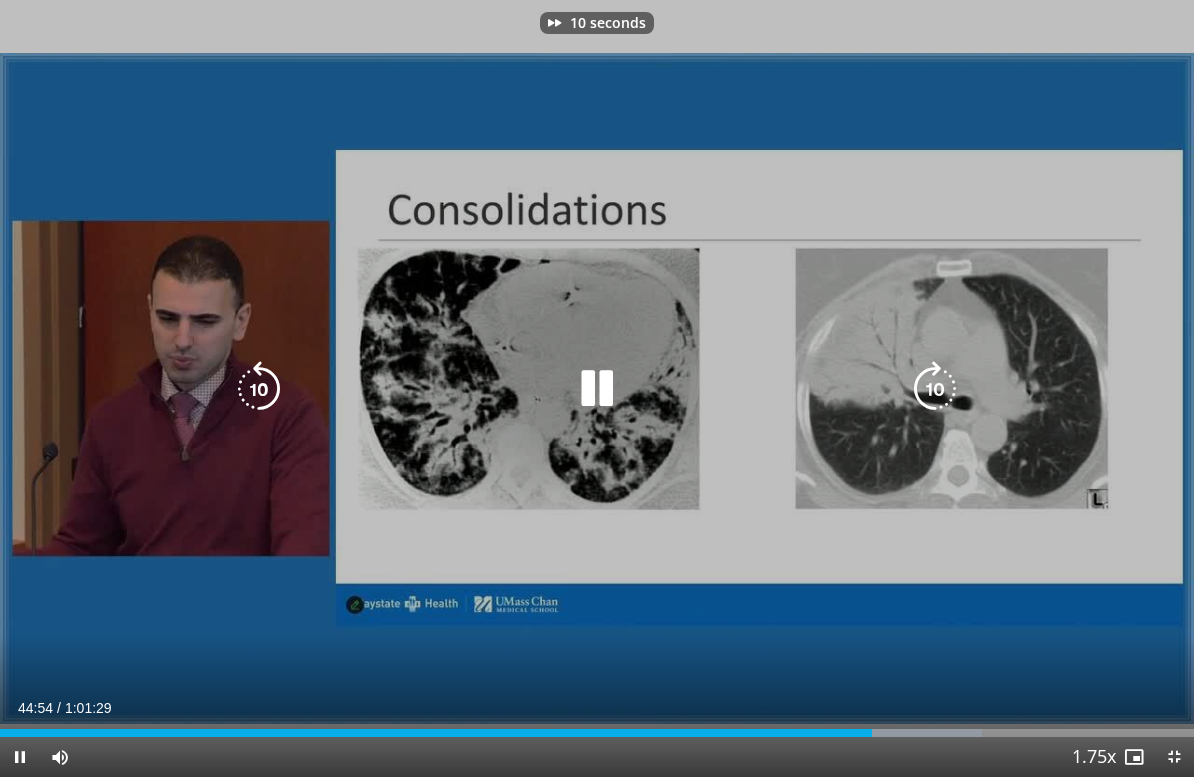 click at bounding box center [935, 389] 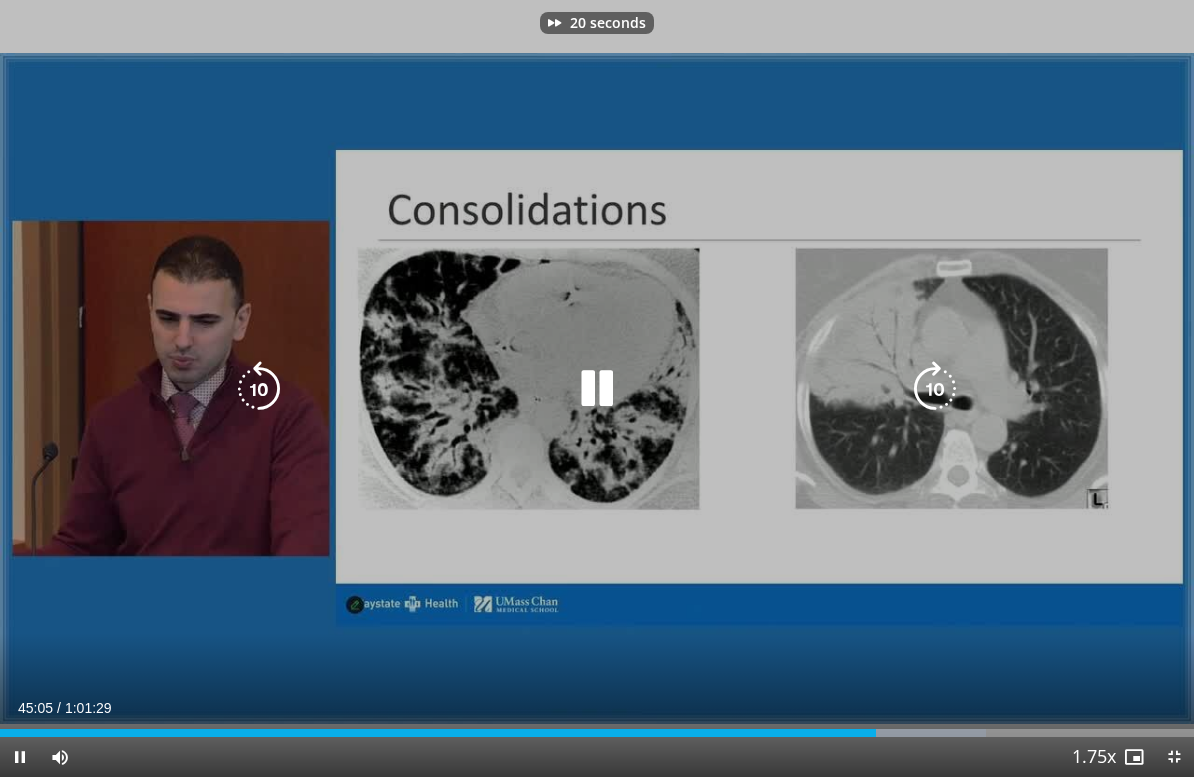 click at bounding box center (935, 389) 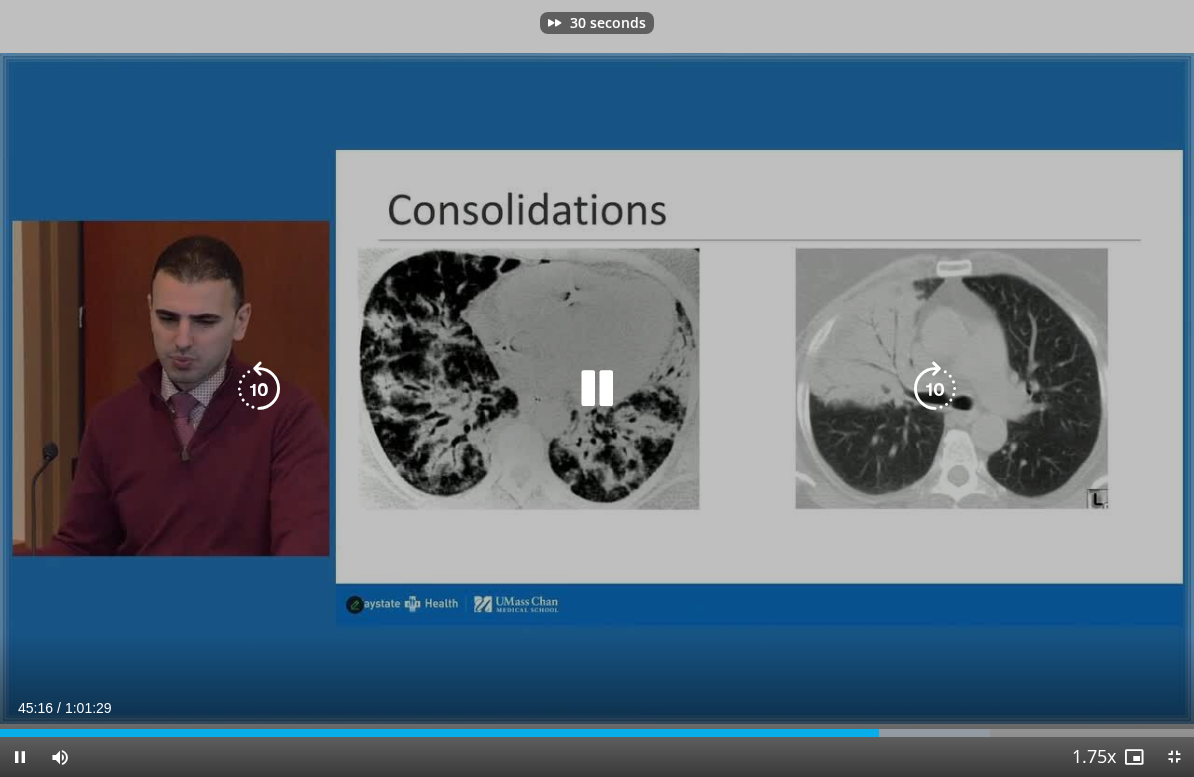 click at bounding box center [935, 389] 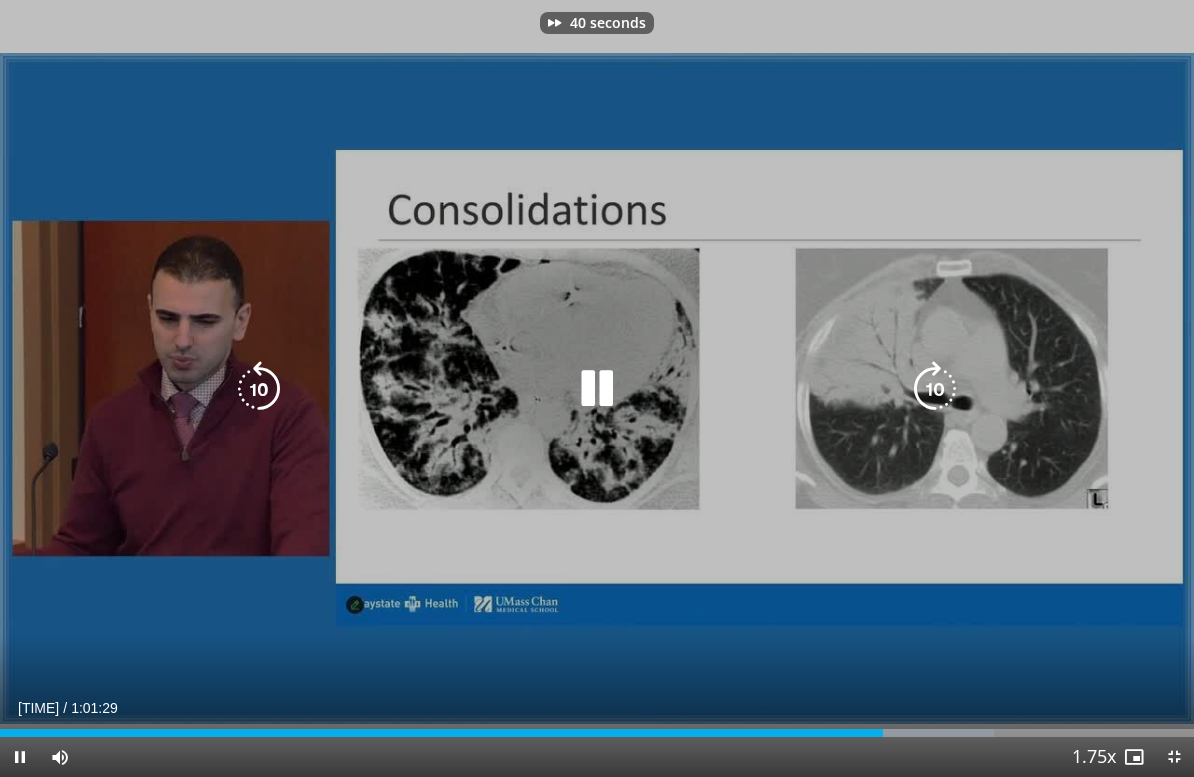 click at bounding box center [935, 389] 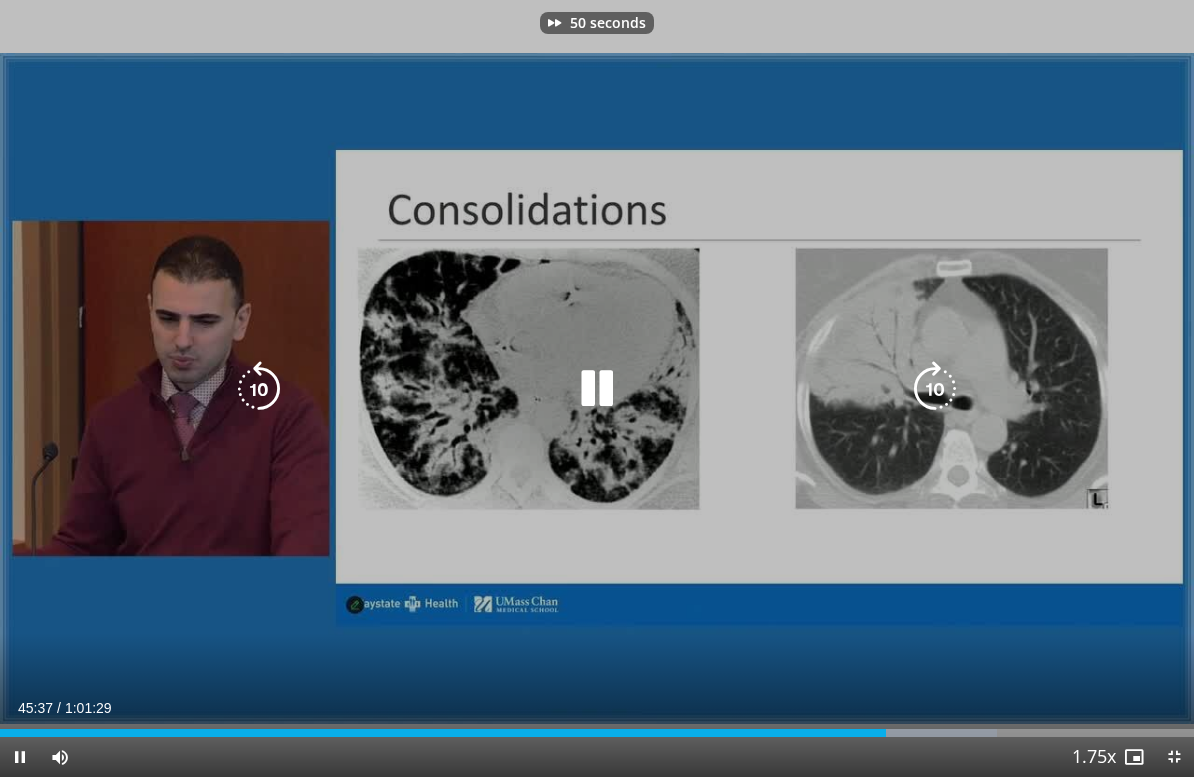click at bounding box center [935, 389] 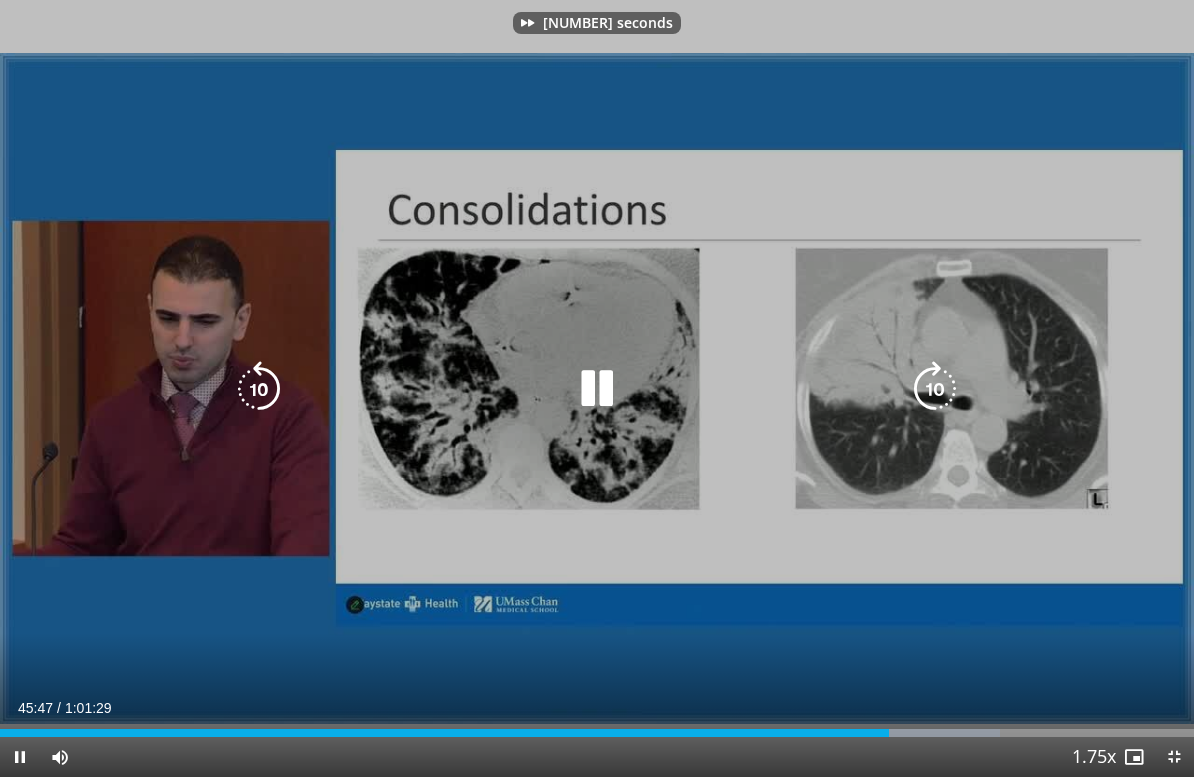 click at bounding box center (935, 389) 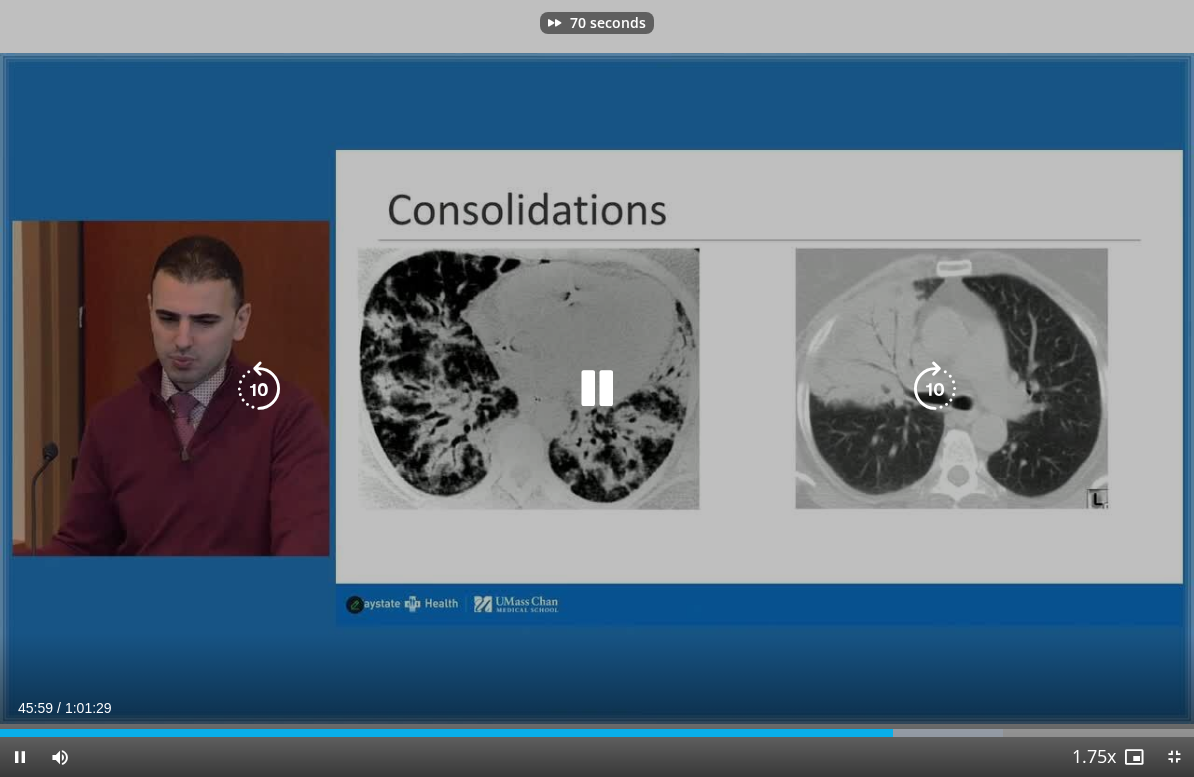 click at bounding box center (935, 389) 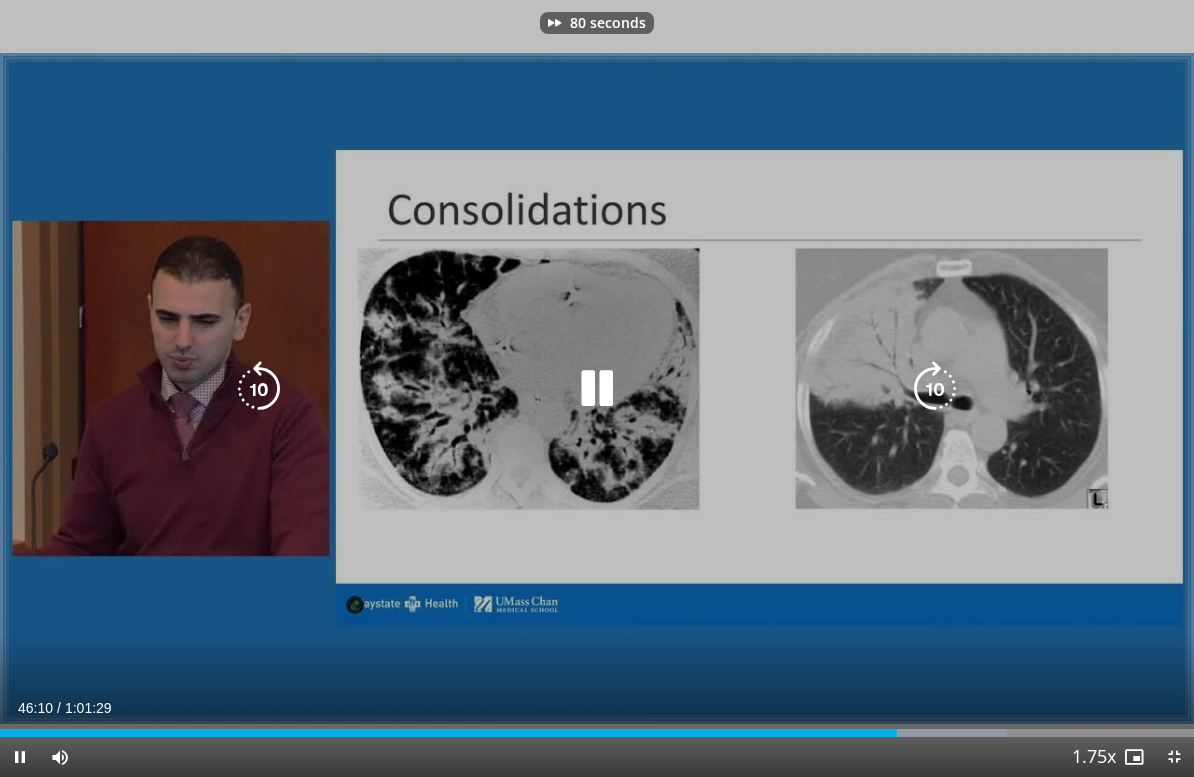 click at bounding box center [935, 389] 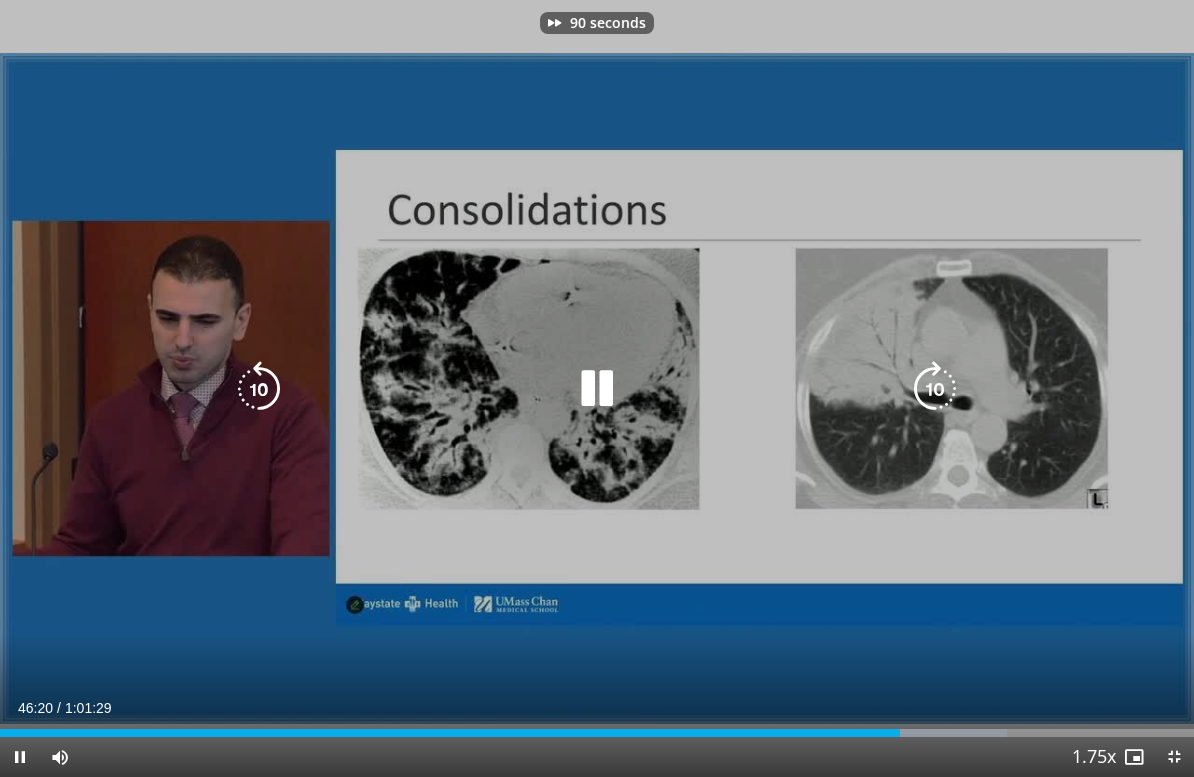 click at bounding box center (935, 389) 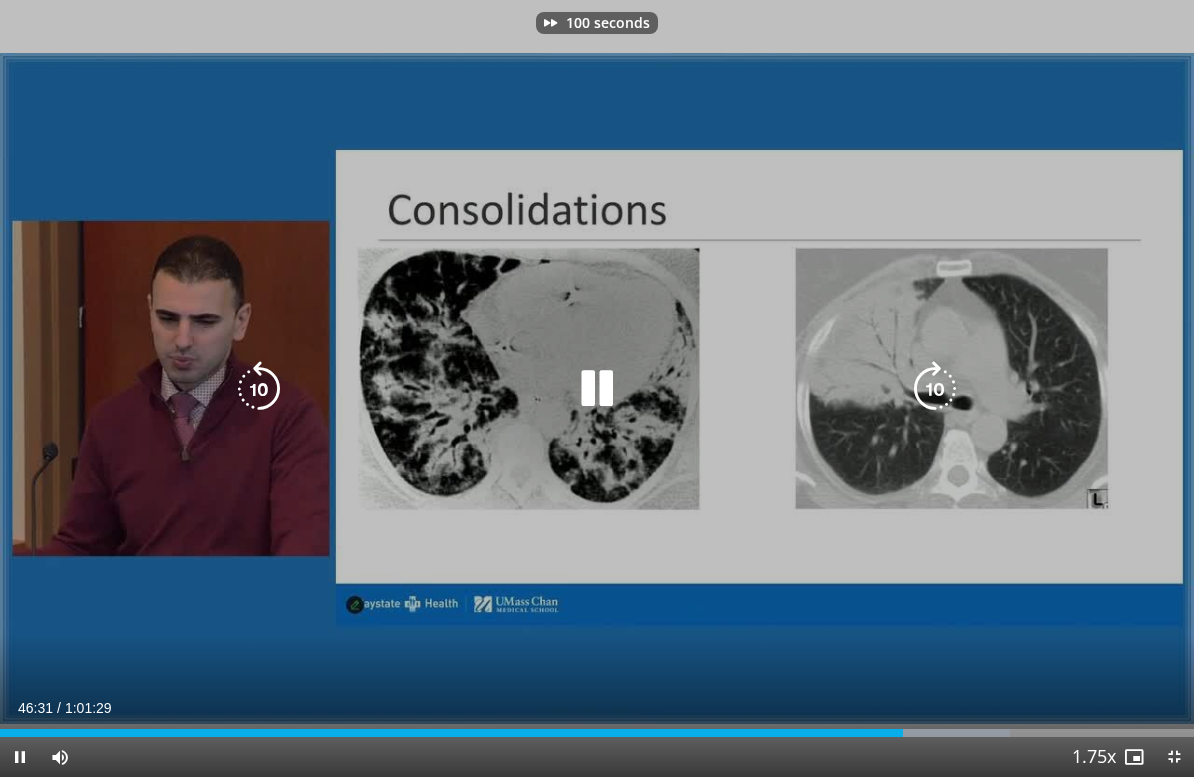 click at bounding box center [935, 389] 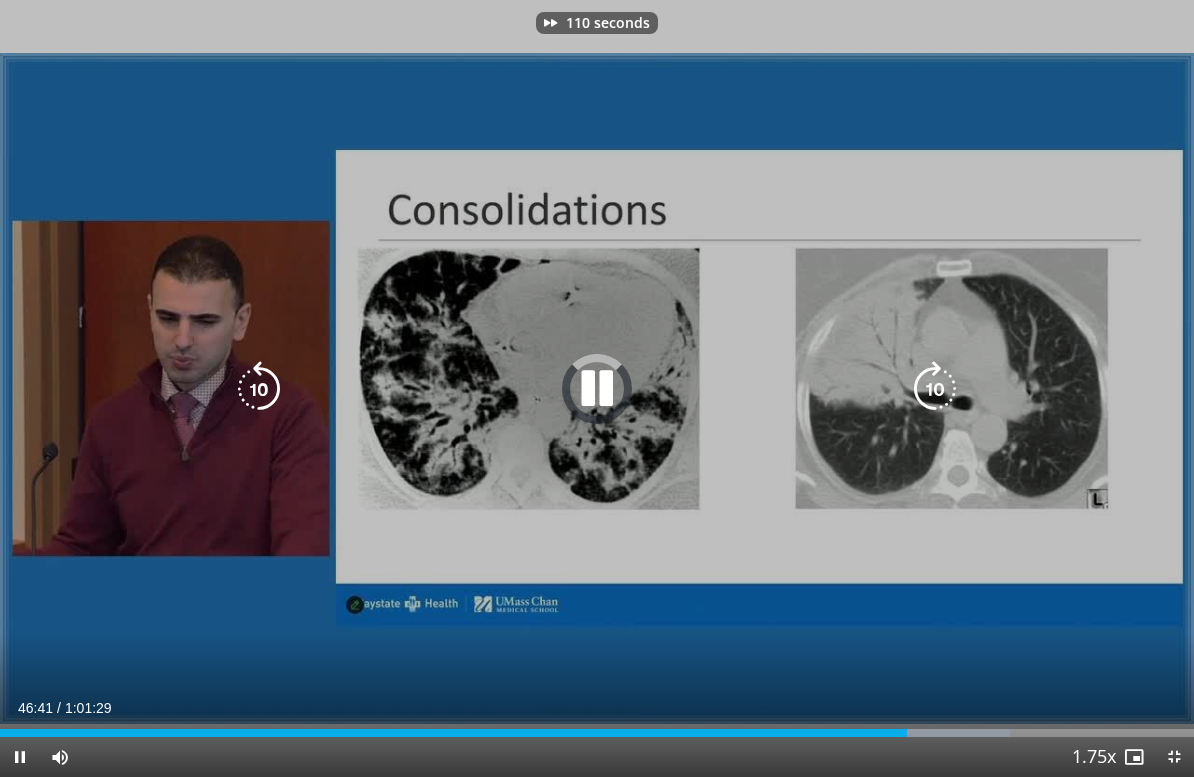 click at bounding box center (935, 389) 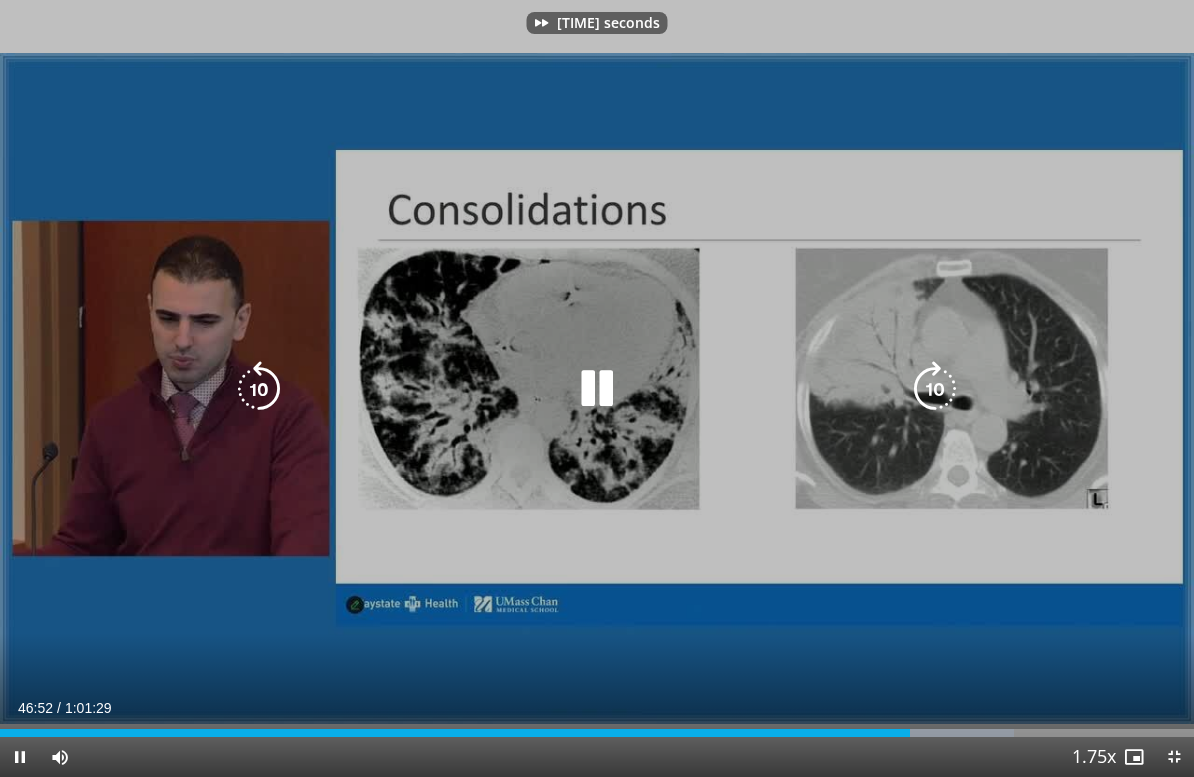 click at bounding box center (935, 389) 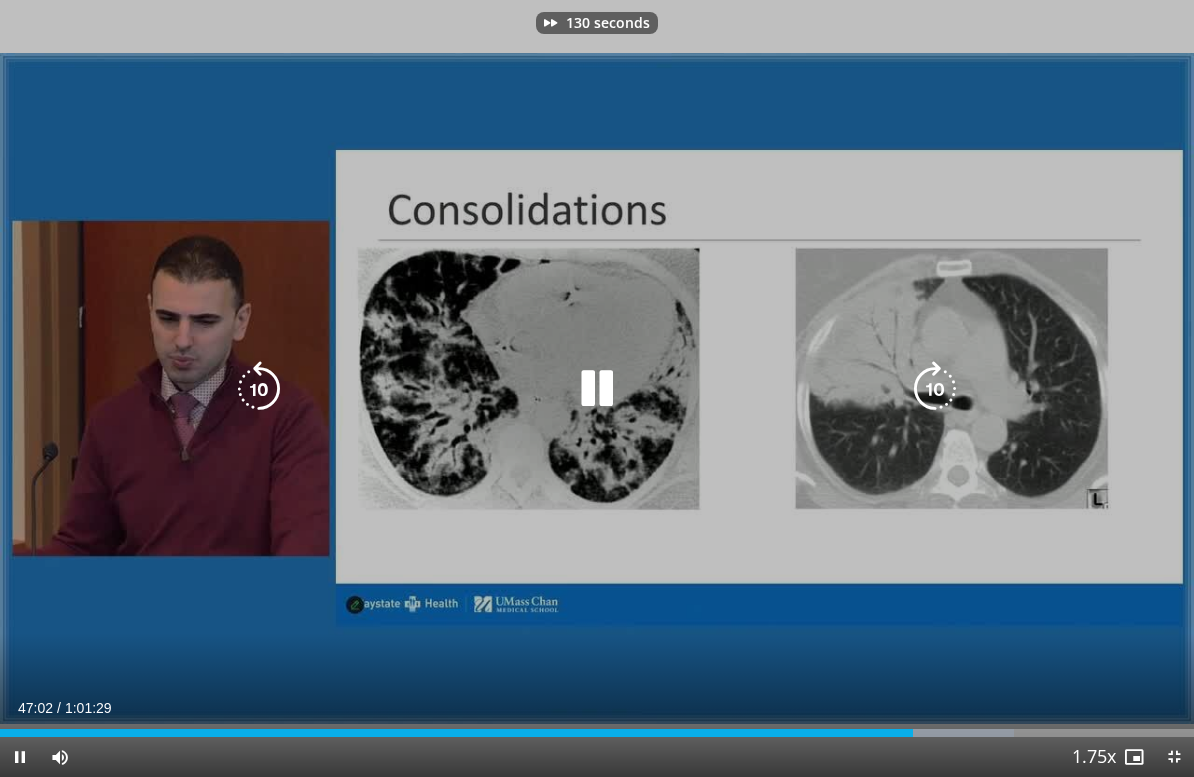 click at bounding box center [935, 389] 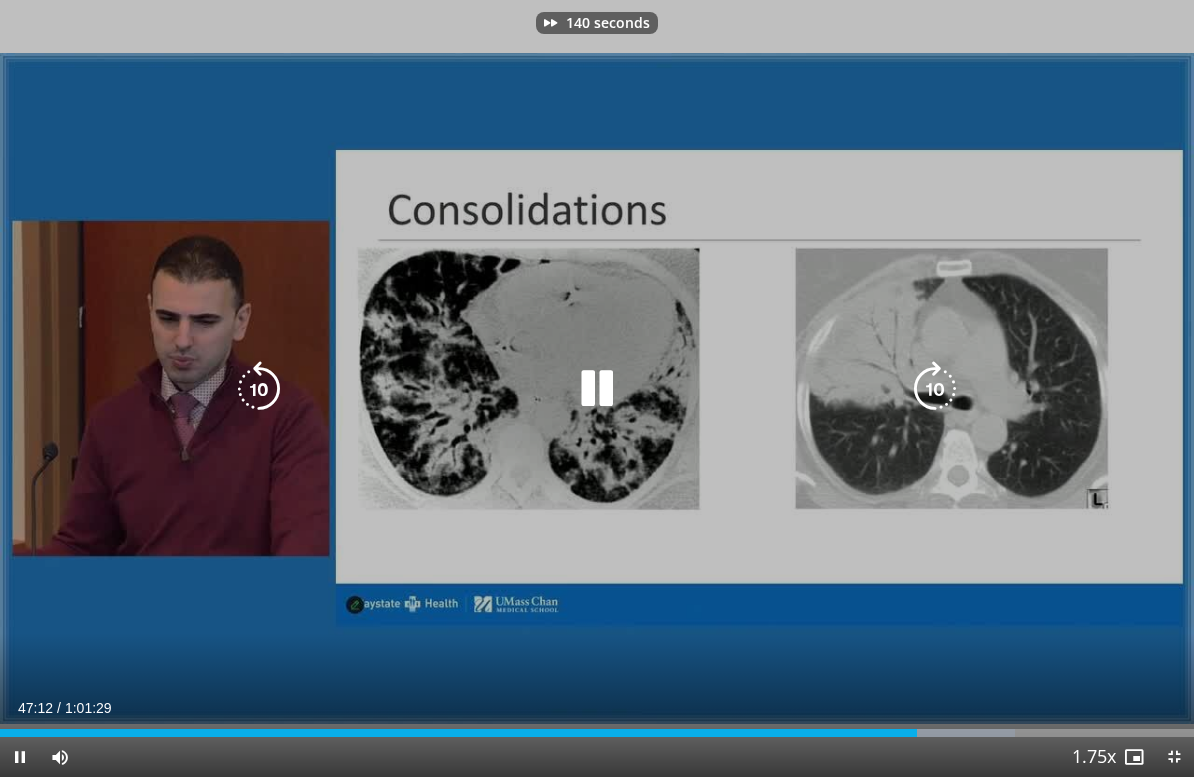 click at bounding box center (935, 389) 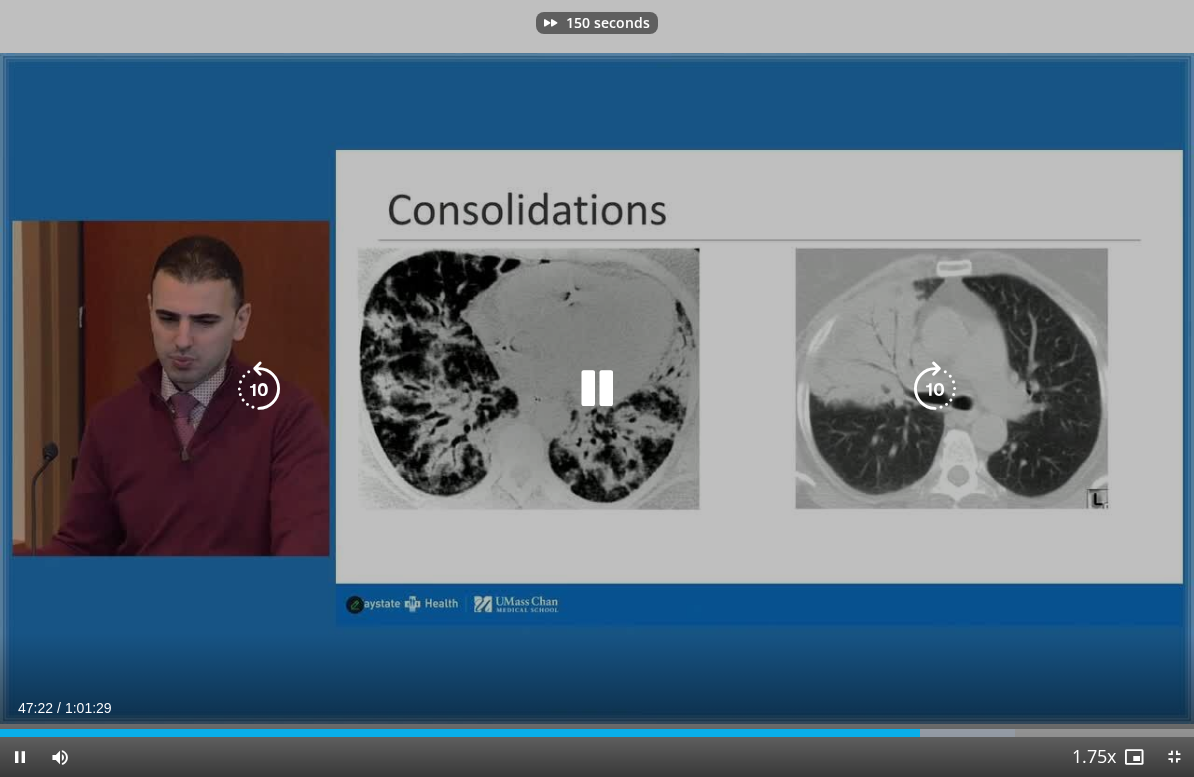 click at bounding box center [935, 389] 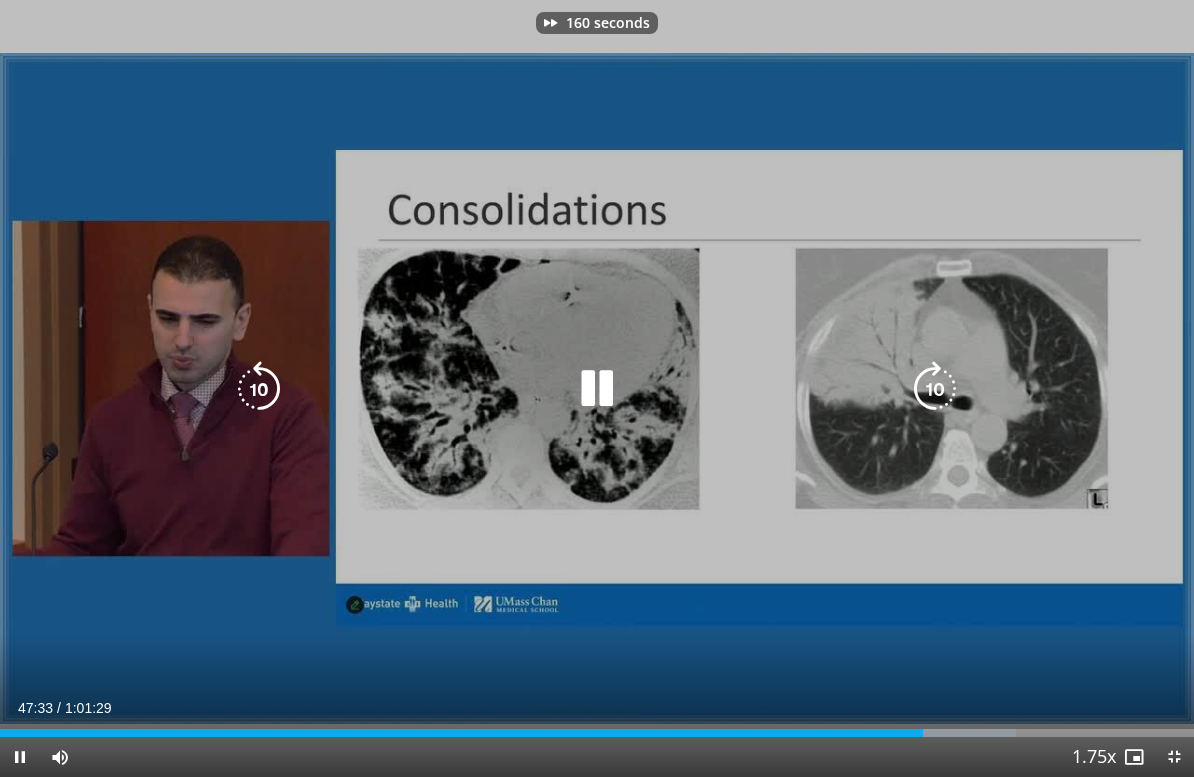 click at bounding box center (935, 389) 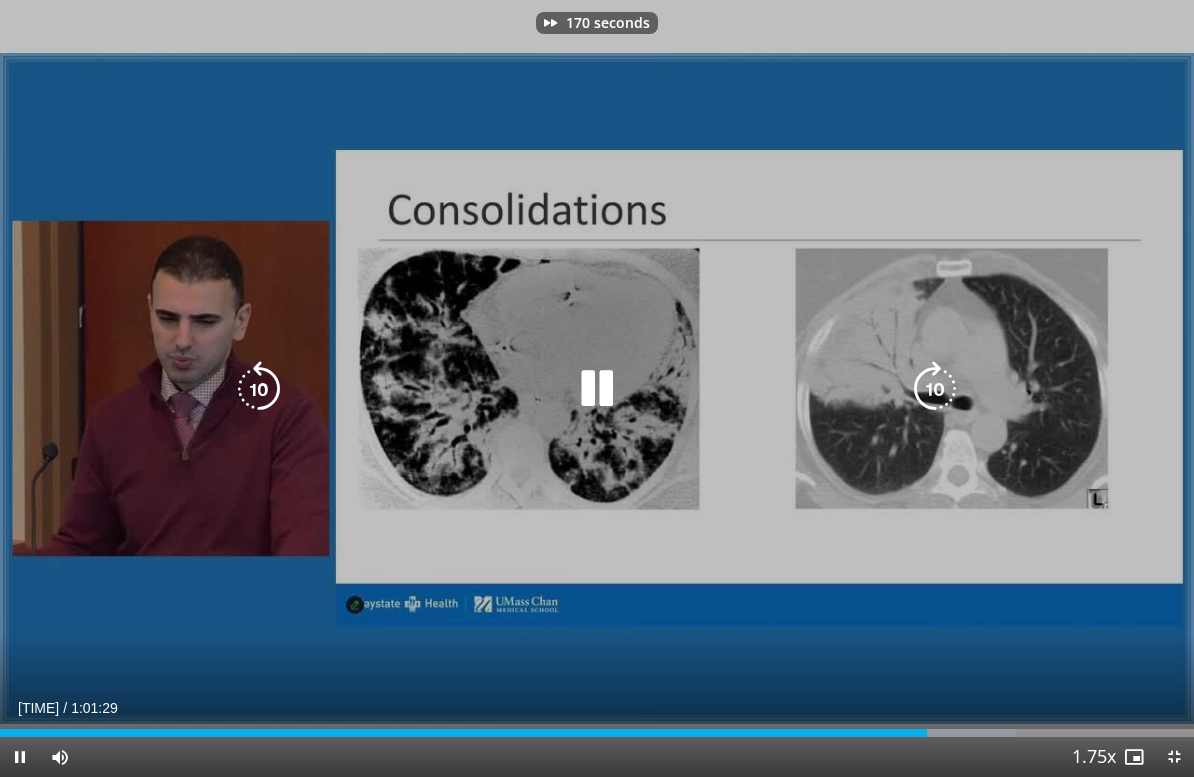click at bounding box center (935, 389) 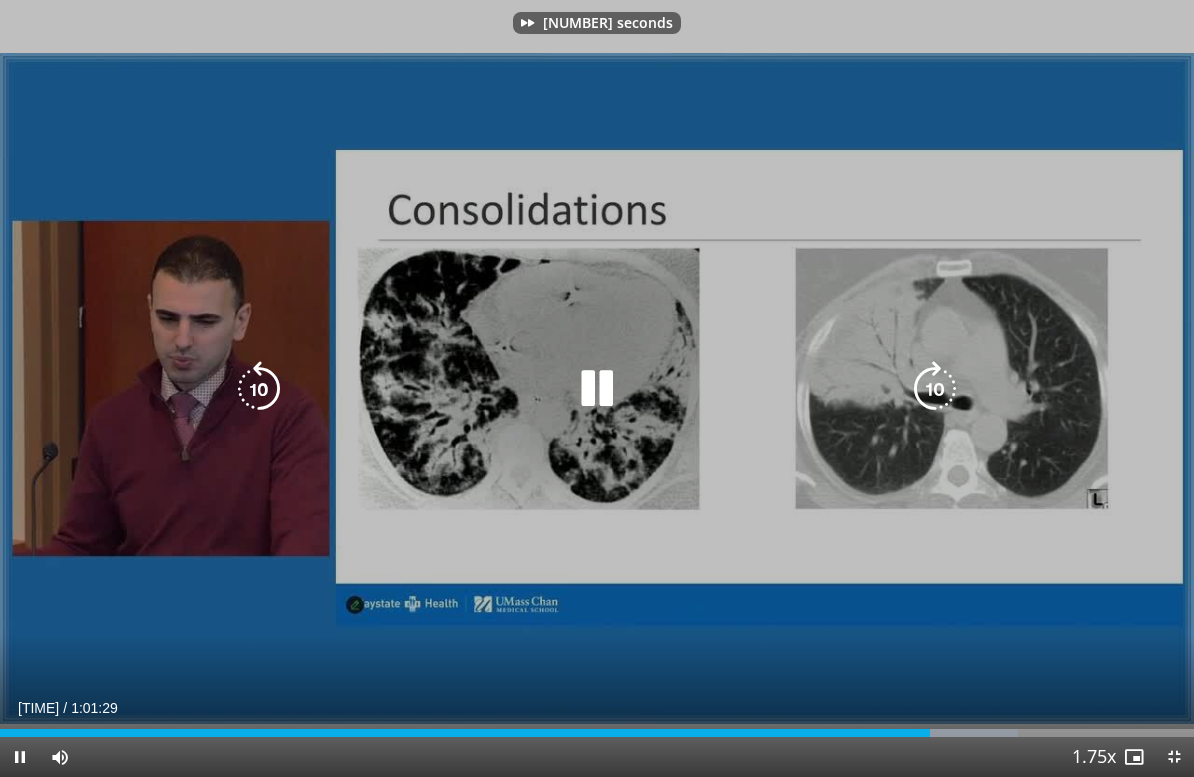 click at bounding box center [935, 389] 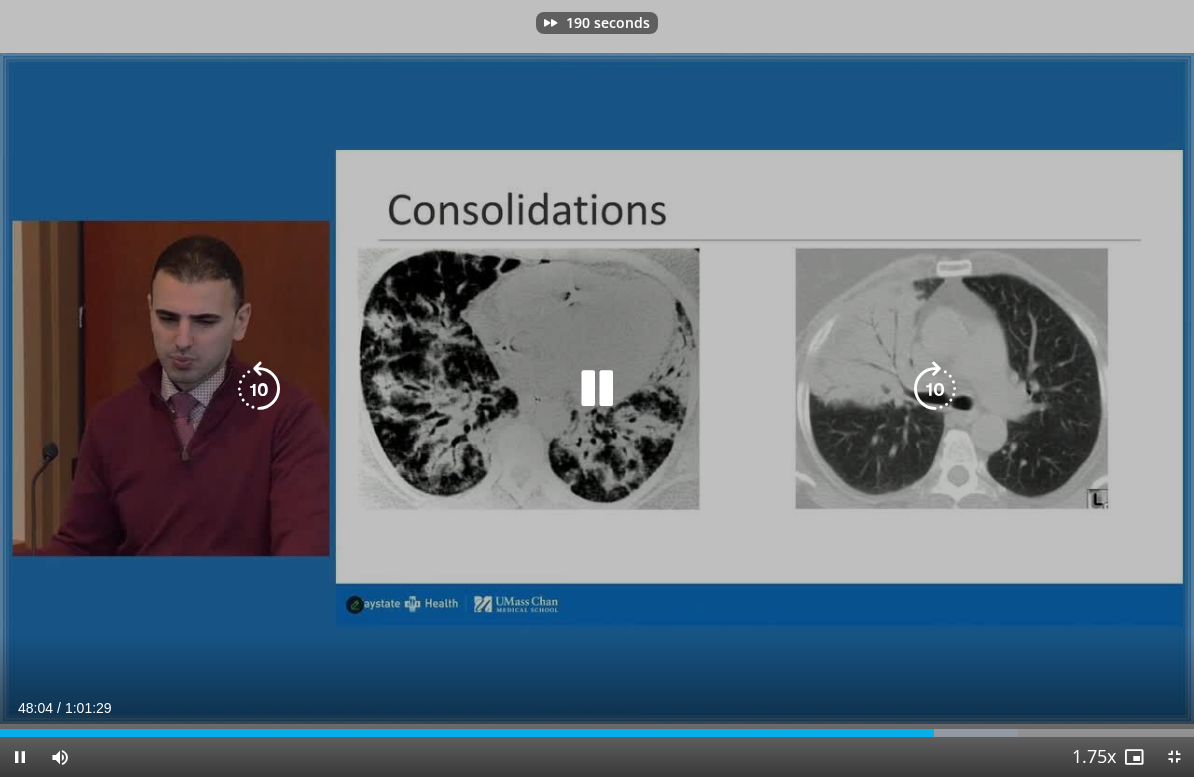 click at bounding box center (935, 389) 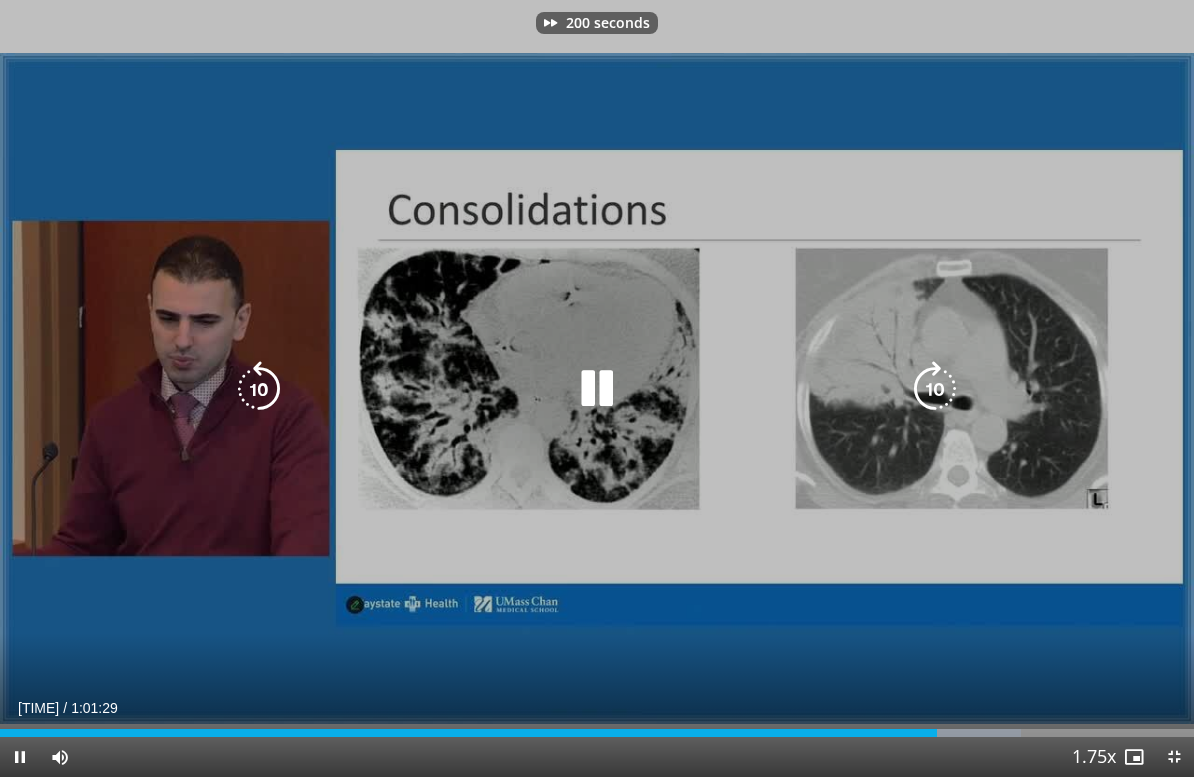 click at bounding box center (935, 389) 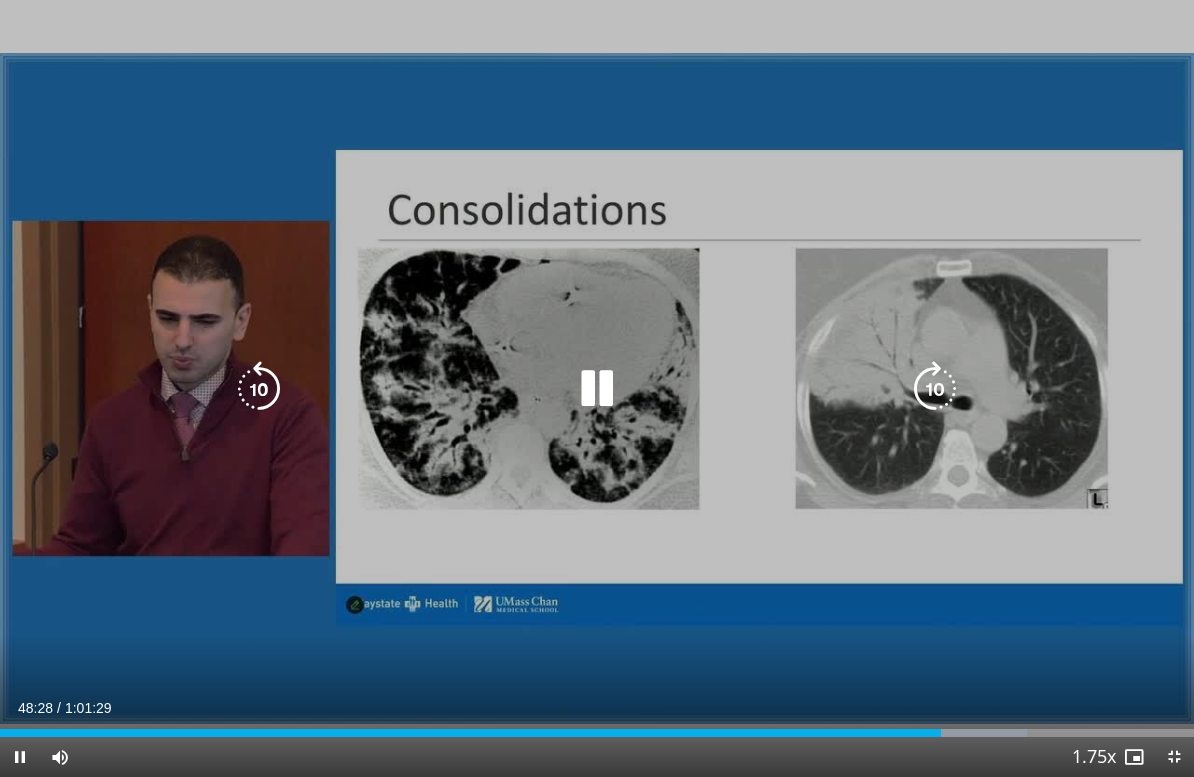 click at bounding box center (935, 389) 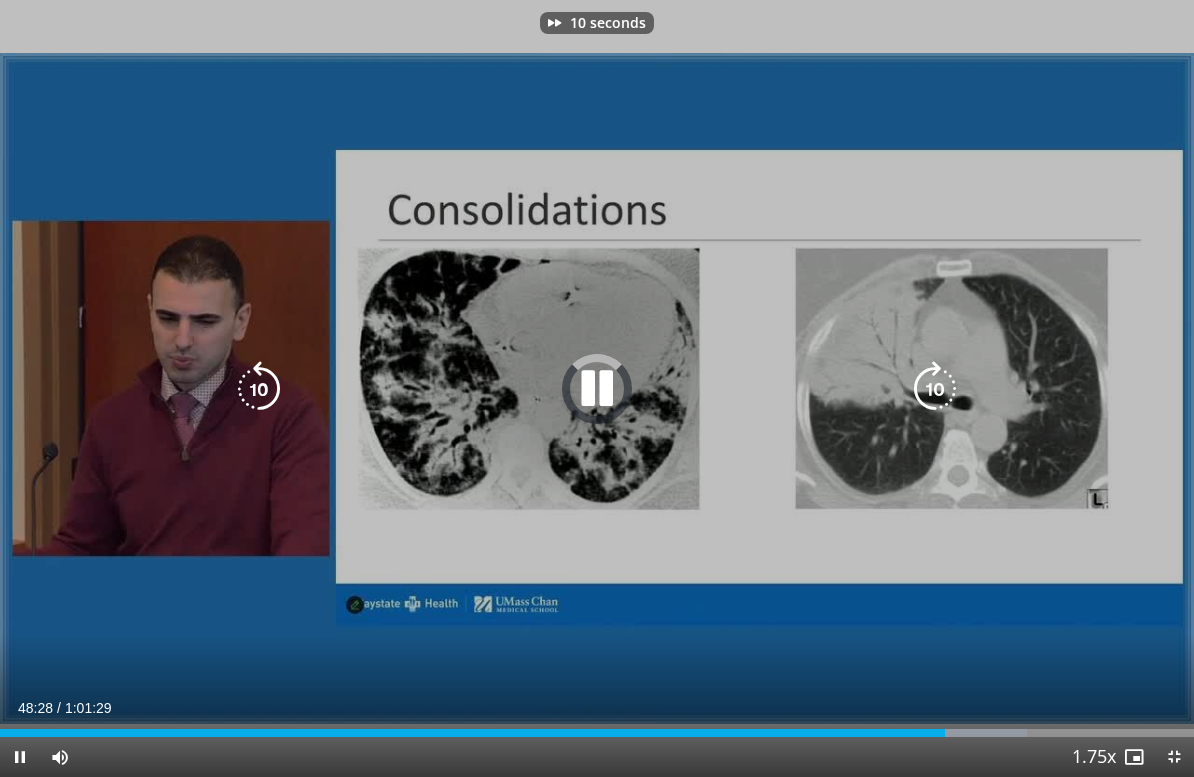 click at bounding box center (935, 389) 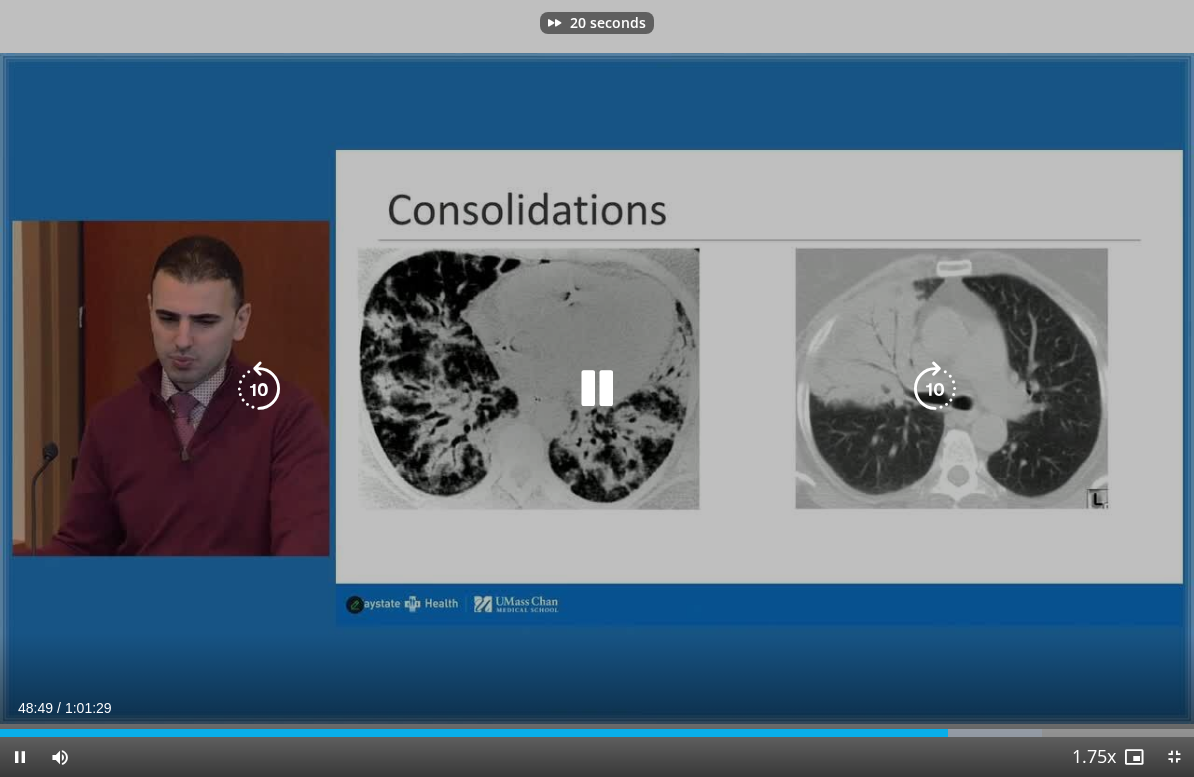 click at bounding box center (935, 389) 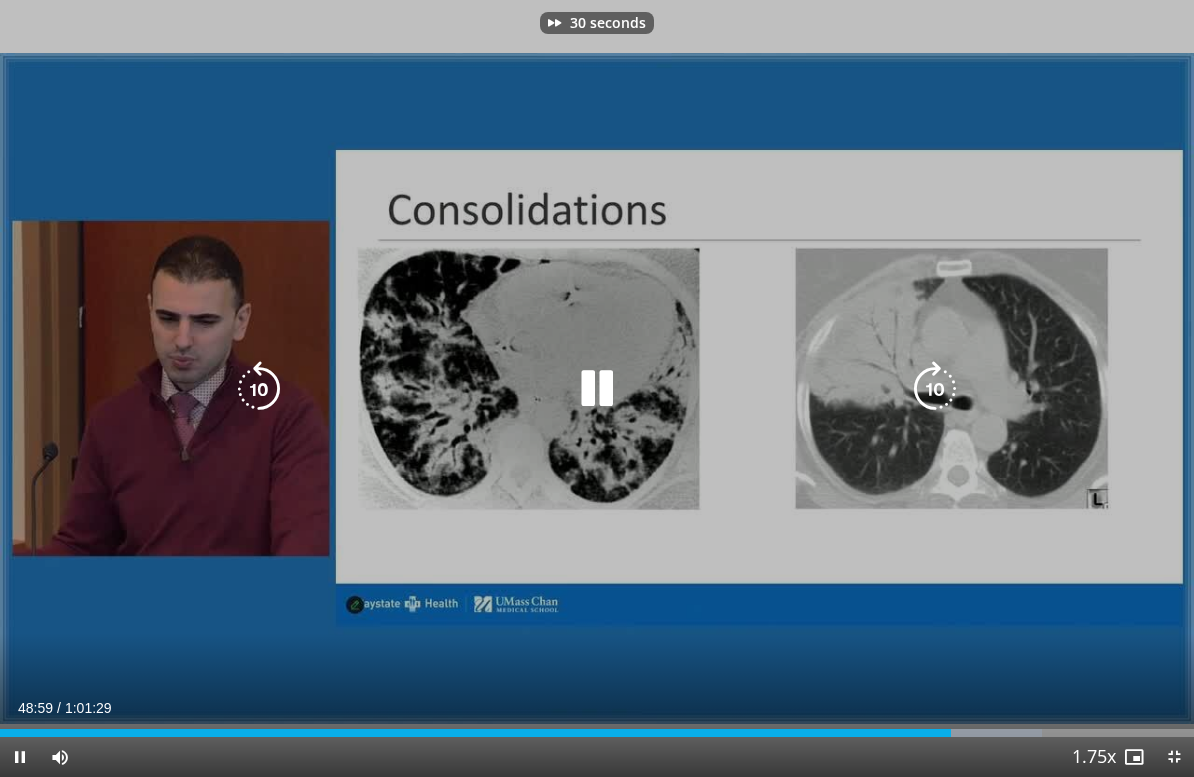 click at bounding box center [935, 389] 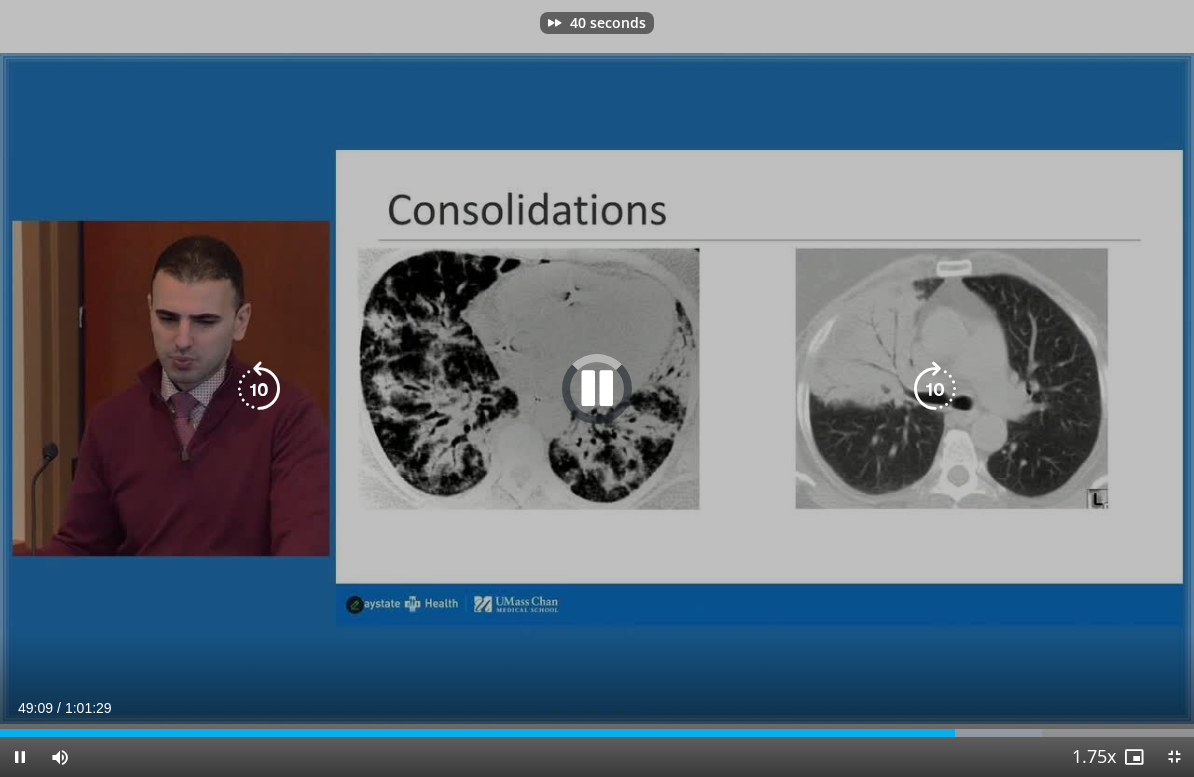 click at bounding box center (935, 389) 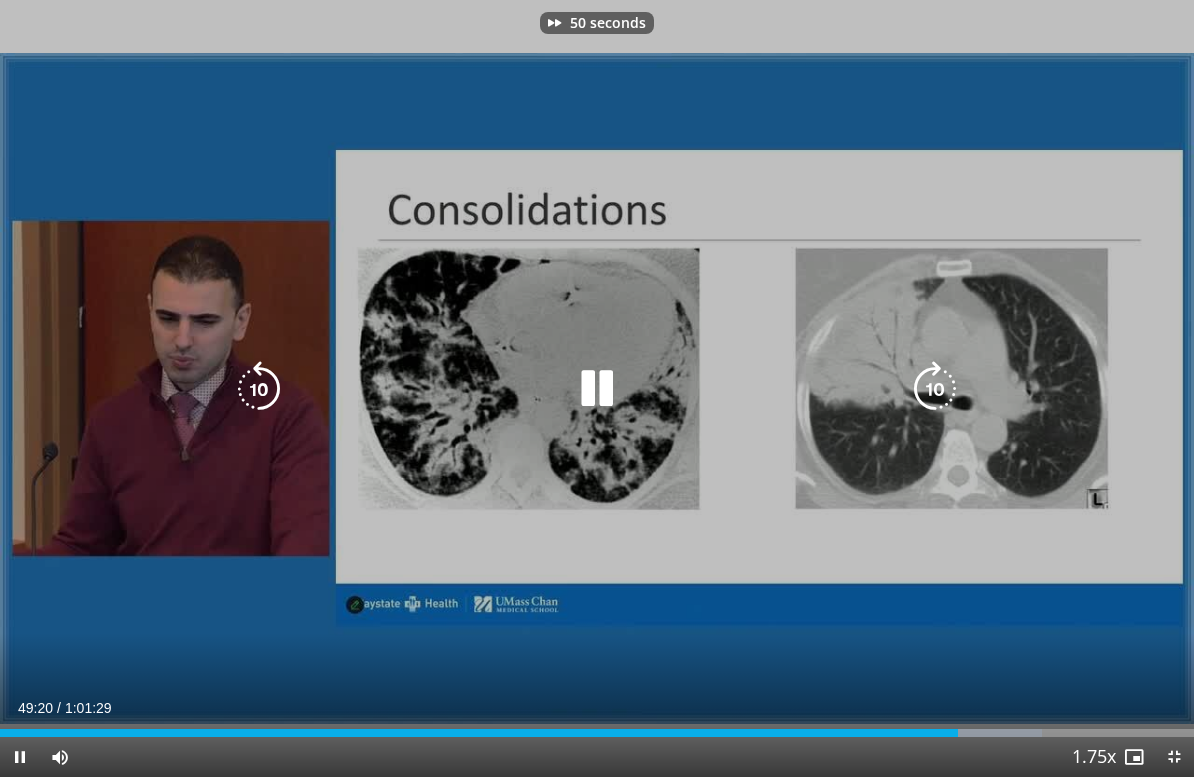 click at bounding box center [935, 389] 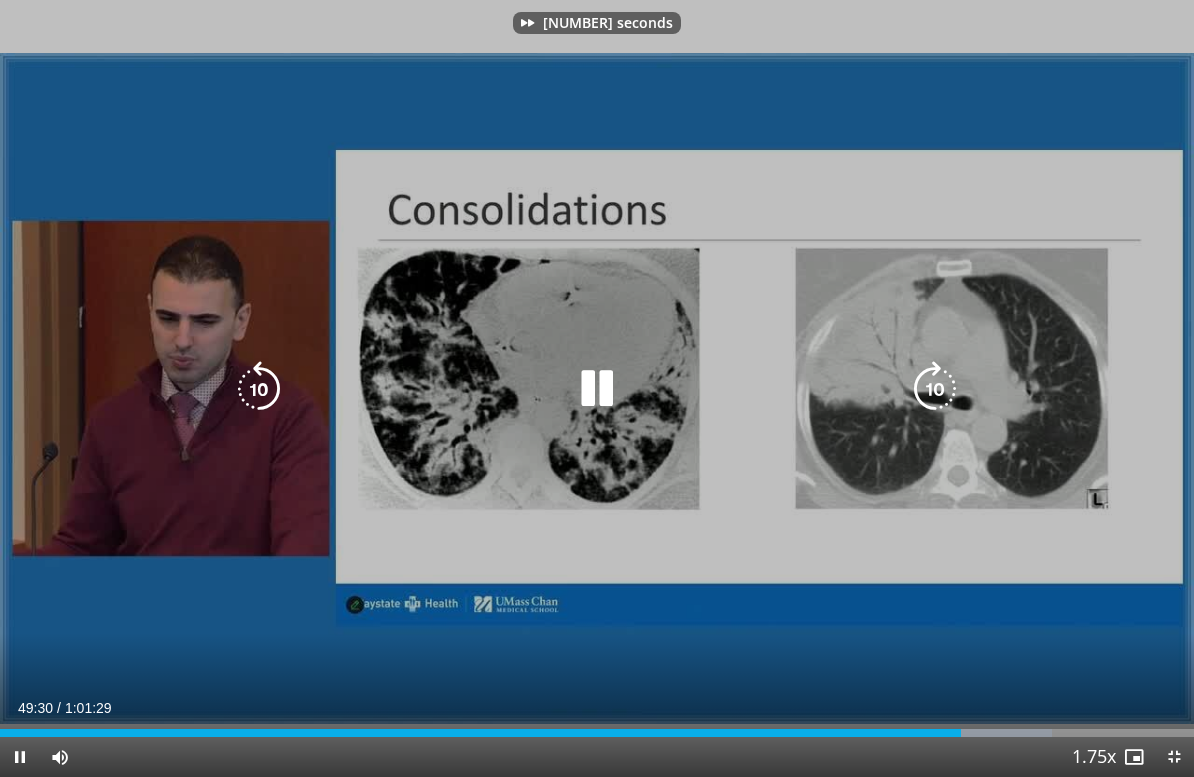 click at bounding box center [935, 389] 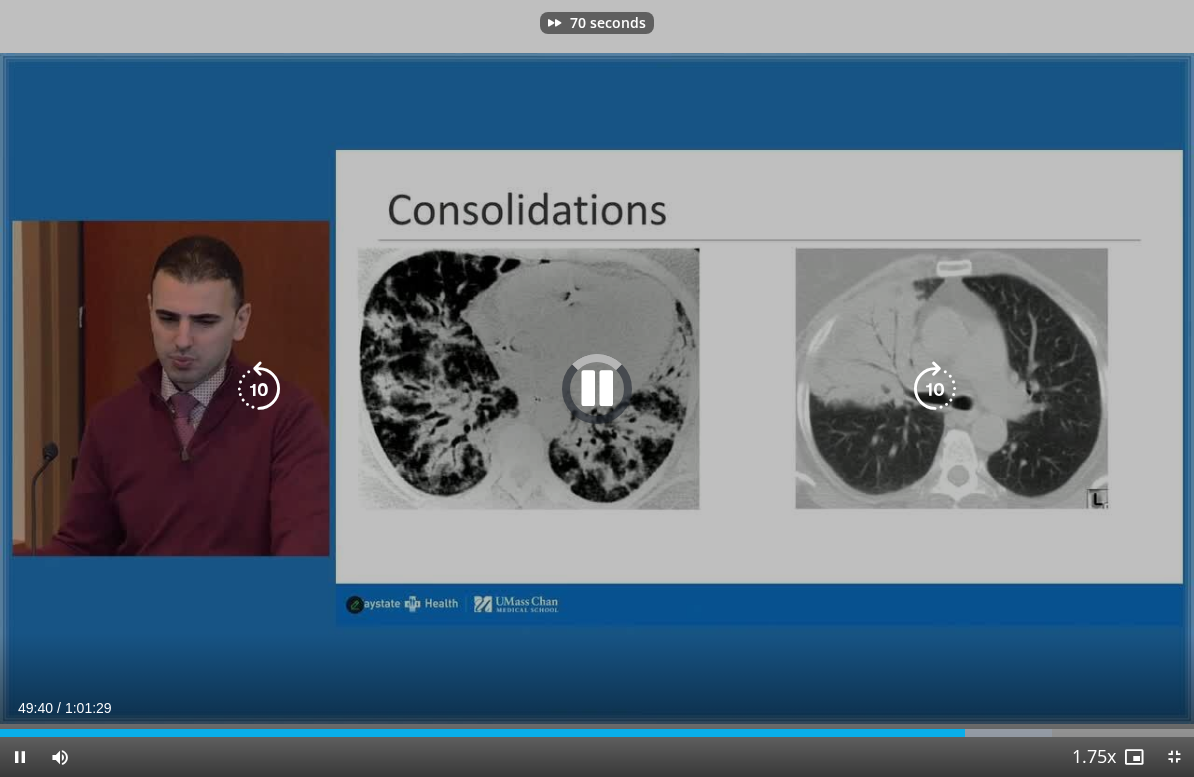 click at bounding box center (935, 389) 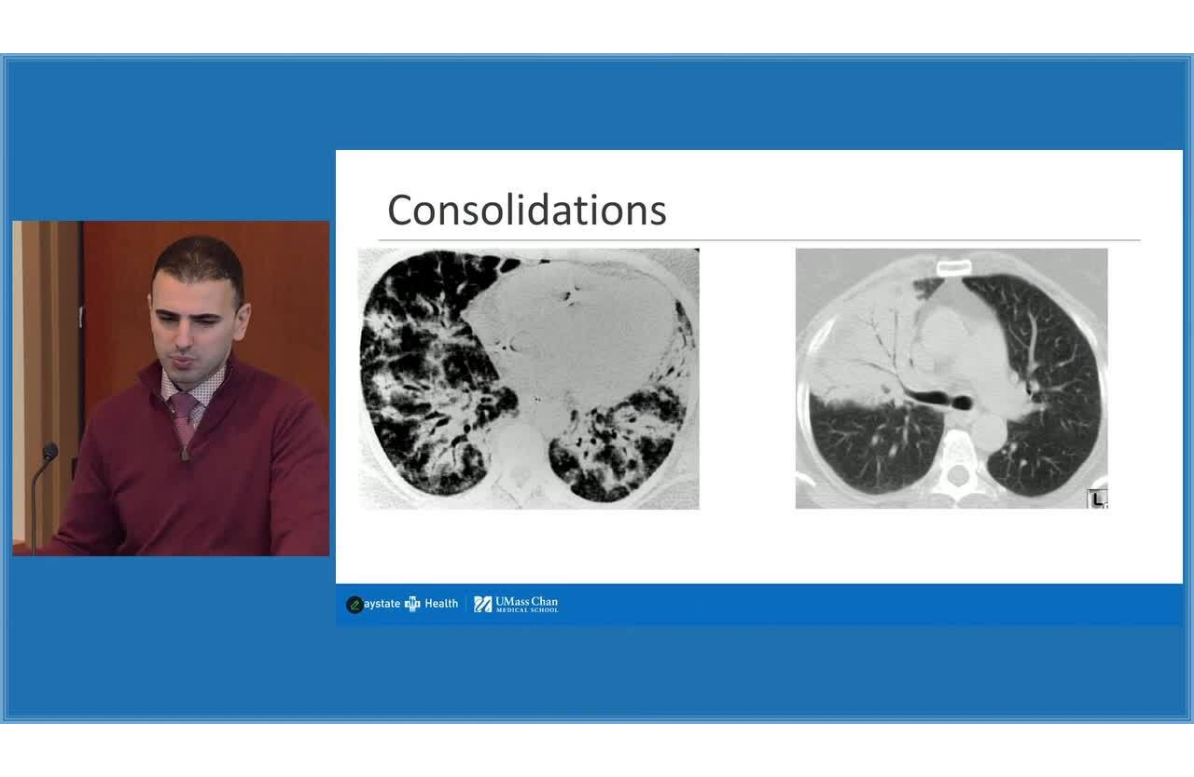 scroll, scrollTop: 24, scrollLeft: 0, axis: vertical 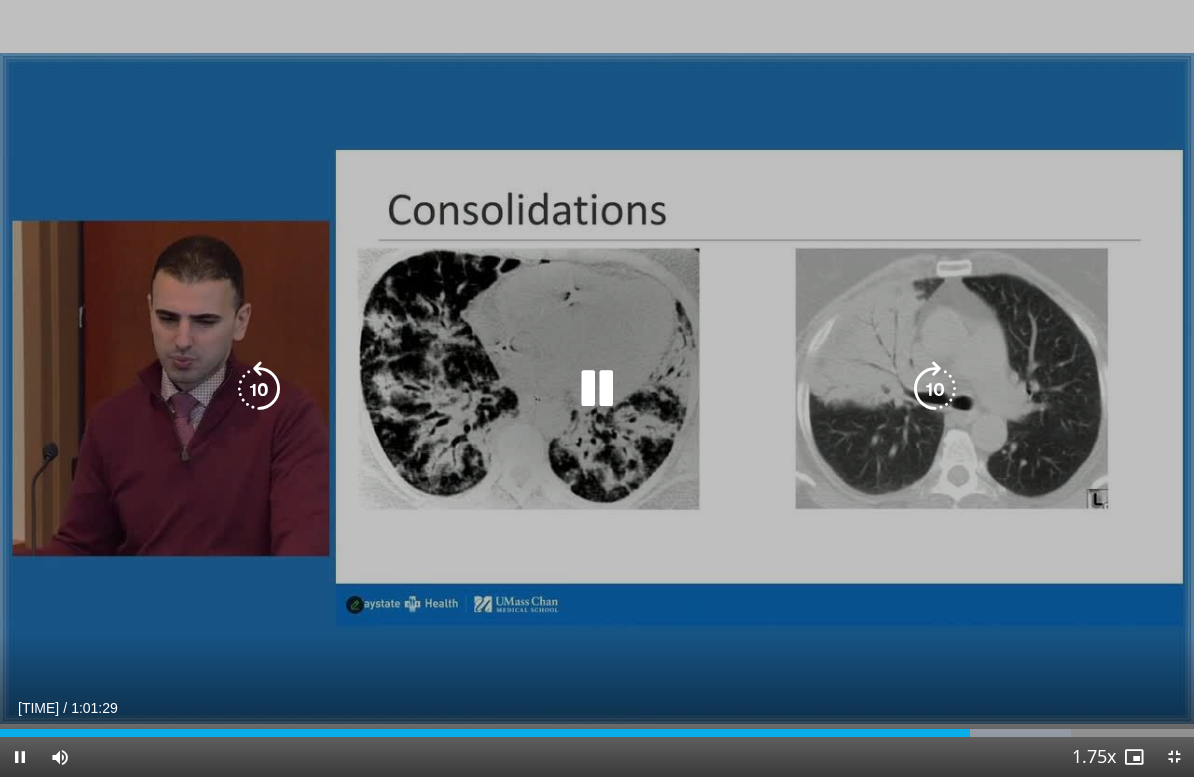 click at bounding box center [935, 389] 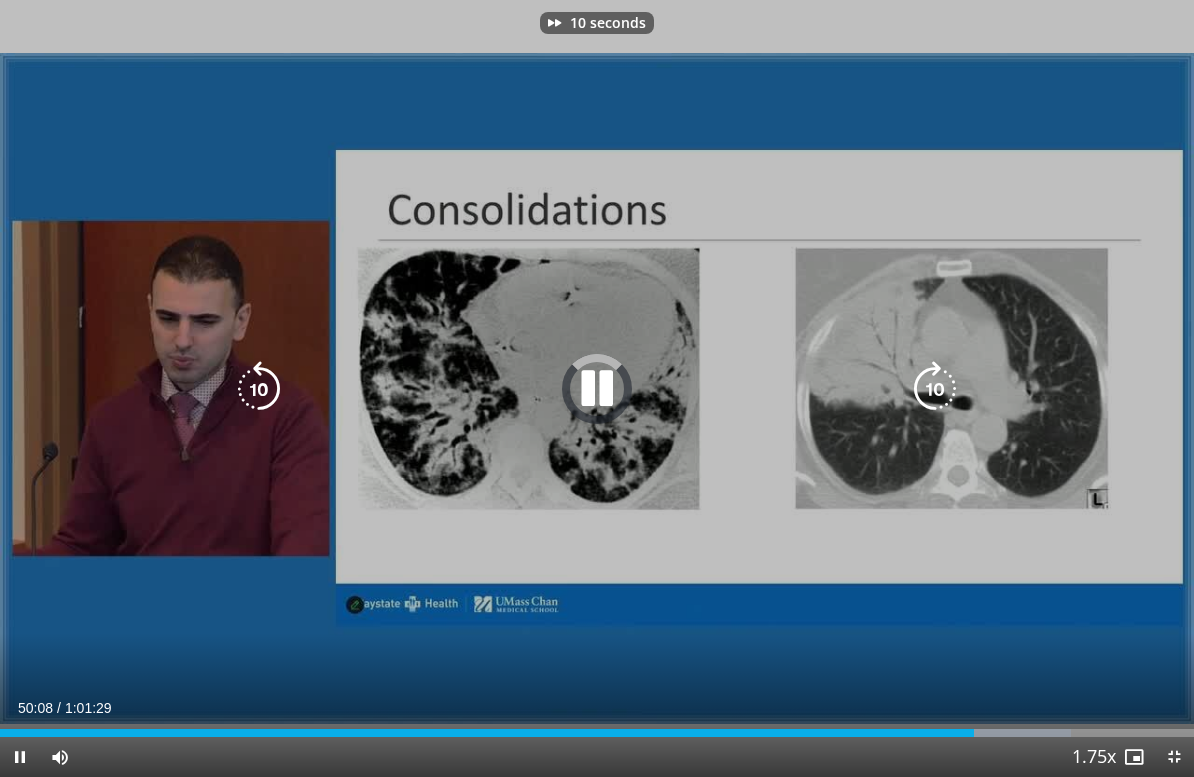 click at bounding box center [935, 389] 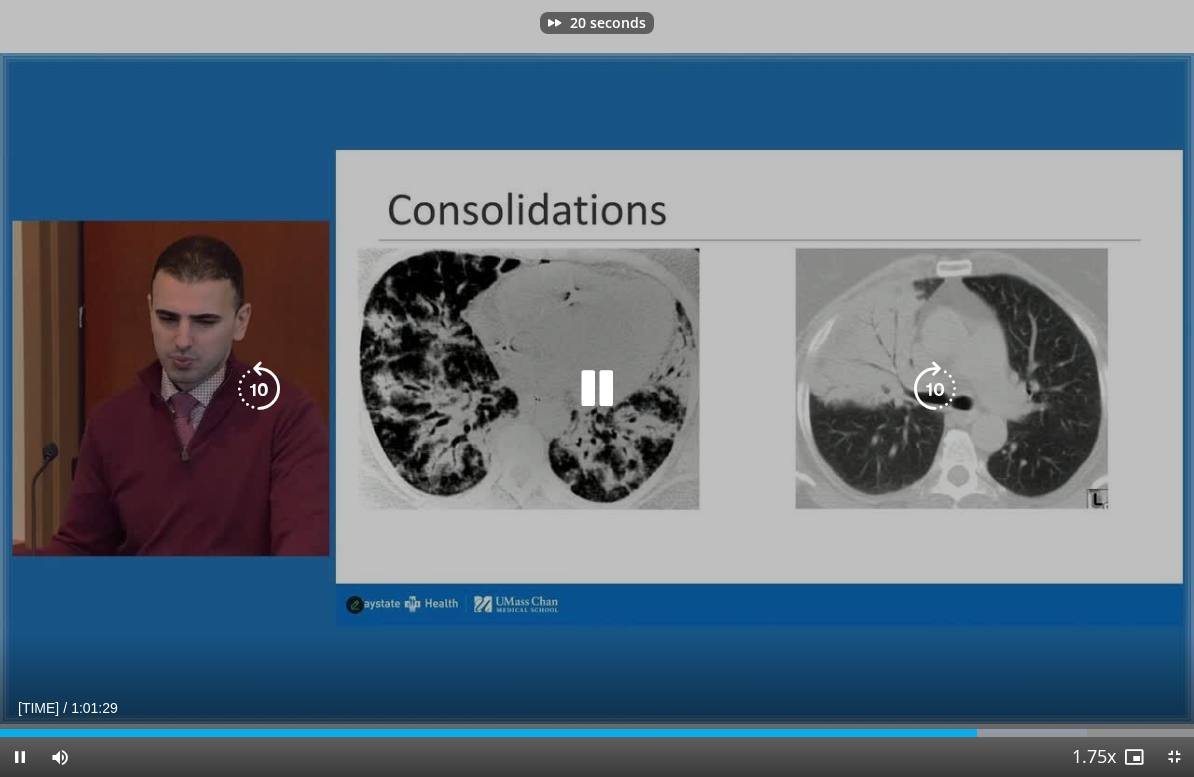 click at bounding box center [935, 389] 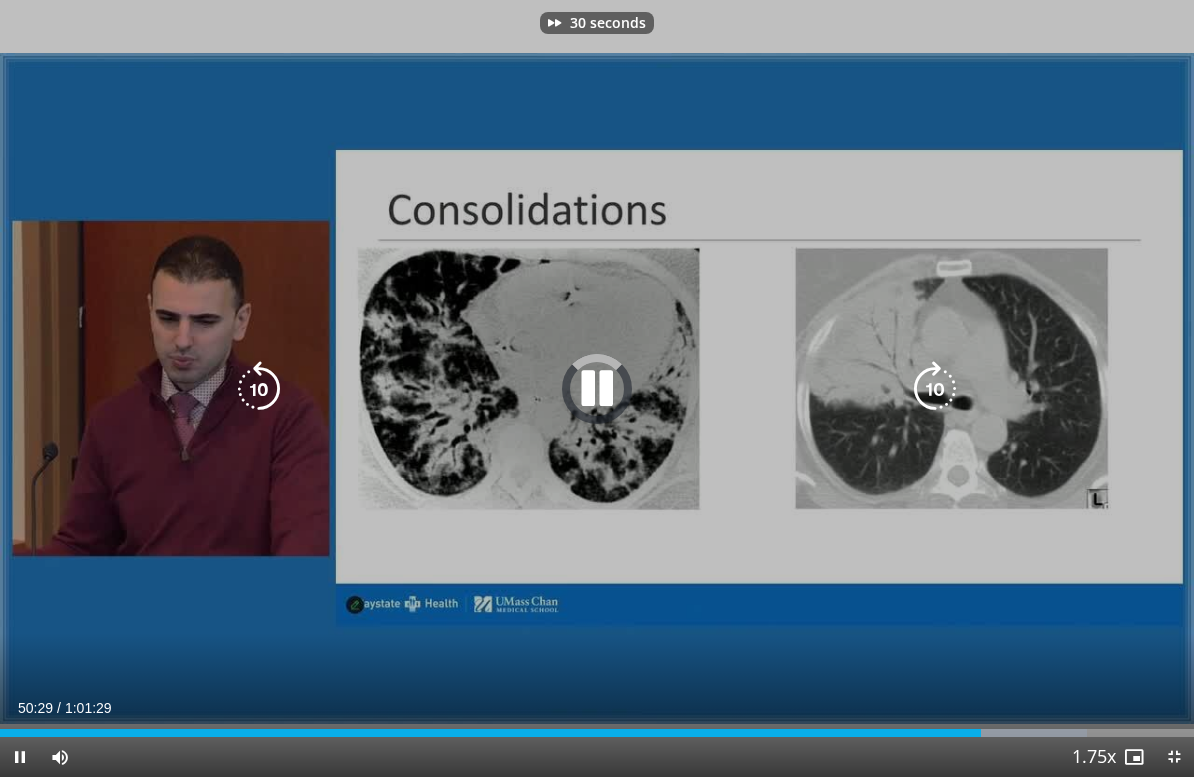 click at bounding box center (935, 389) 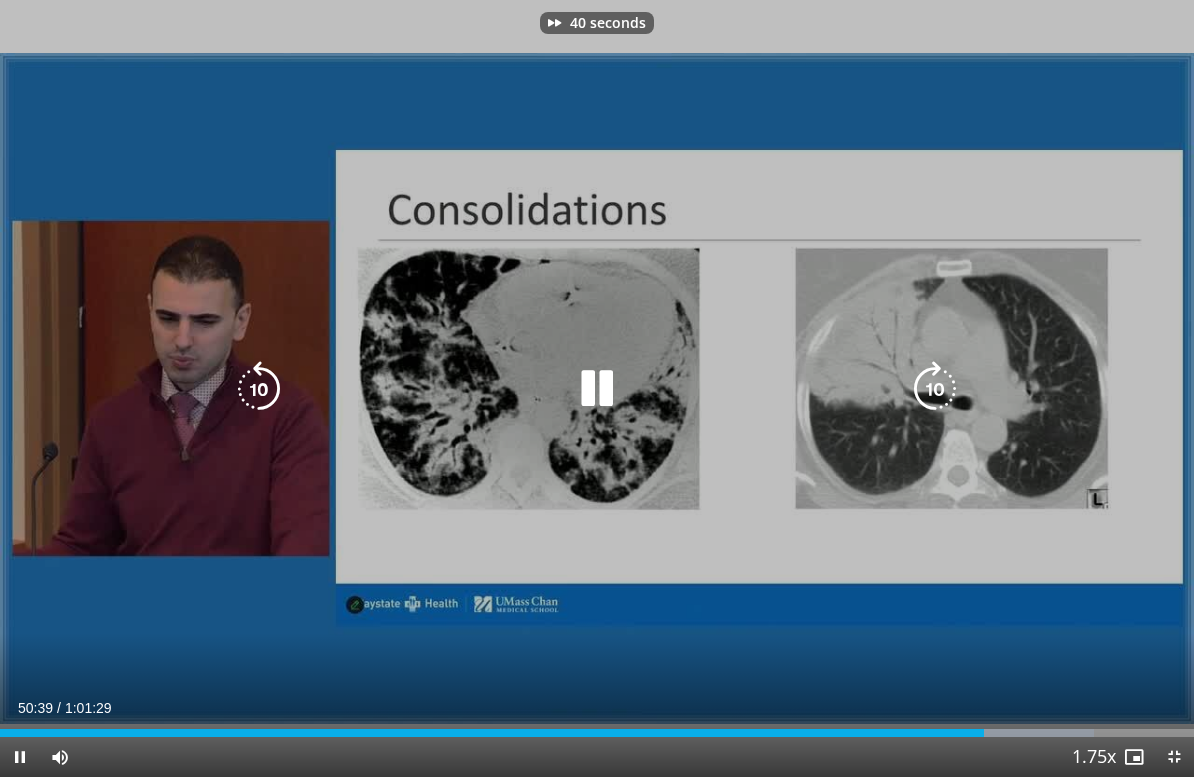 click at bounding box center [935, 389] 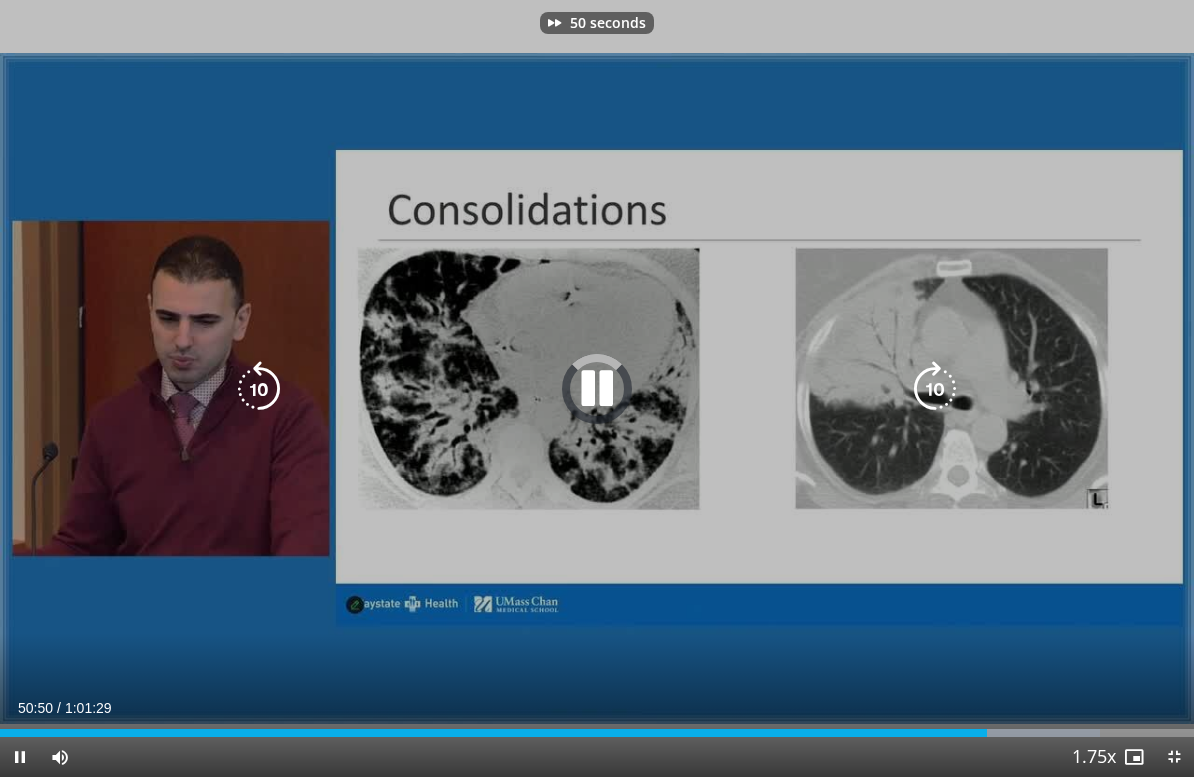 click at bounding box center (935, 389) 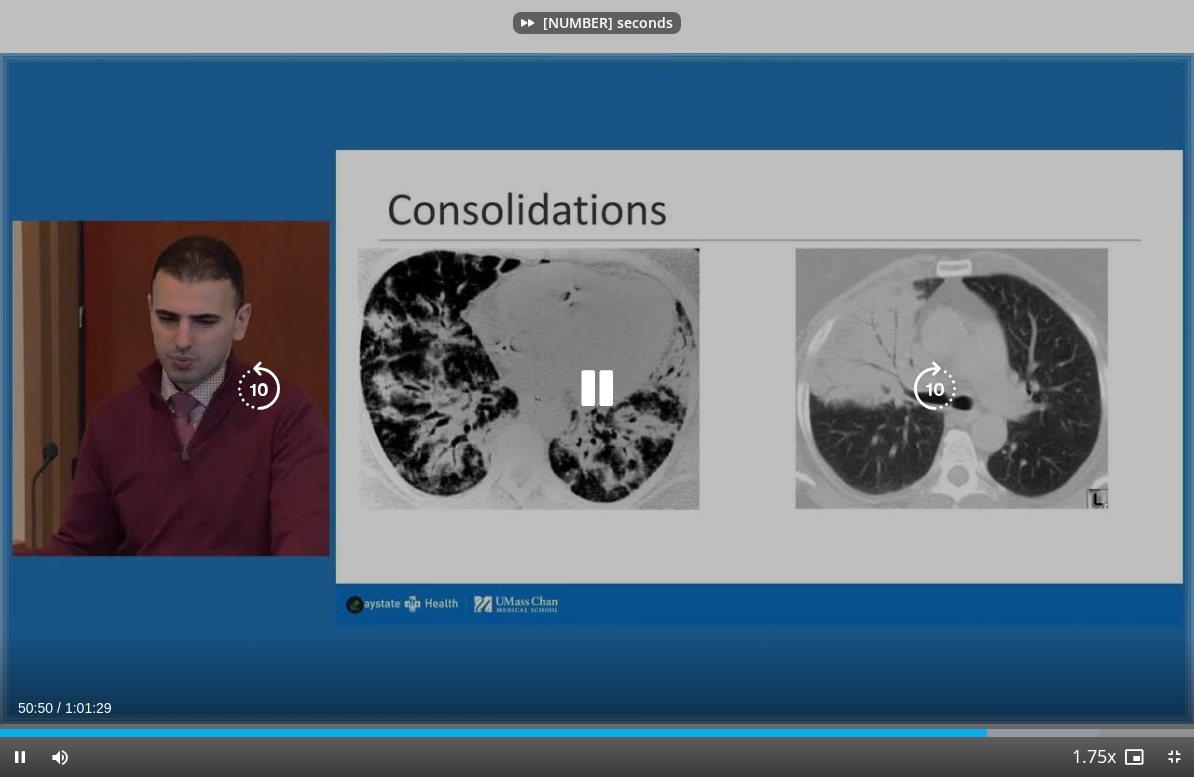 click at bounding box center [935, 389] 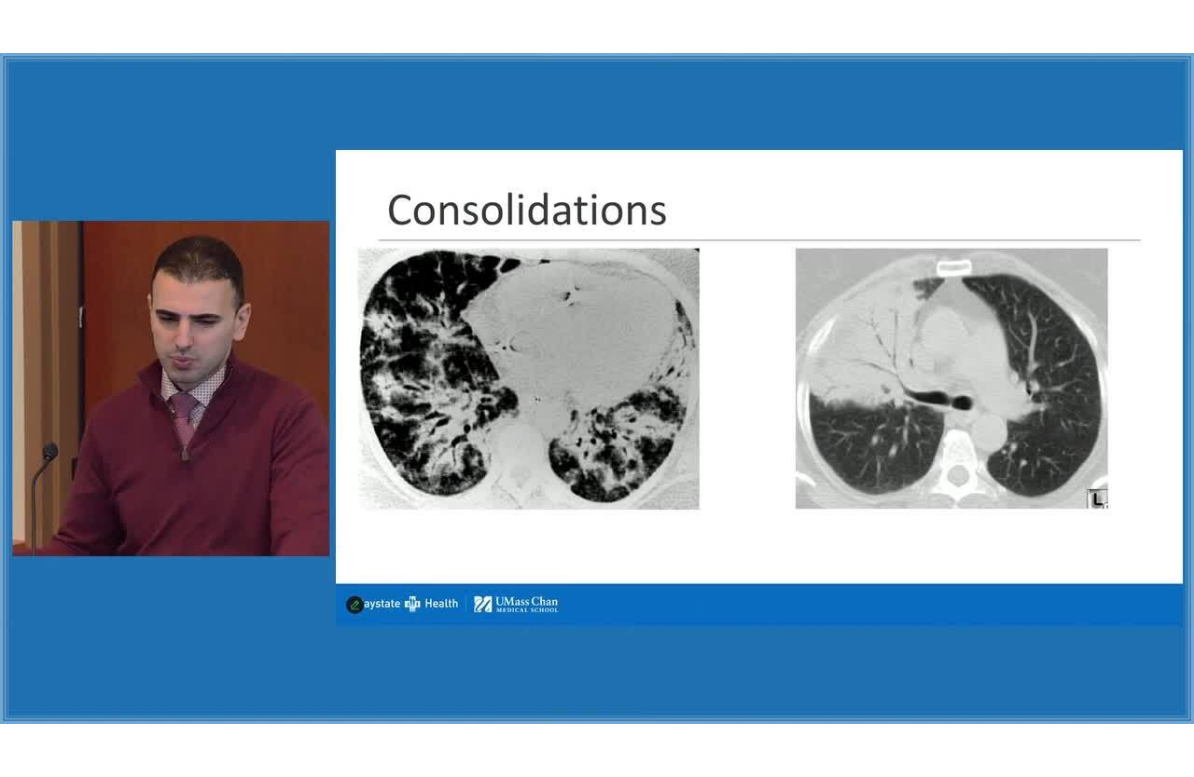 click on "70 seconds
Tap to unmute" at bounding box center [597, 388] 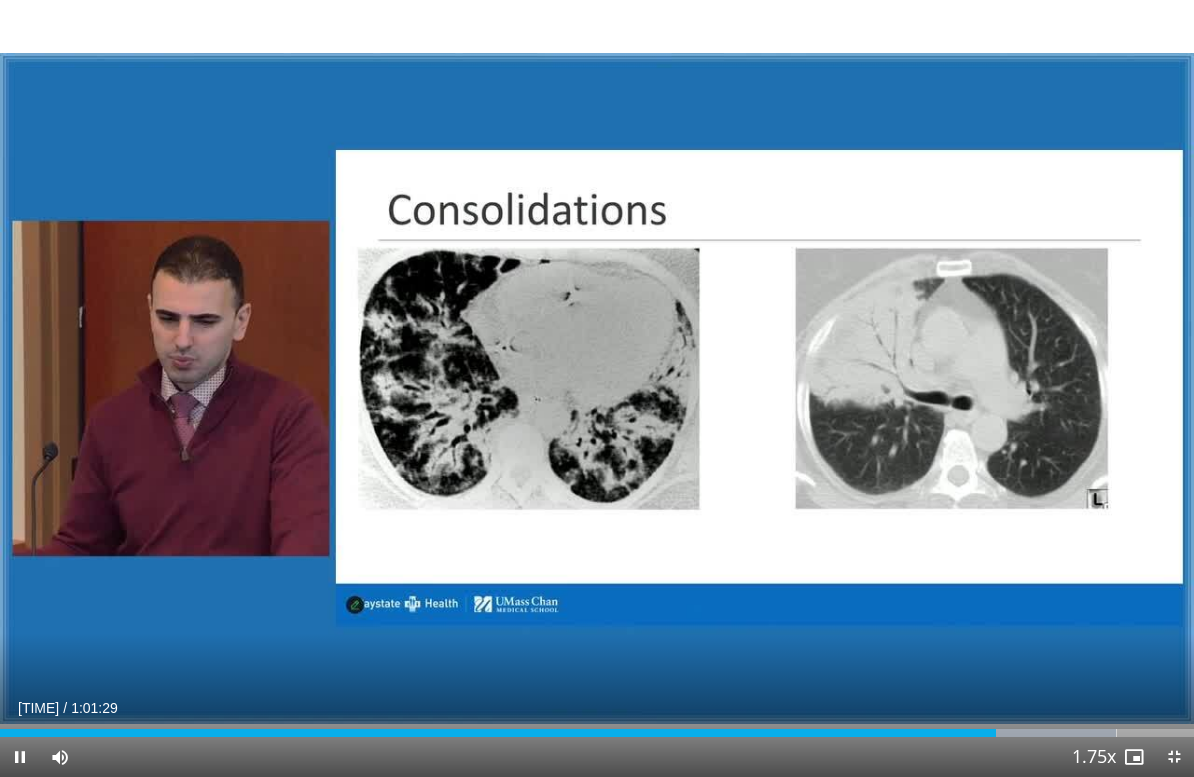 click at bounding box center [935, 389] 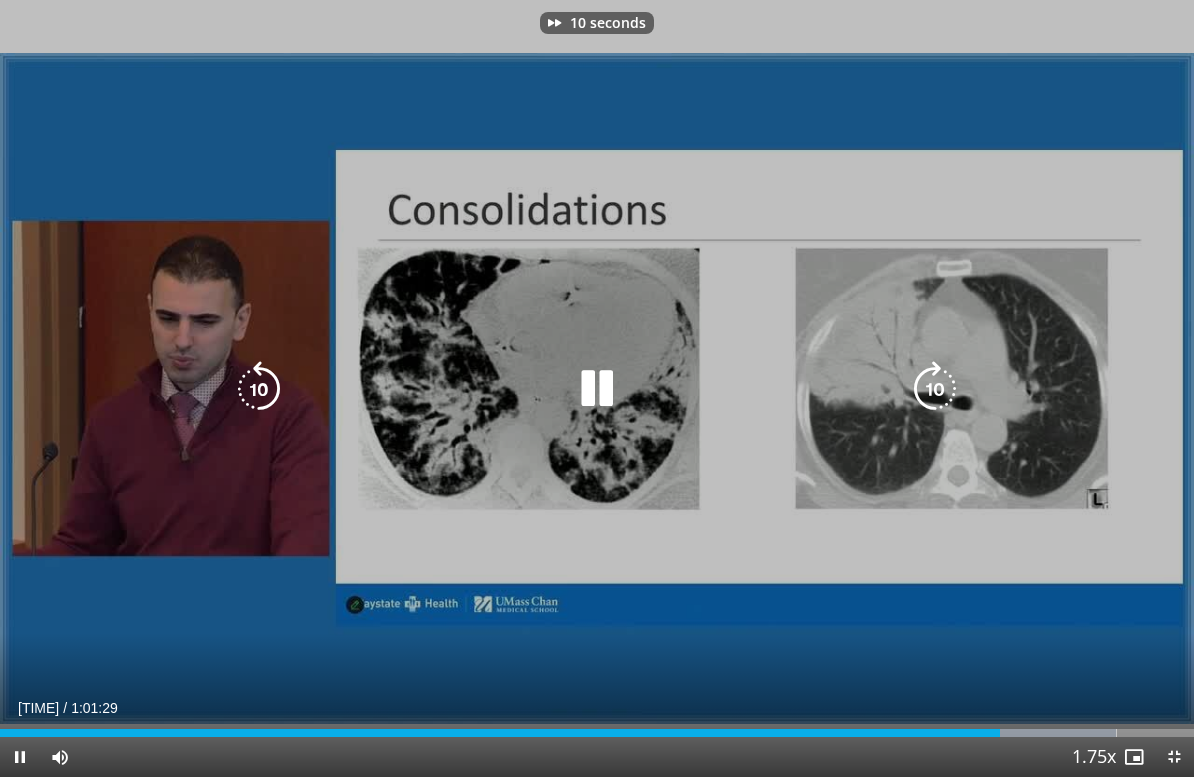 click at bounding box center [935, 389] 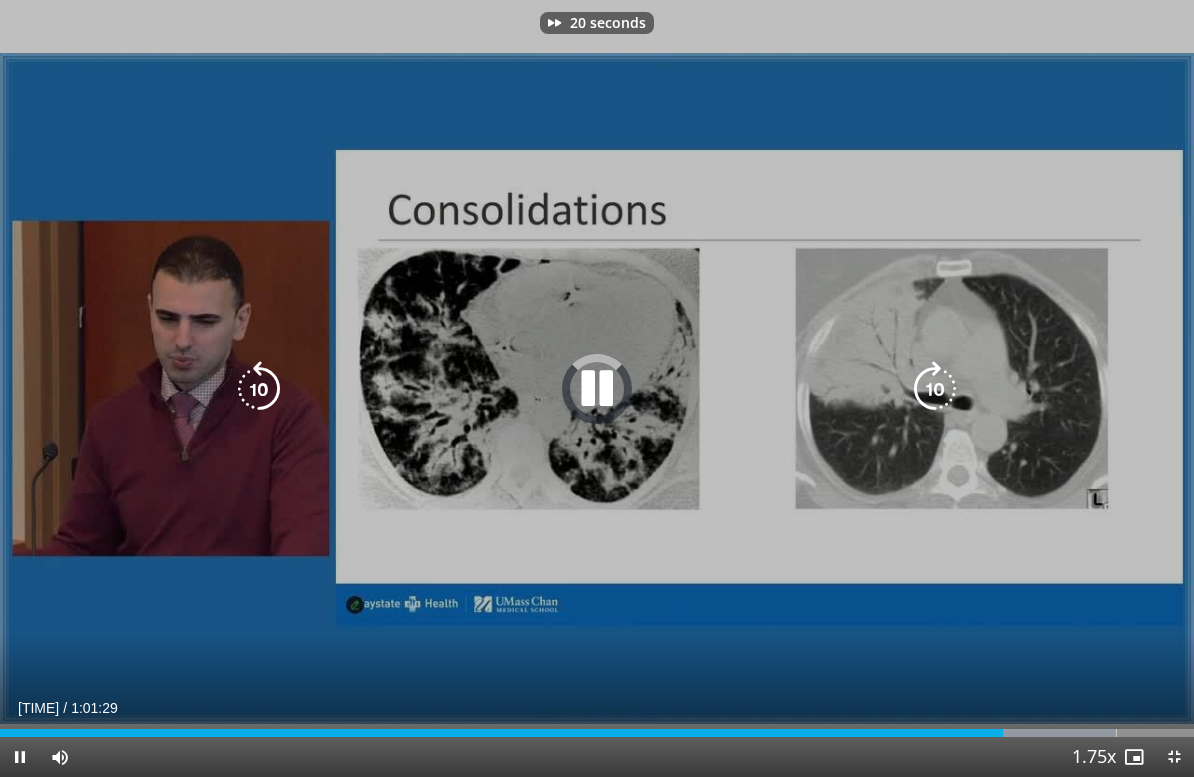 click at bounding box center (935, 389) 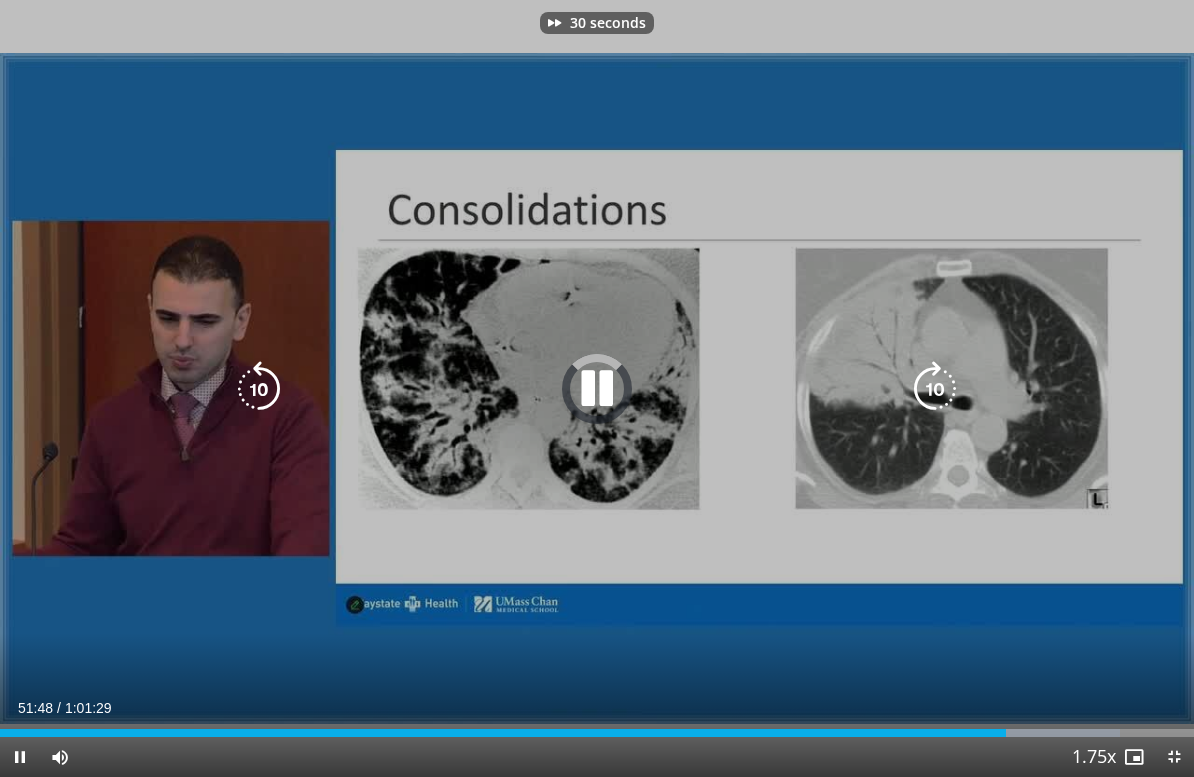 click at bounding box center [935, 389] 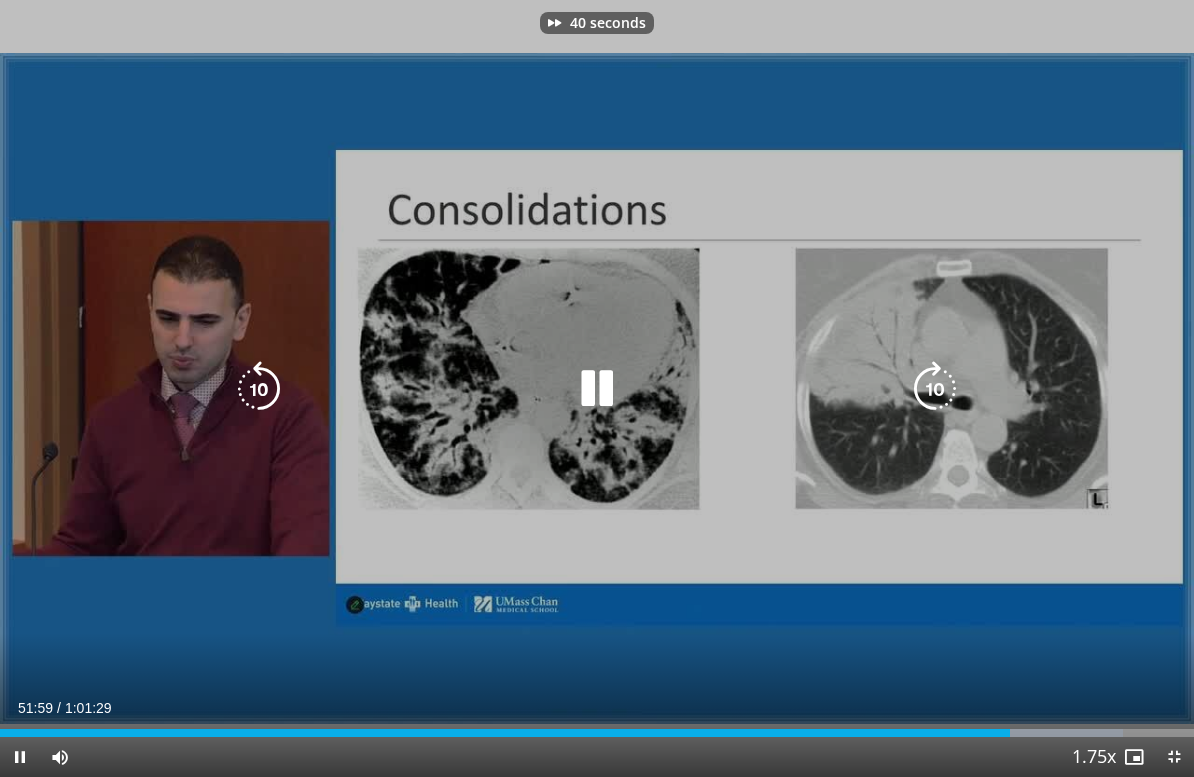 click at bounding box center [935, 389] 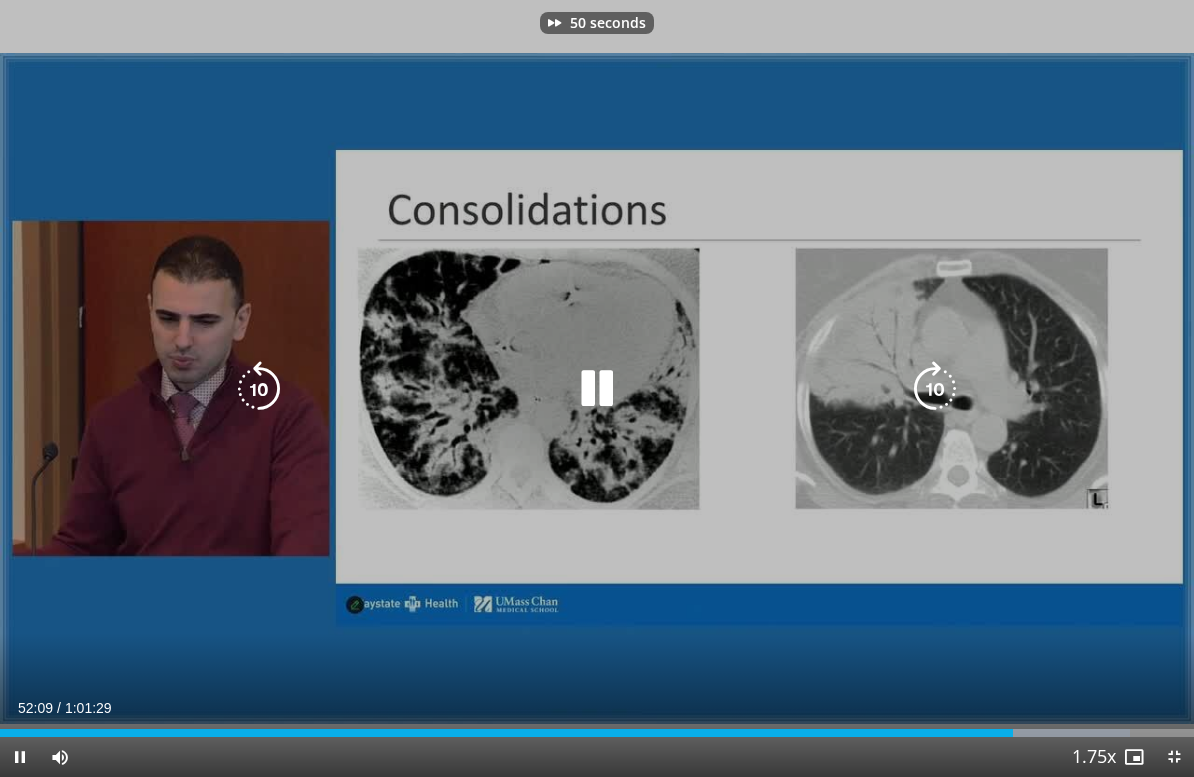 click at bounding box center (935, 389) 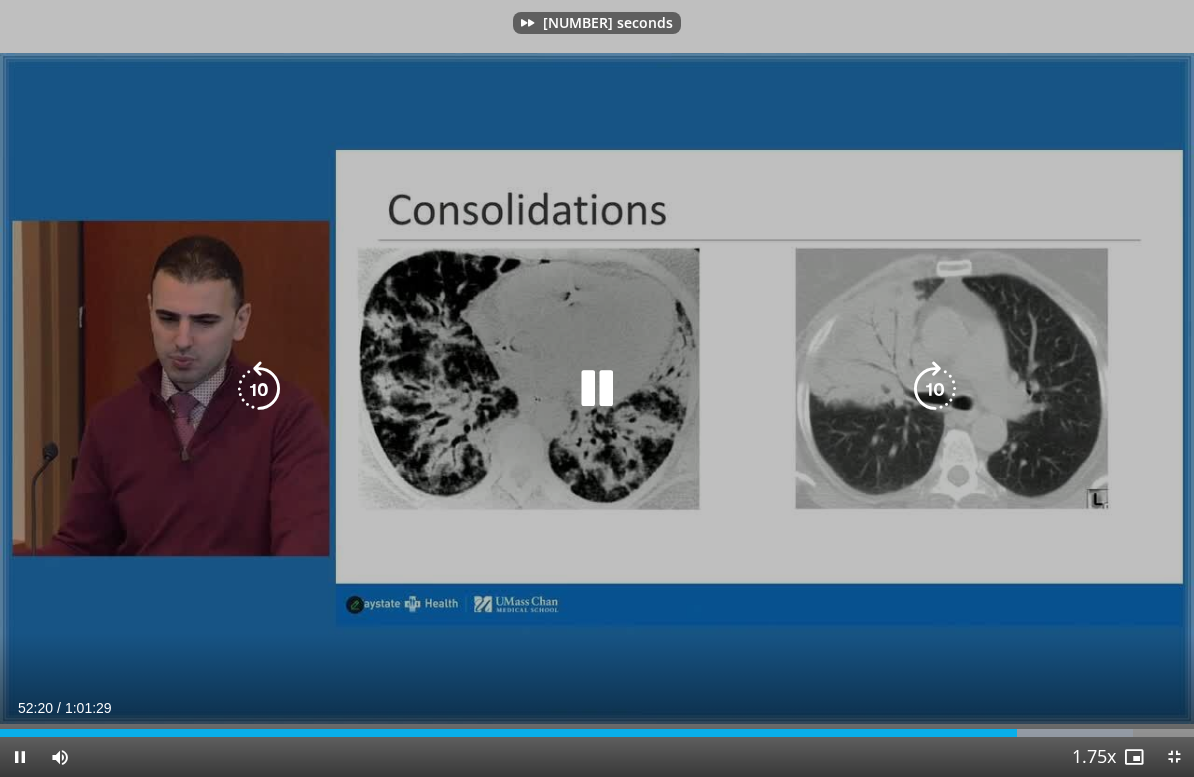 click at bounding box center [935, 389] 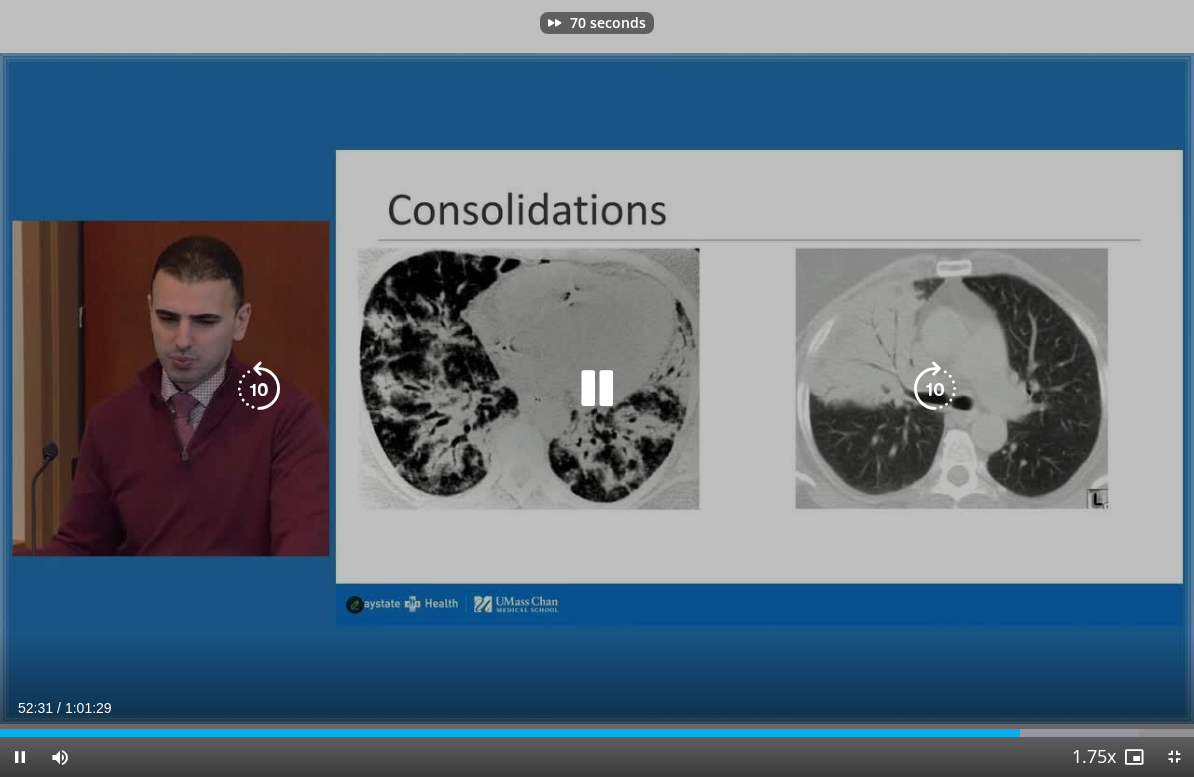 click at bounding box center (935, 389) 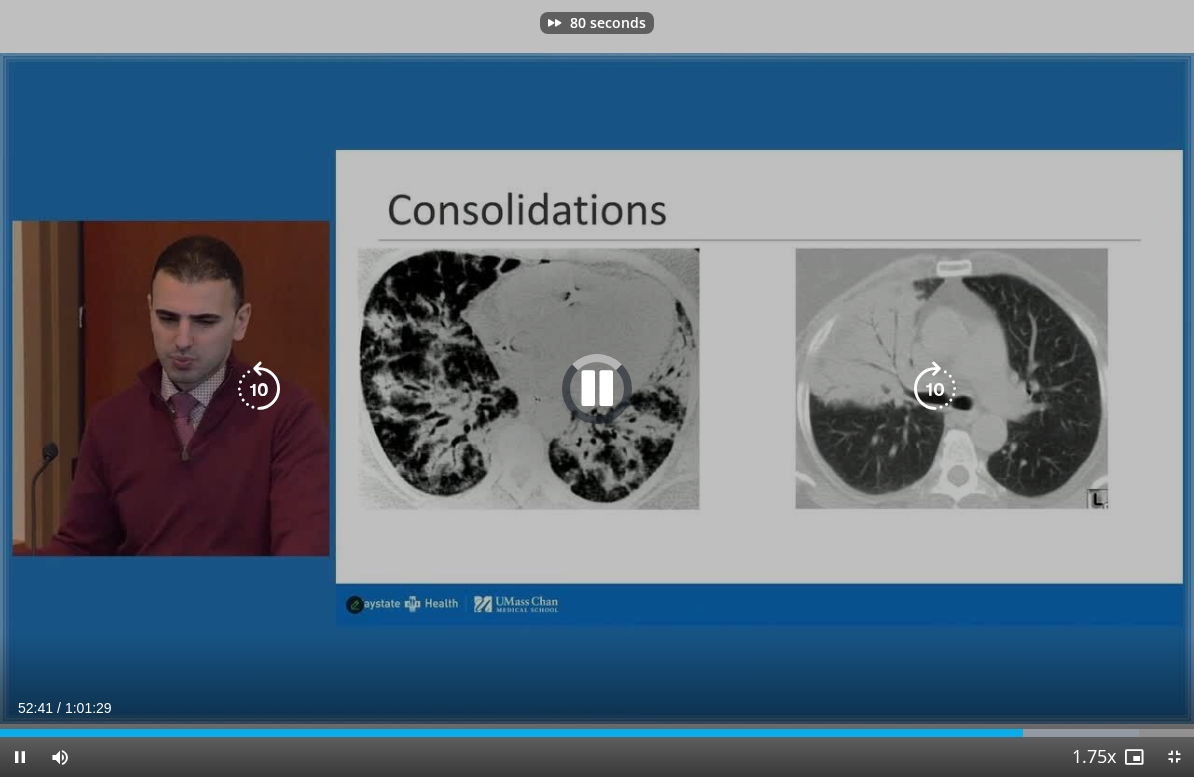 click at bounding box center (935, 389) 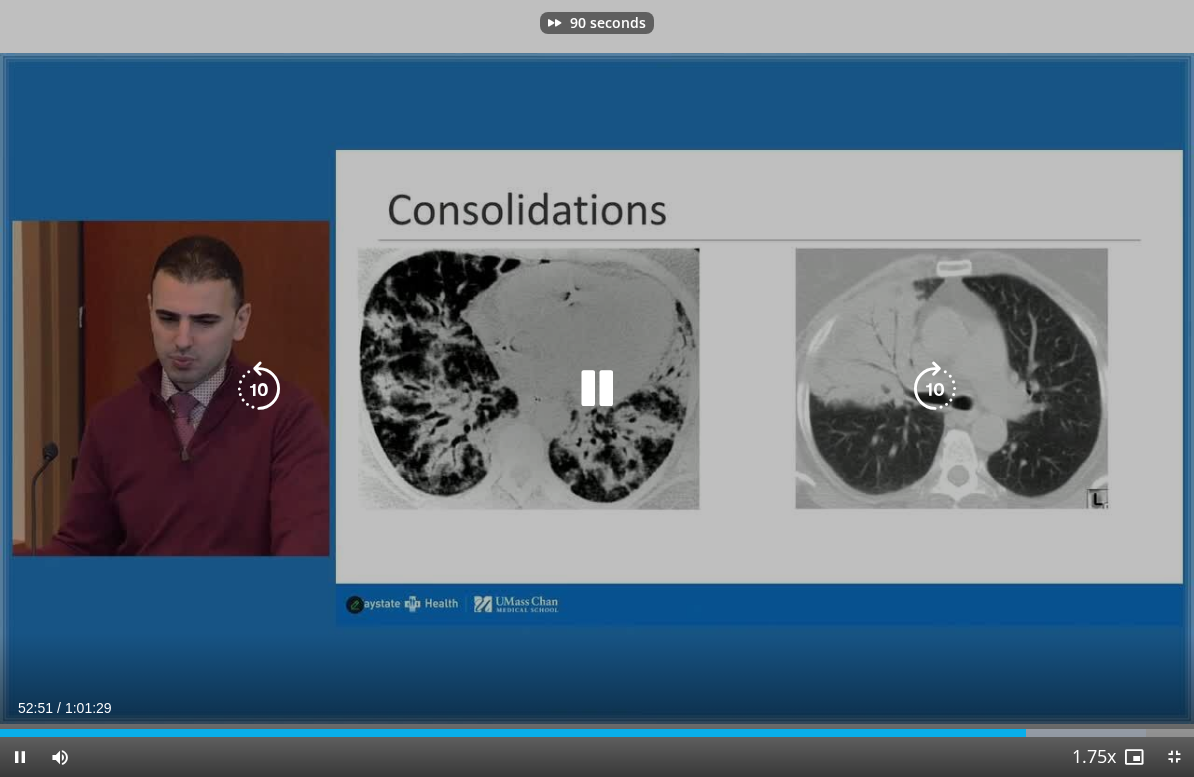 click at bounding box center [935, 389] 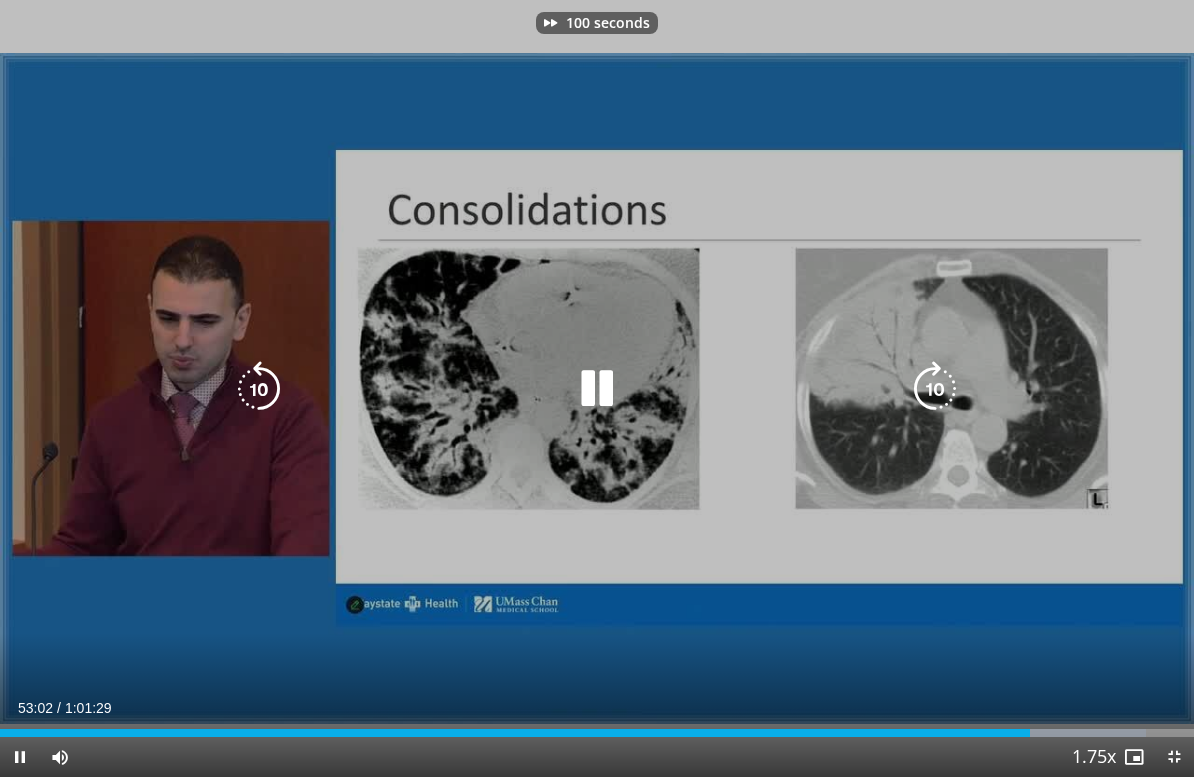 click at bounding box center [935, 389] 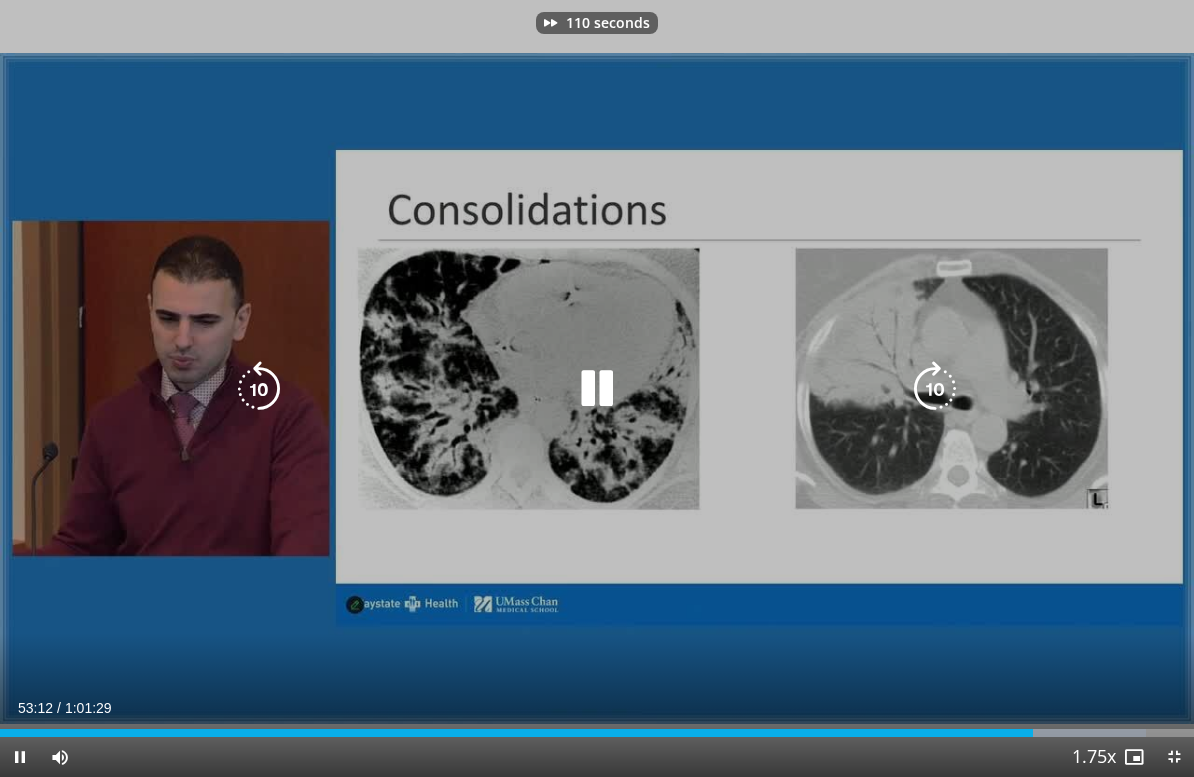 click at bounding box center (935, 389) 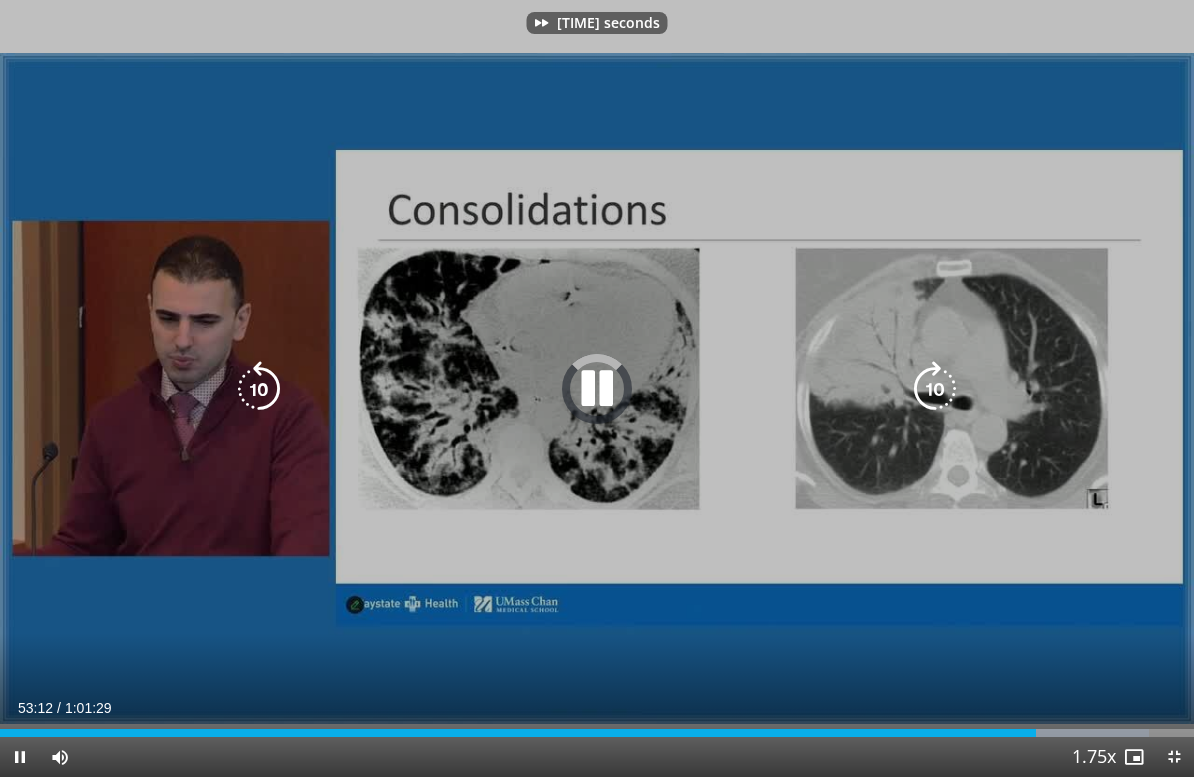 click at bounding box center (935, 389) 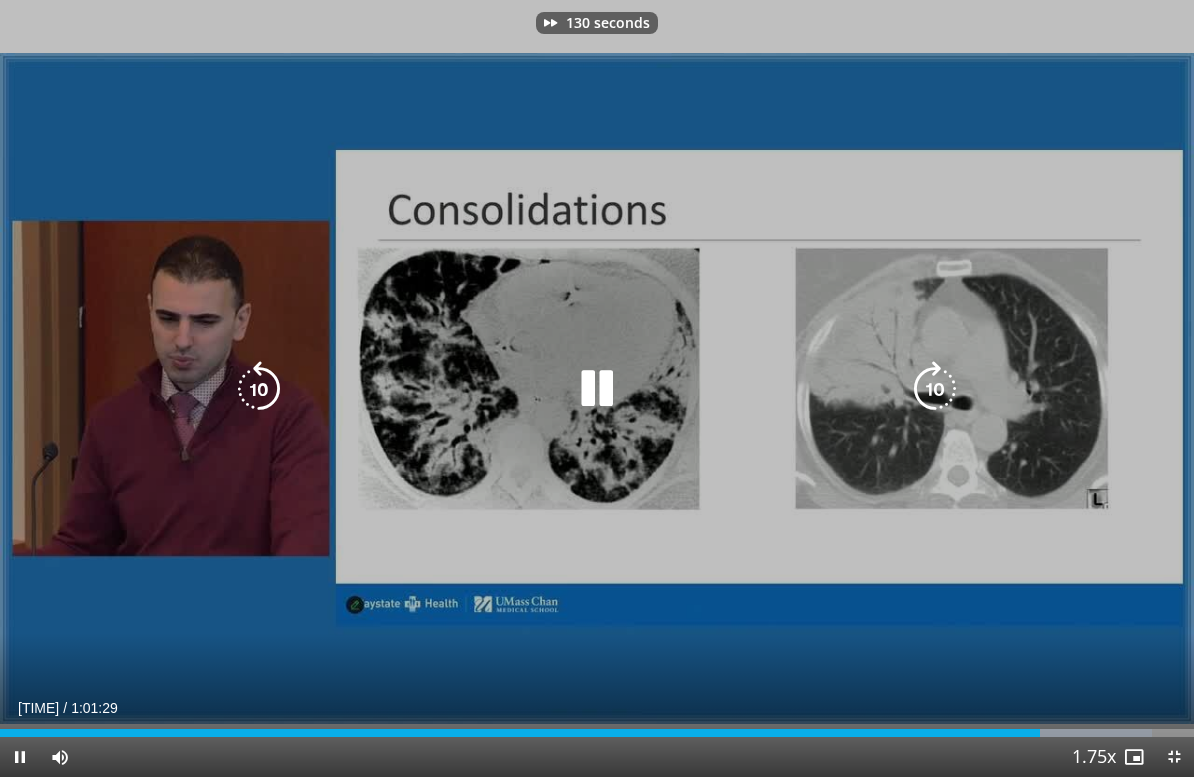 click at bounding box center [935, 389] 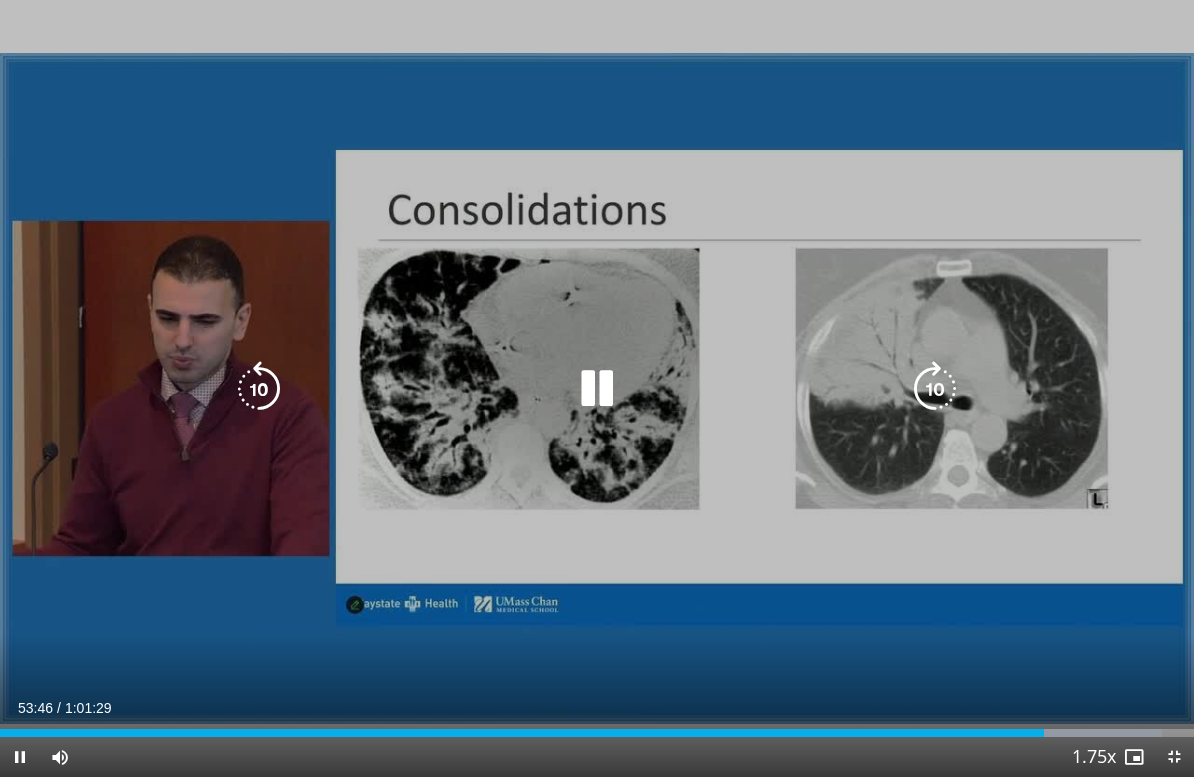 click at bounding box center (935, 389) 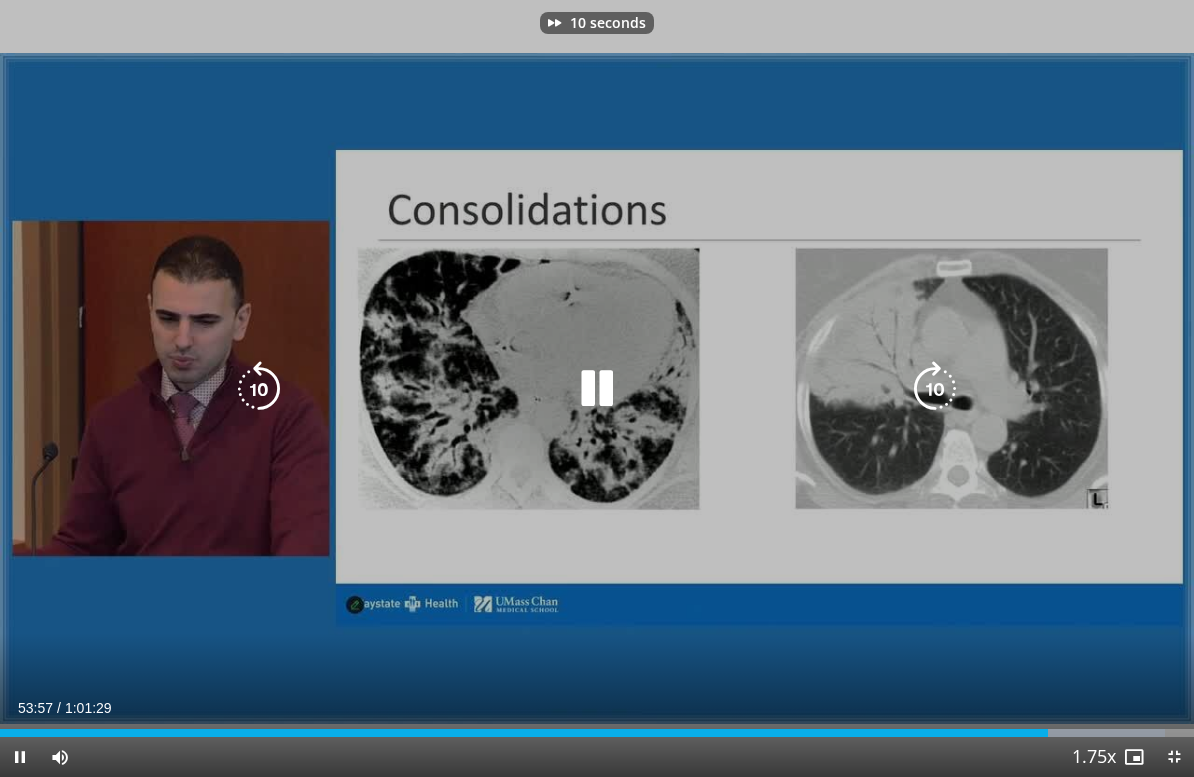 click at bounding box center [935, 389] 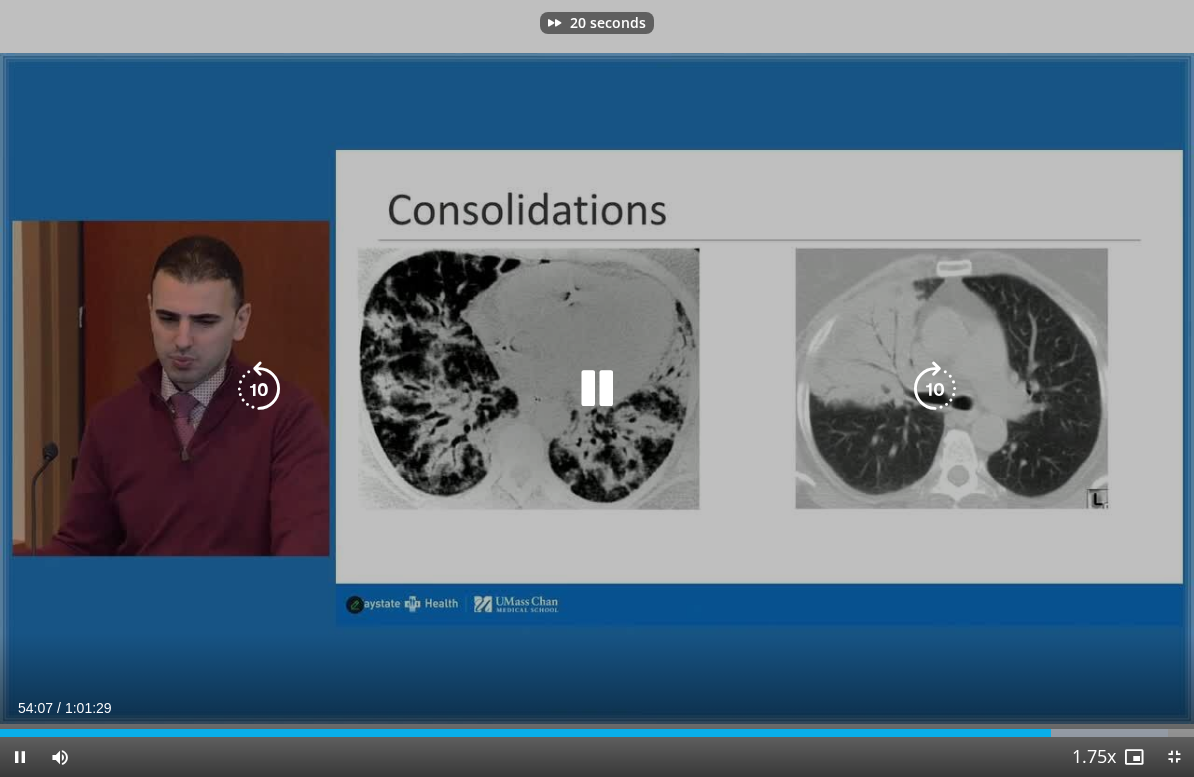 click at bounding box center [935, 389] 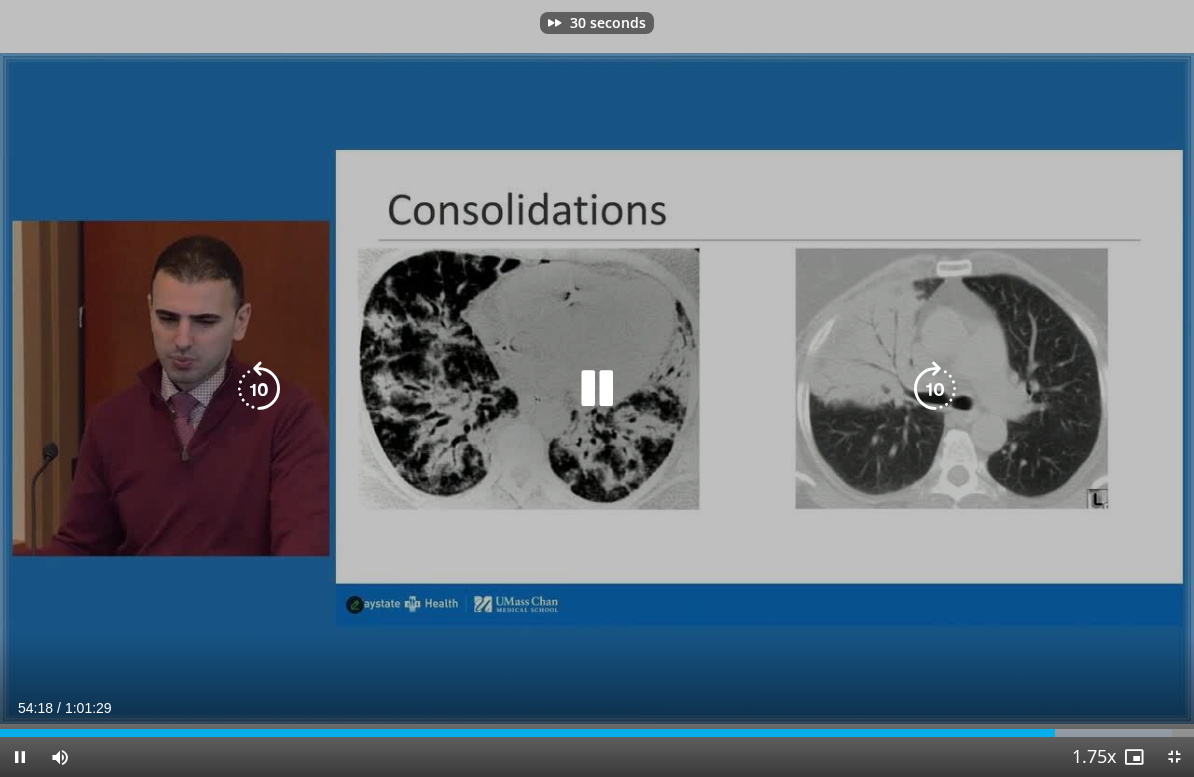 click at bounding box center [935, 389] 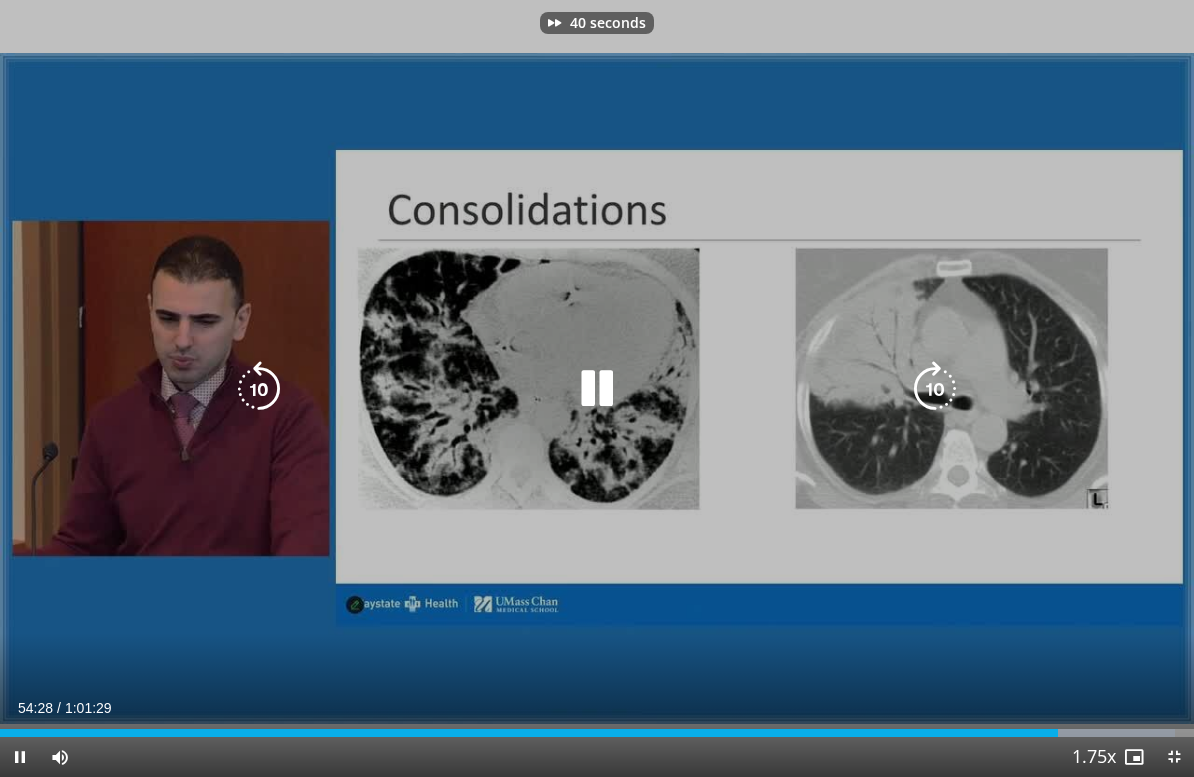 click at bounding box center (935, 389) 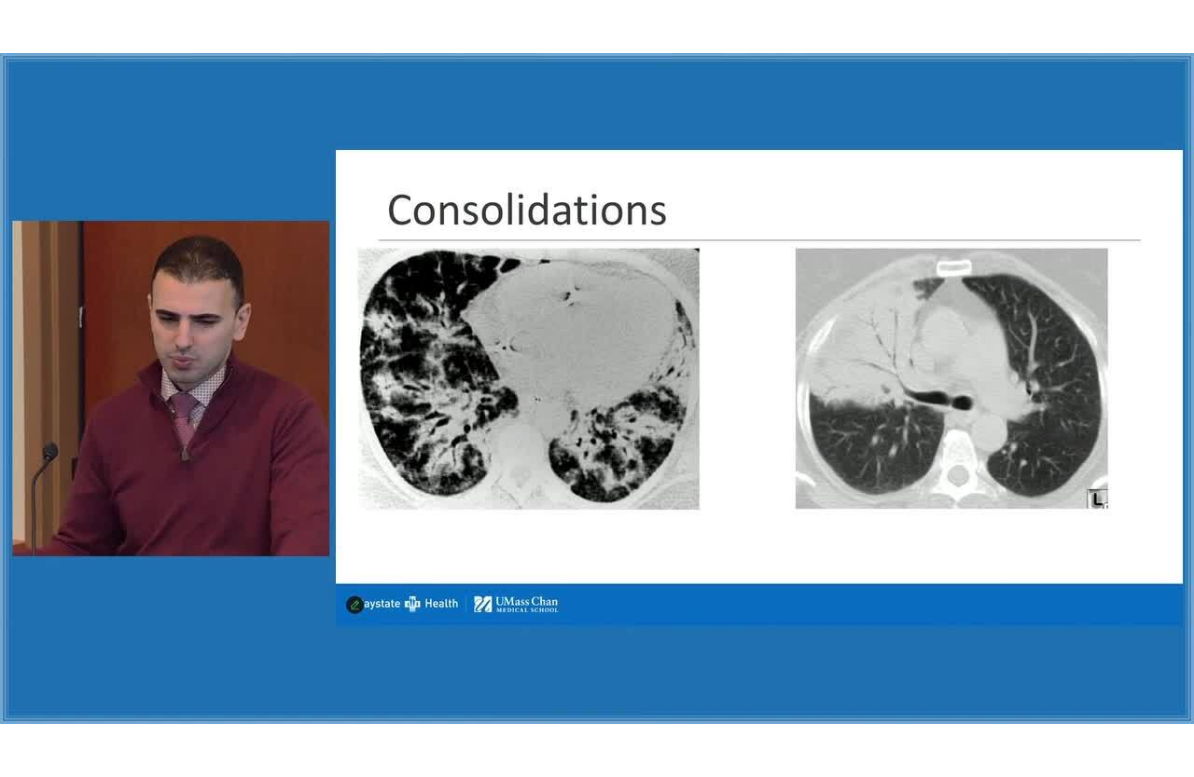 click on "50 seconds
Tap to unmute" at bounding box center (597, 388) 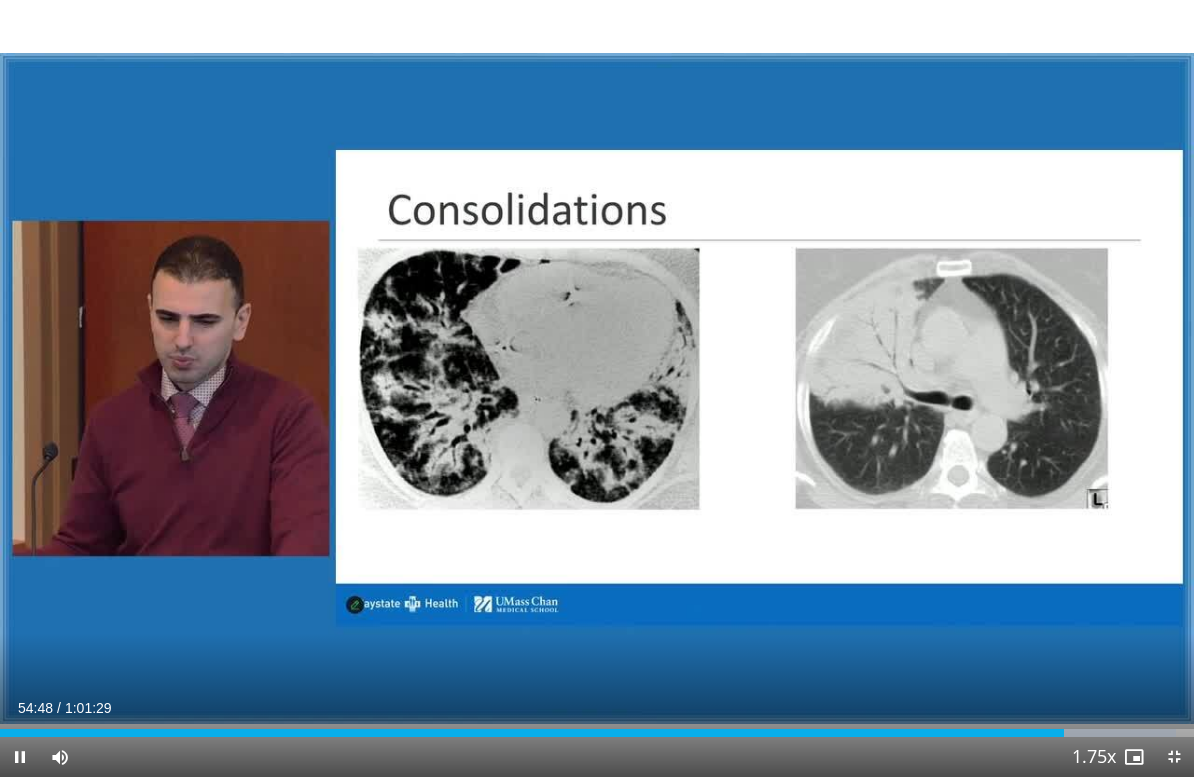 click at bounding box center [935, 389] 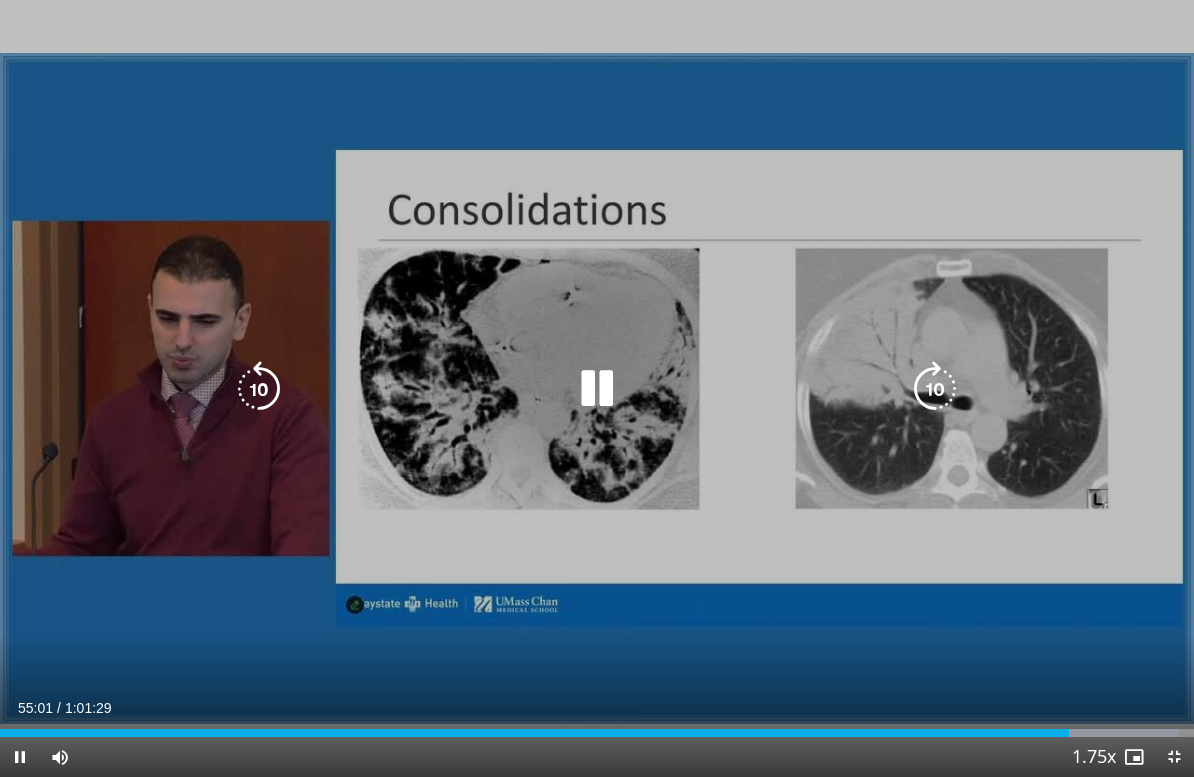 click at bounding box center (935, 389) 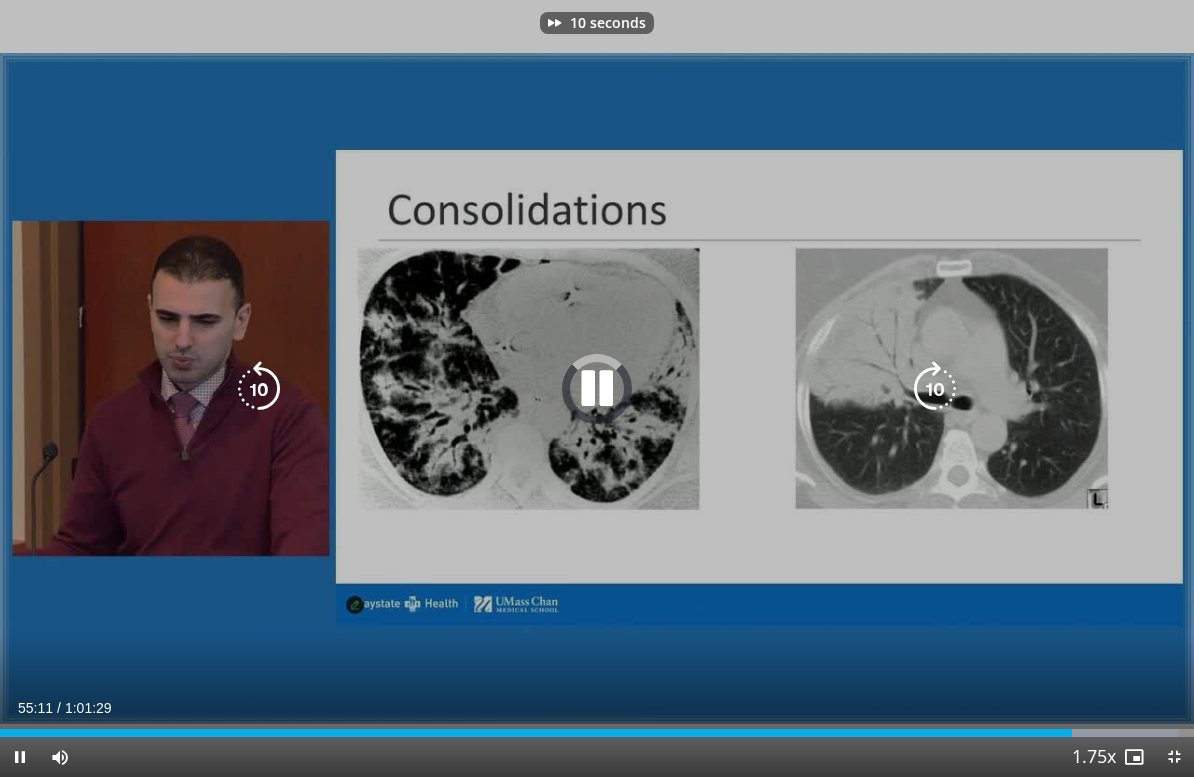 click at bounding box center [935, 389] 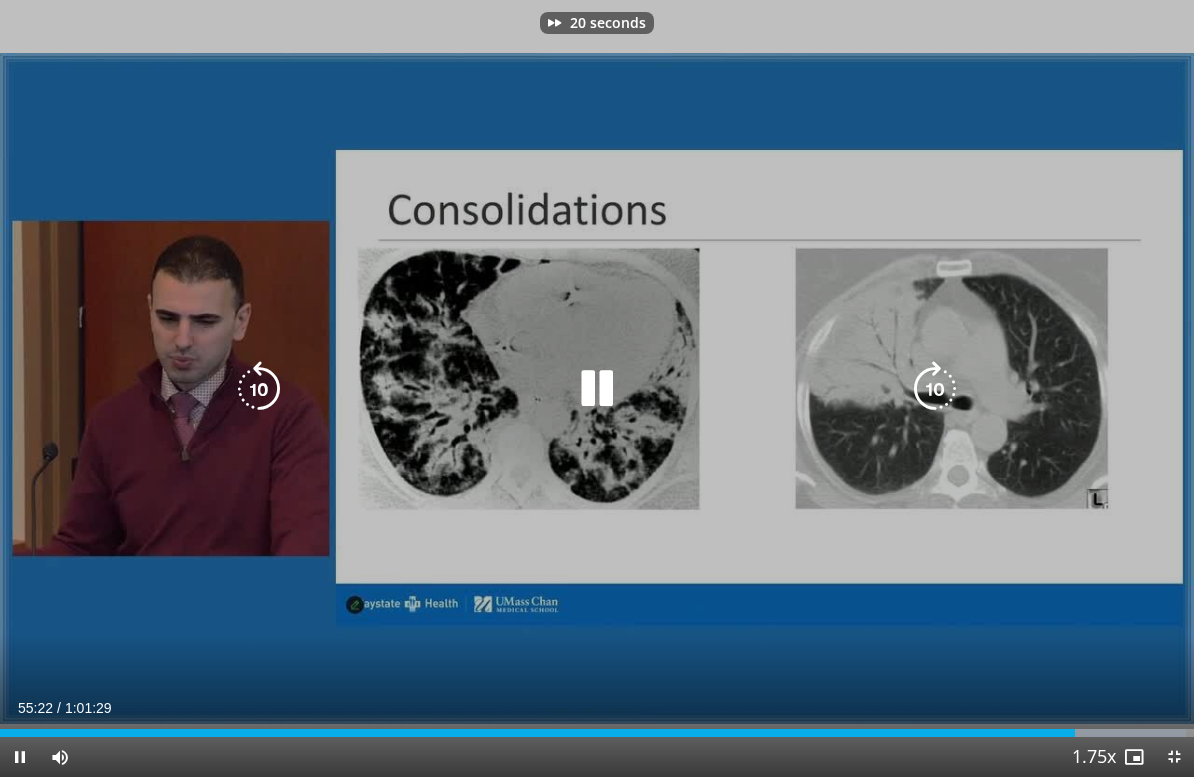 click at bounding box center [935, 389] 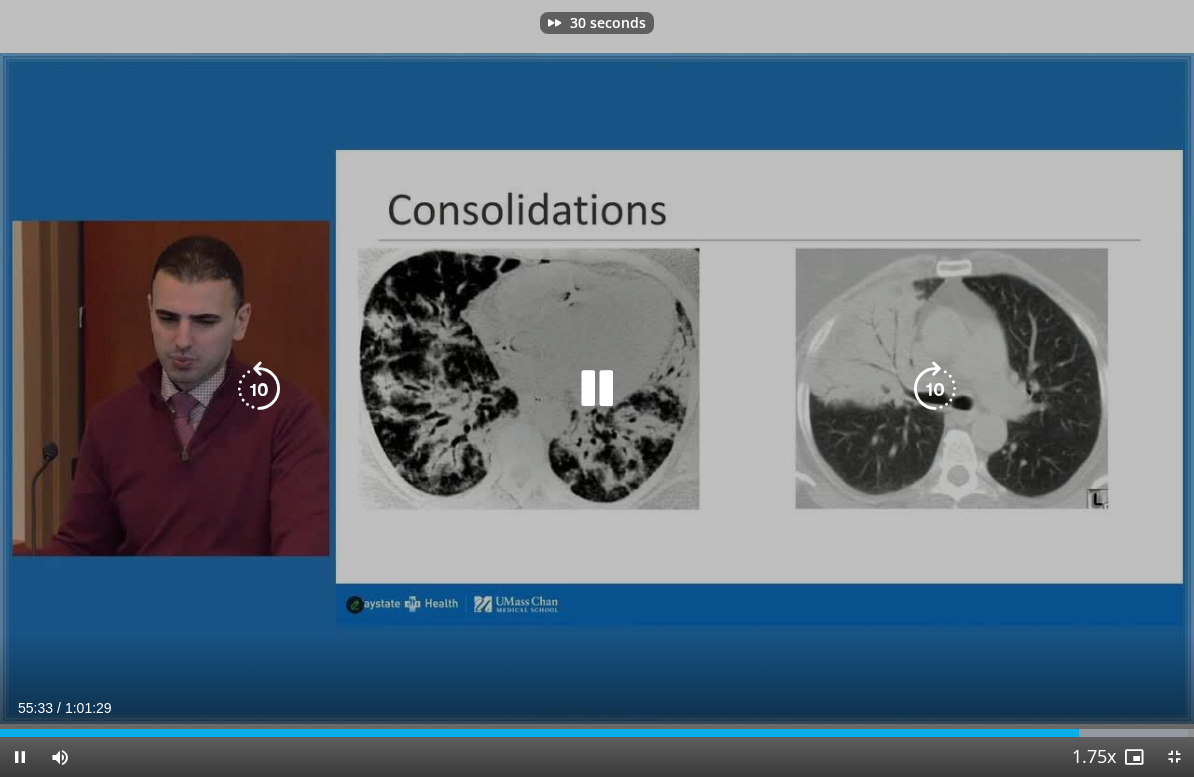 click at bounding box center [935, 389] 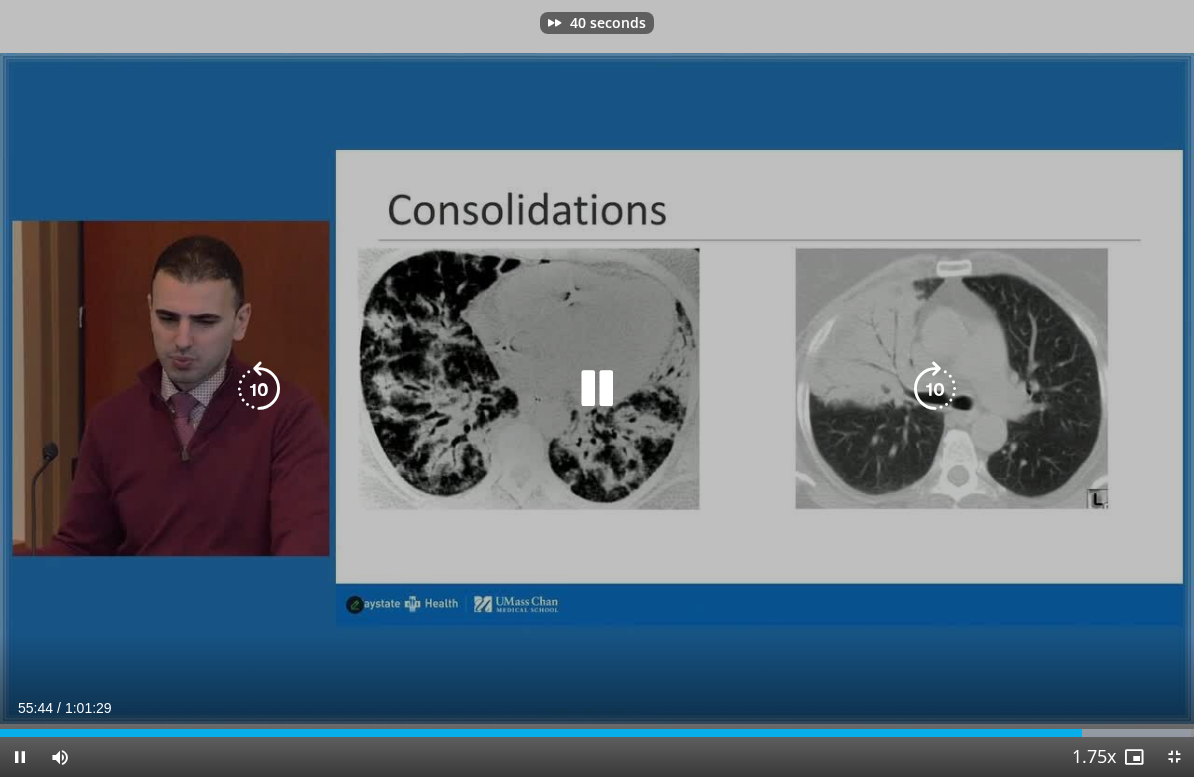 click at bounding box center (935, 389) 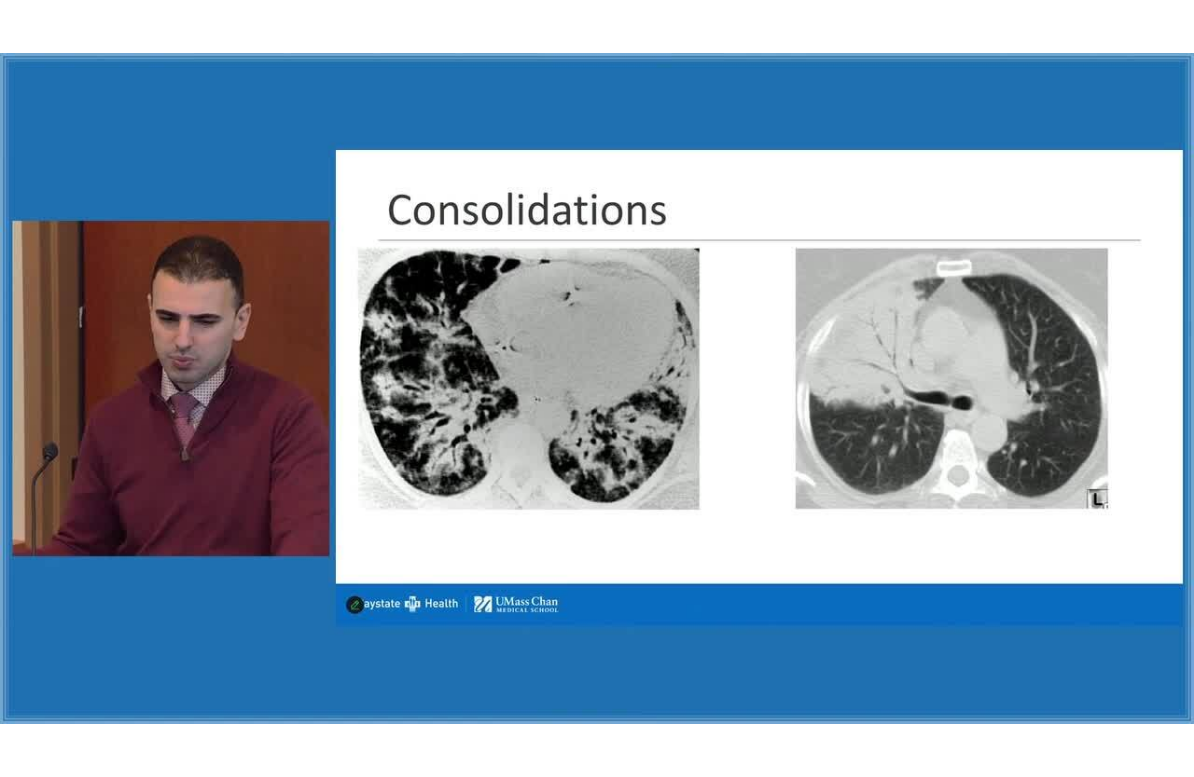 scroll, scrollTop: 24, scrollLeft: 0, axis: vertical 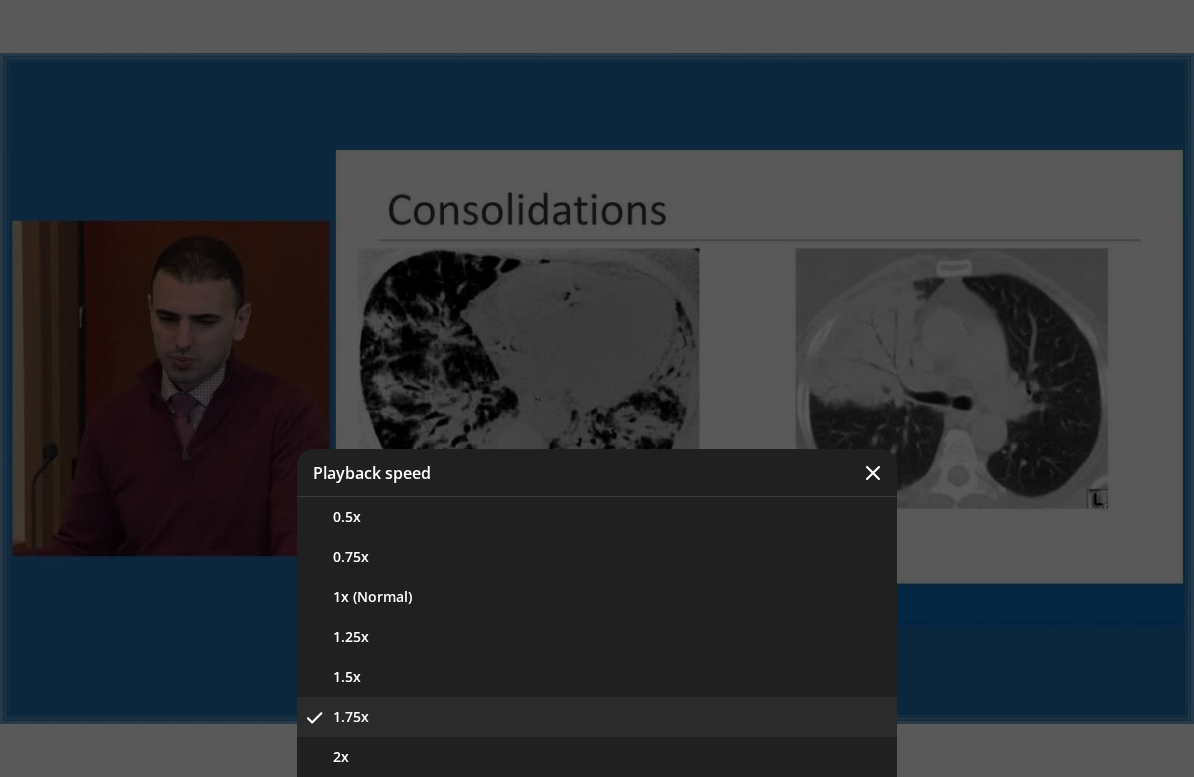 click on "1x (Normal)" at bounding box center (597, 597) 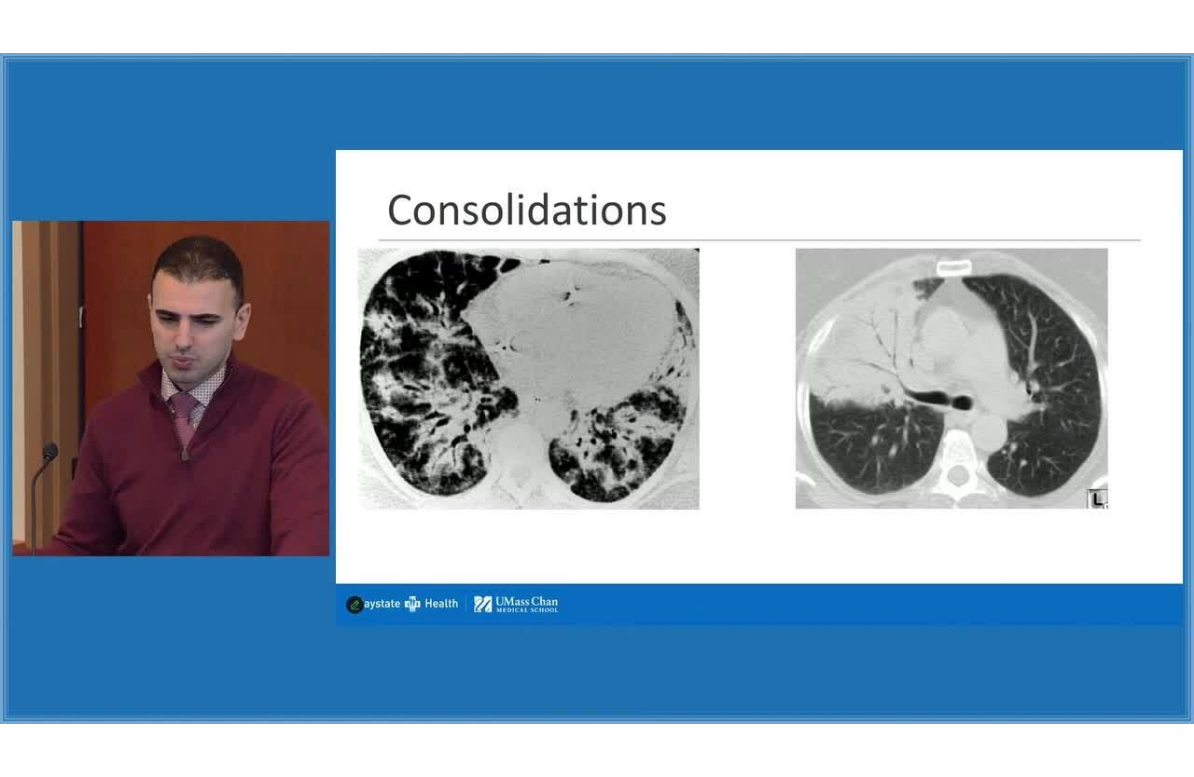scroll, scrollTop: 24, scrollLeft: 0, axis: vertical 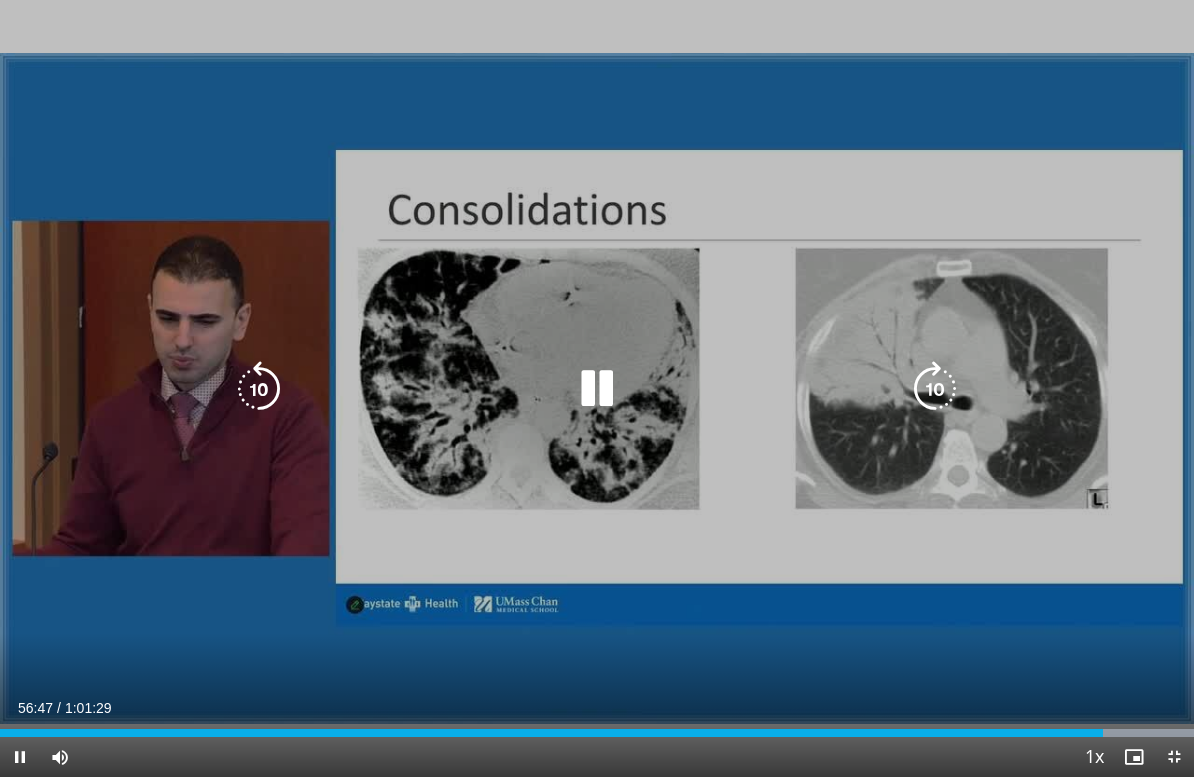 click at bounding box center [597, 389] 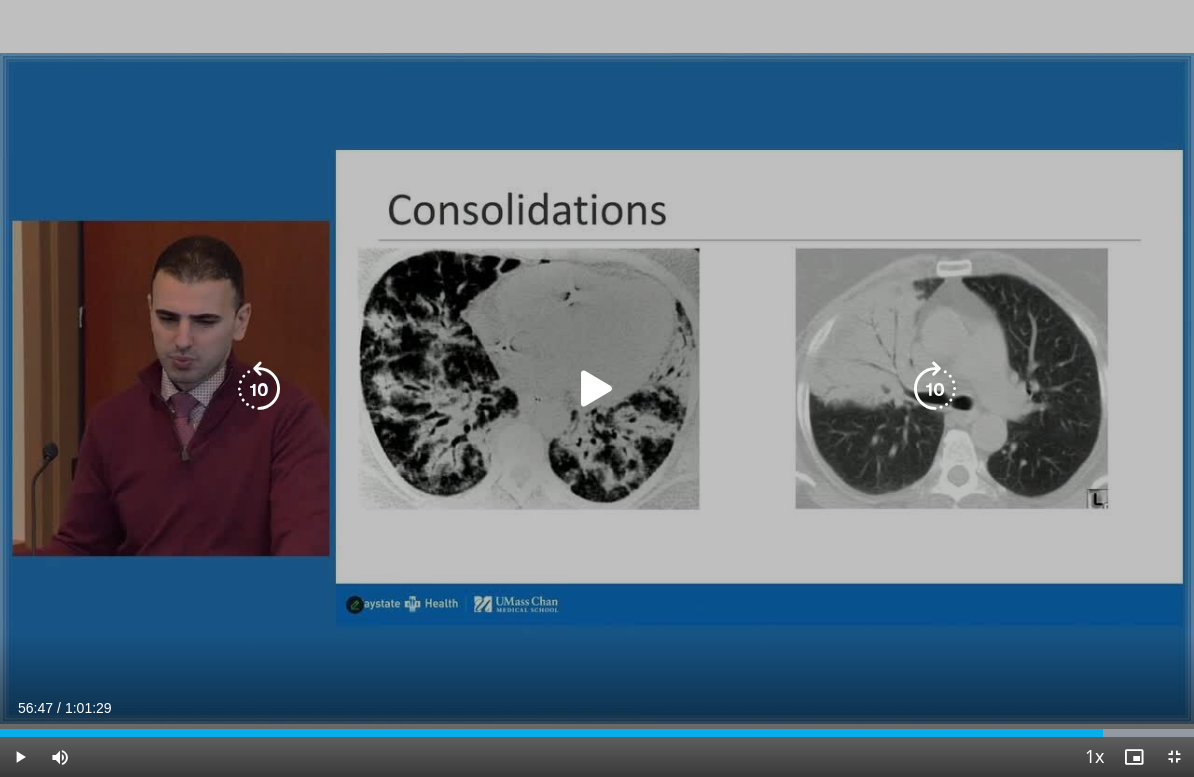 click at bounding box center [597, 389] 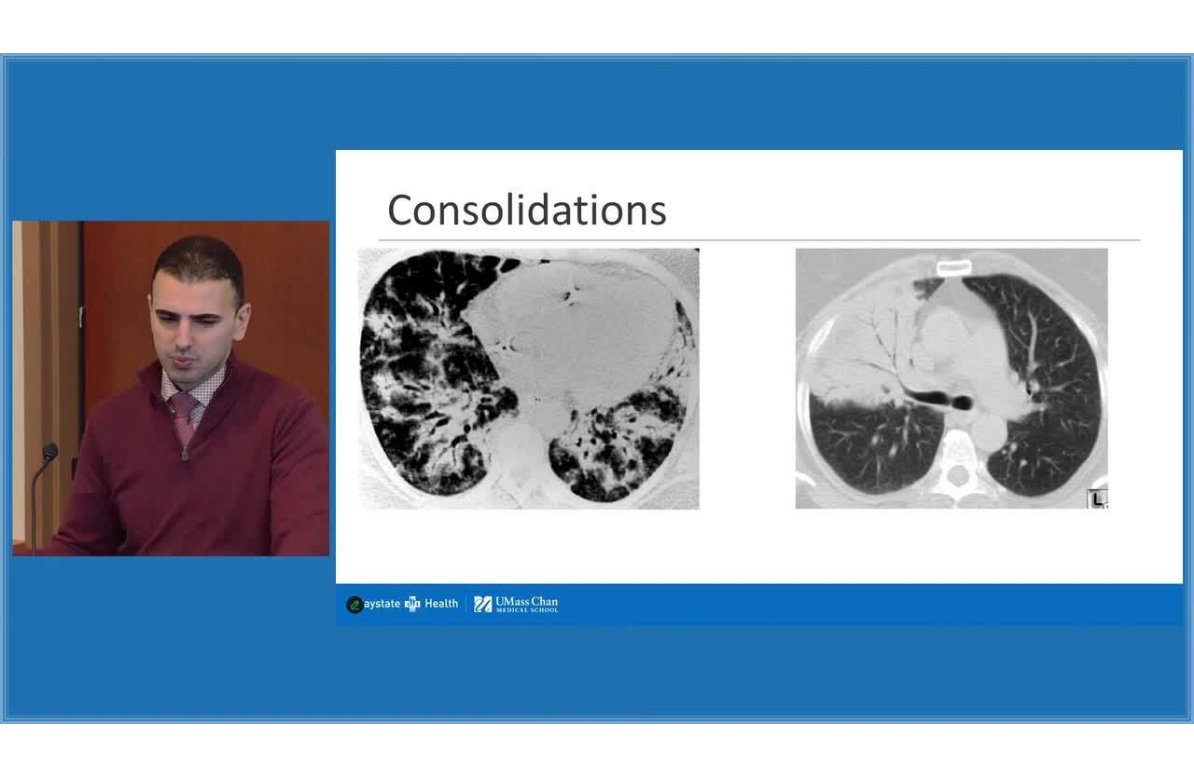 scroll, scrollTop: 24, scrollLeft: 0, axis: vertical 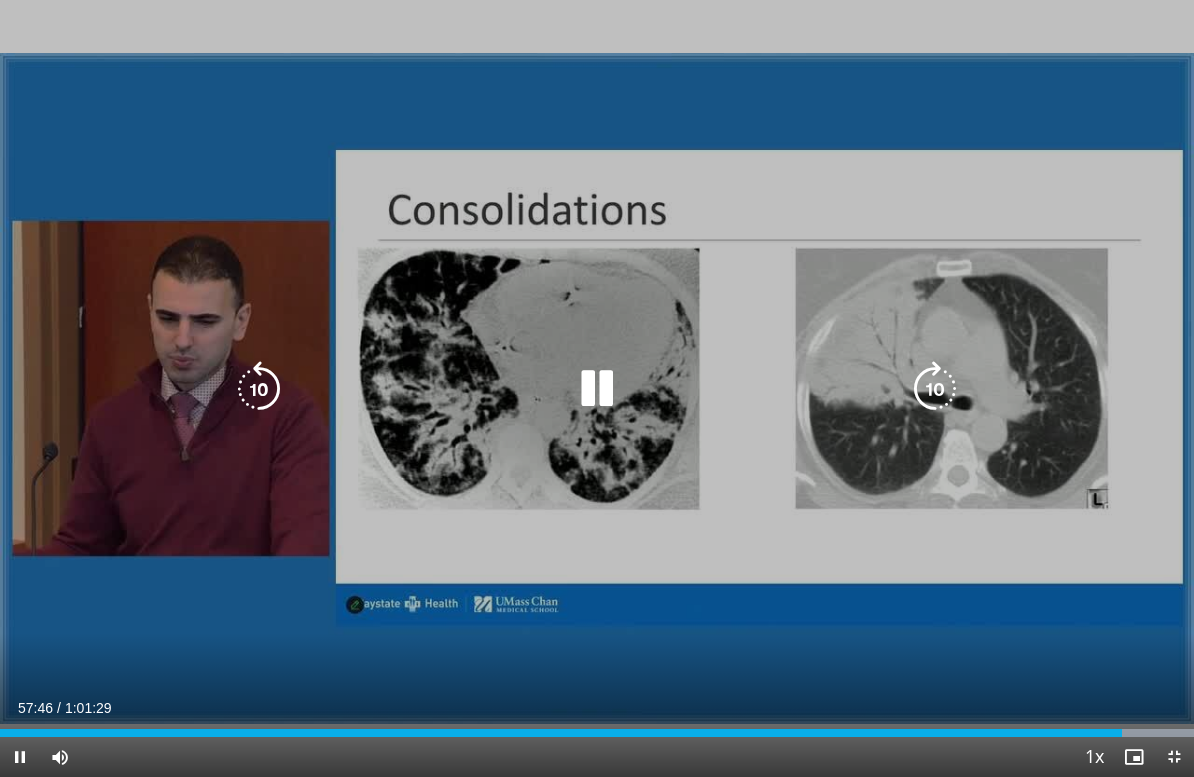 click at bounding box center [935, 389] 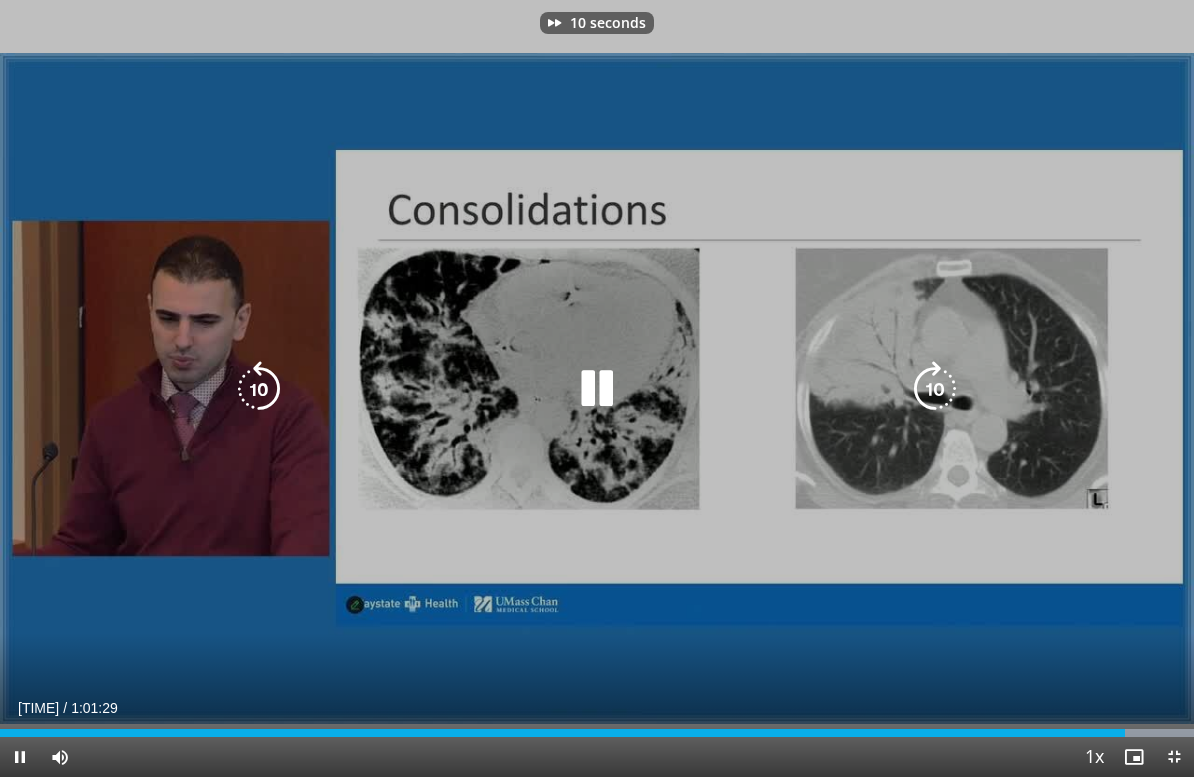 click at bounding box center (935, 389) 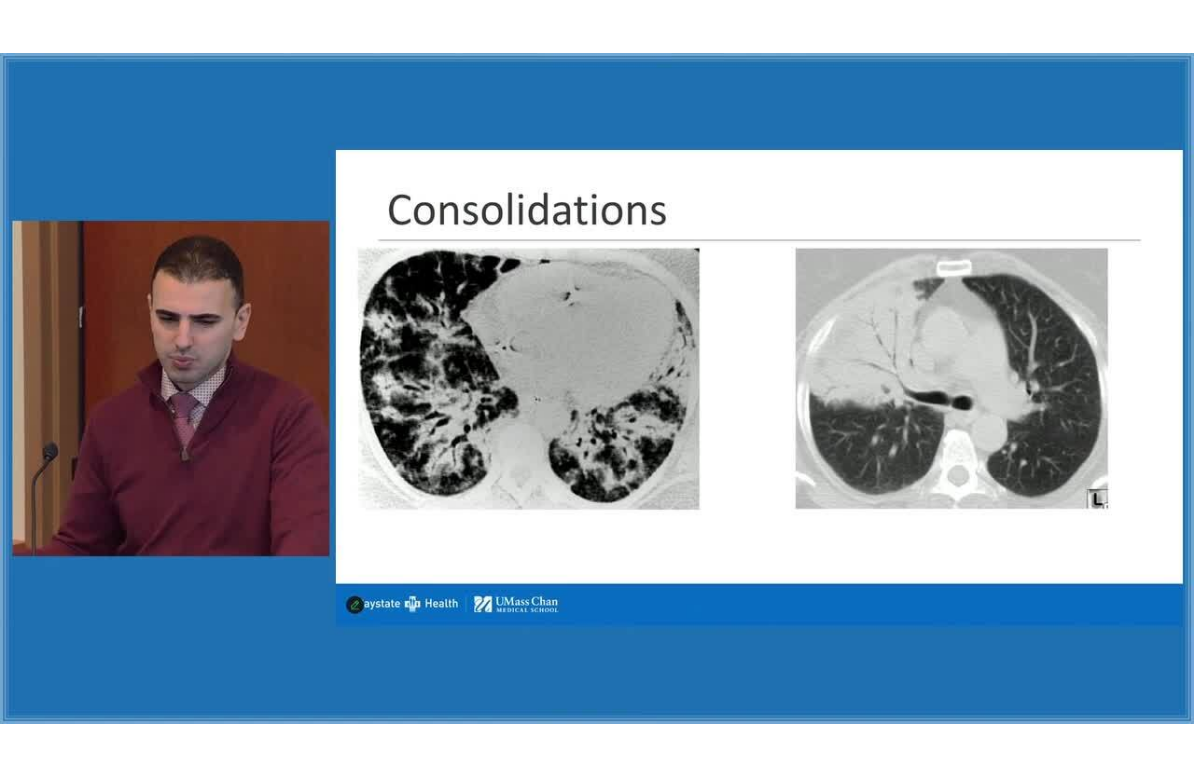 scroll, scrollTop: 24, scrollLeft: 0, axis: vertical 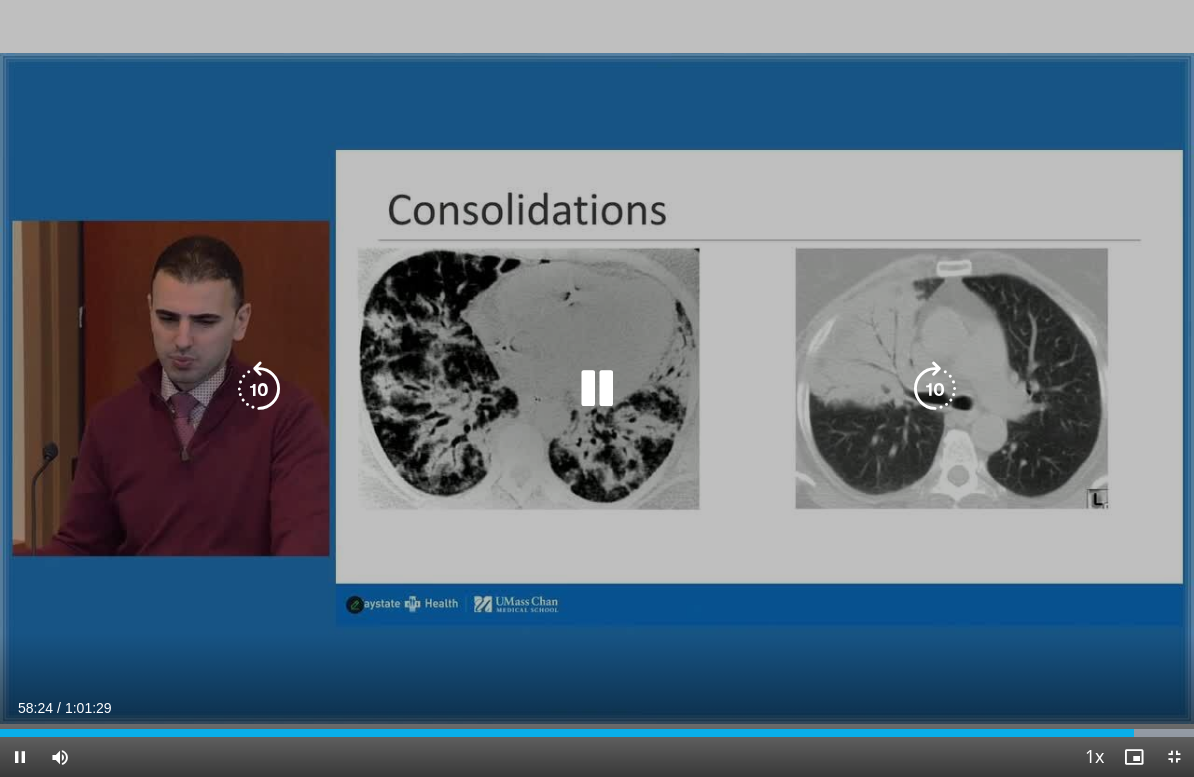 click at bounding box center [935, 389] 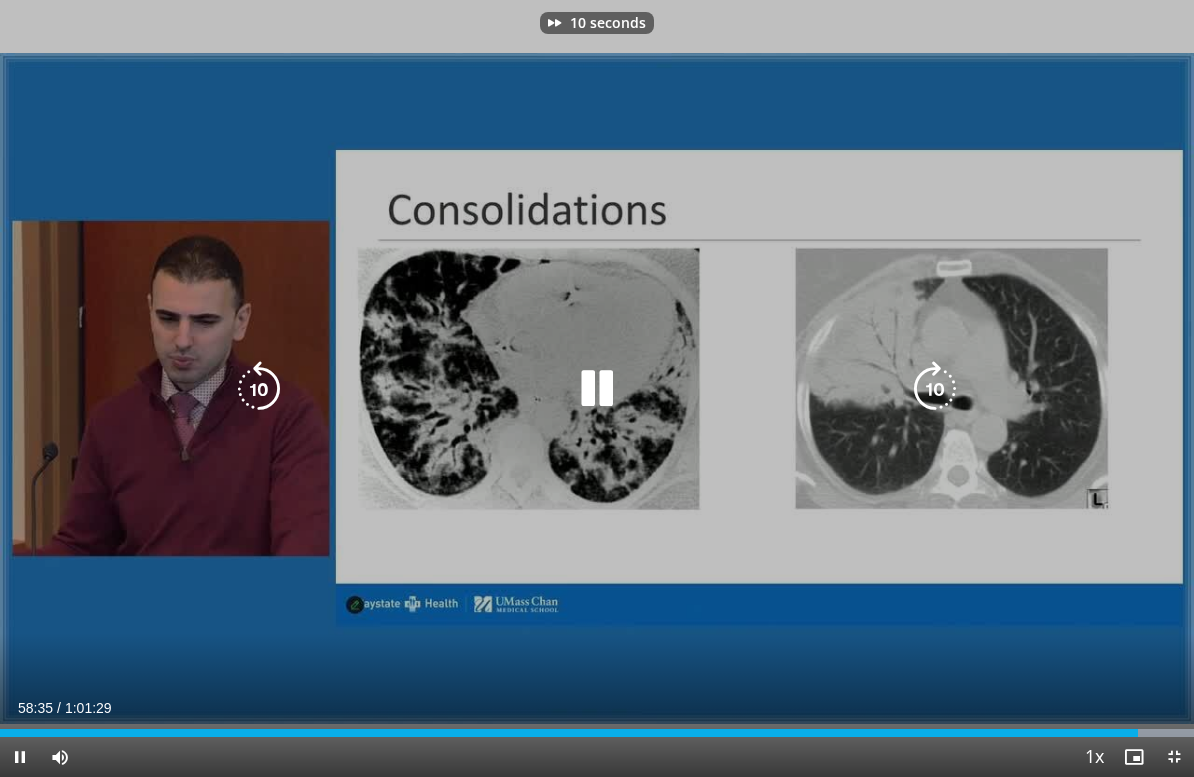 click at bounding box center (935, 389) 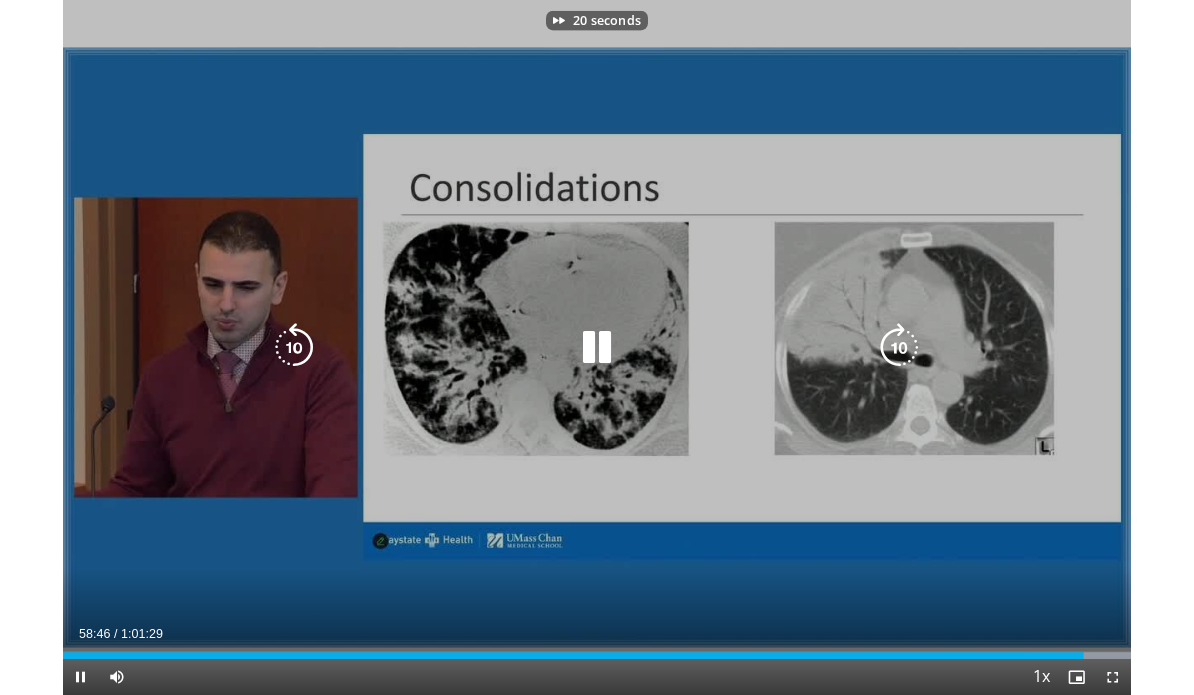 scroll, scrollTop: 0, scrollLeft: 0, axis: both 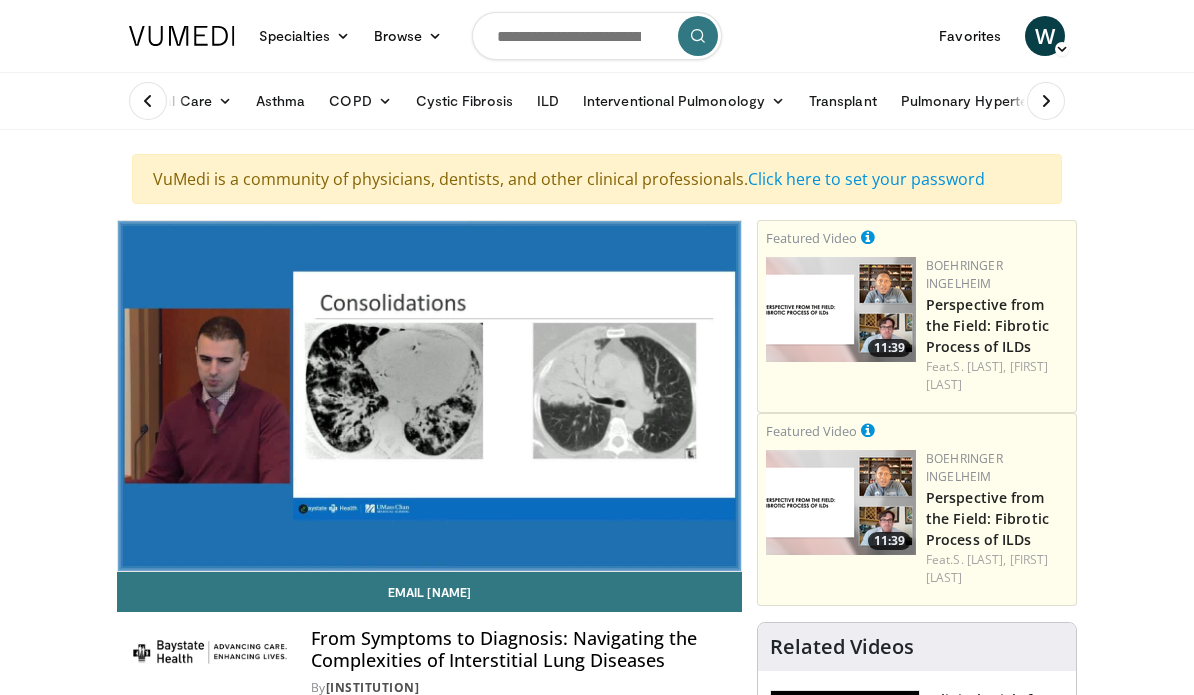 click on "20 seconds
Tap to unmute" at bounding box center [429, 396] 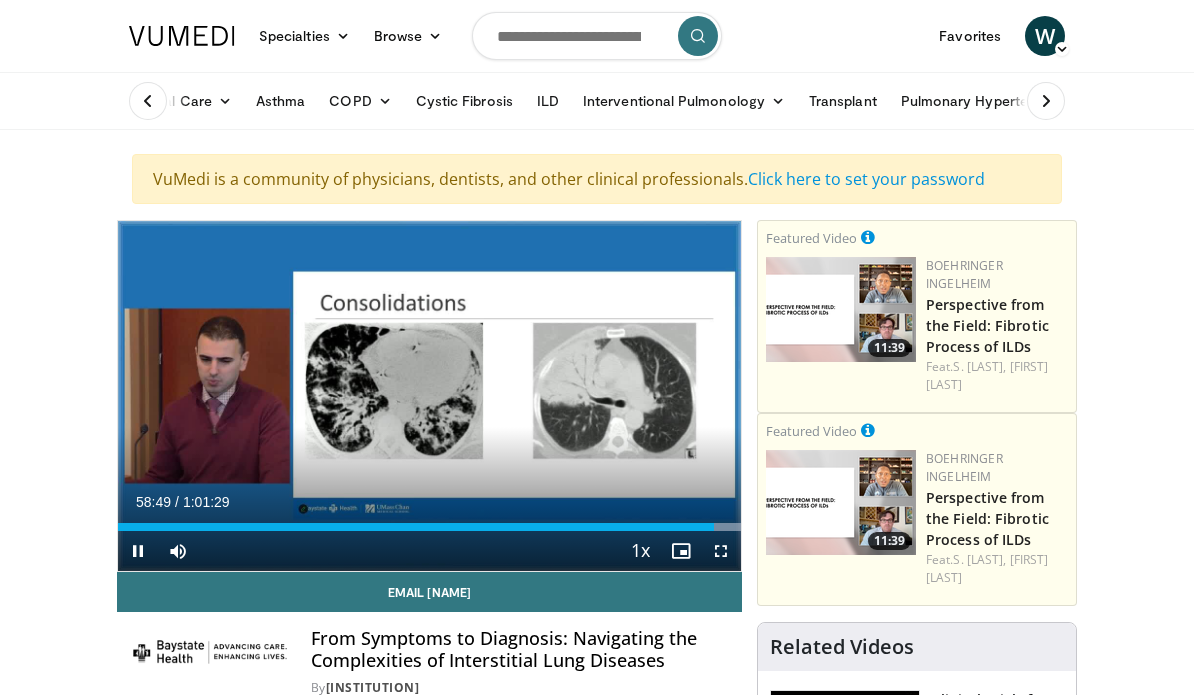 click at bounding box center [596, 396] 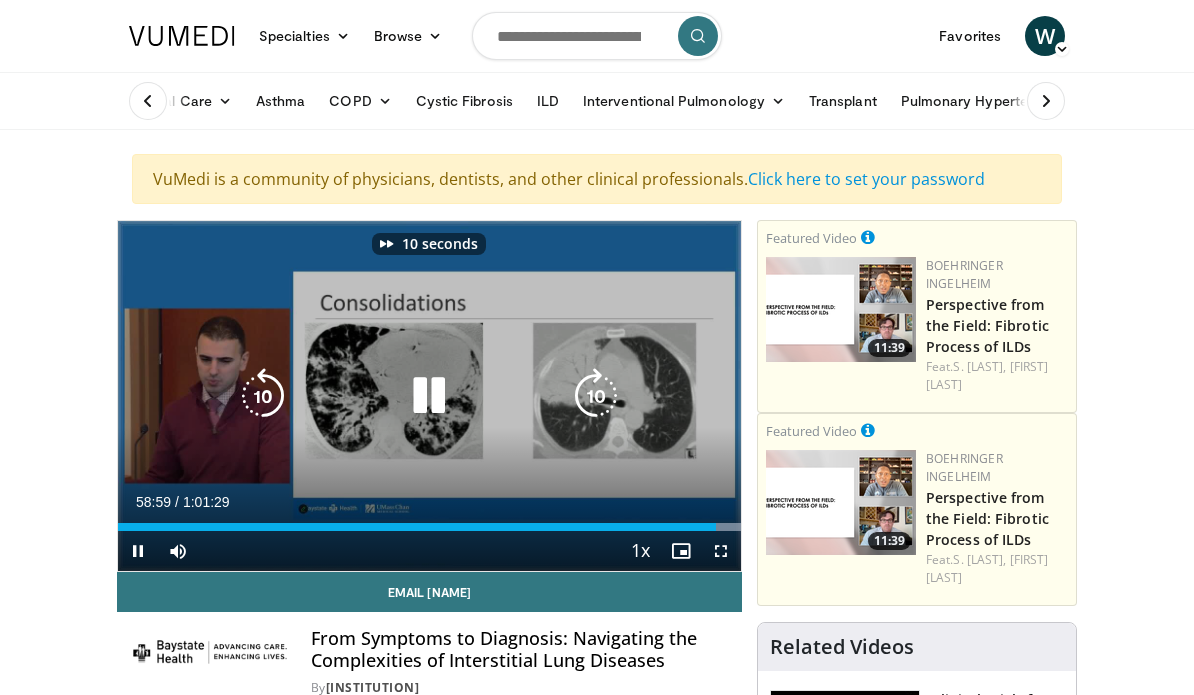 click at bounding box center (596, 396) 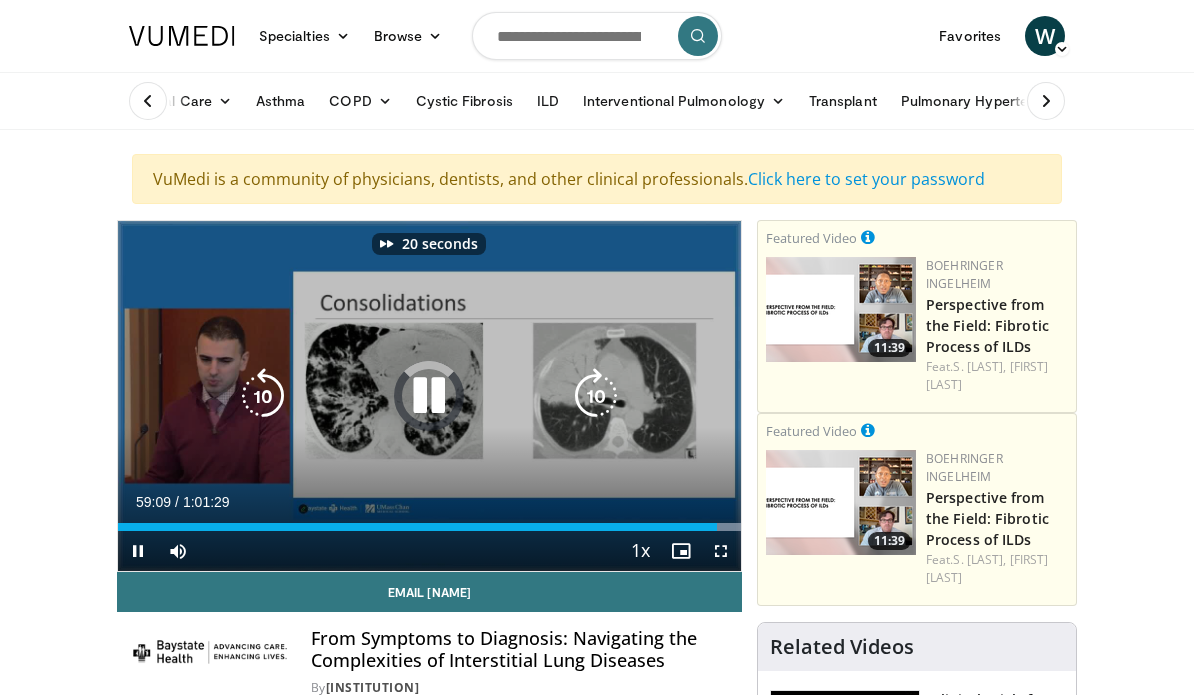 click at bounding box center (596, 396) 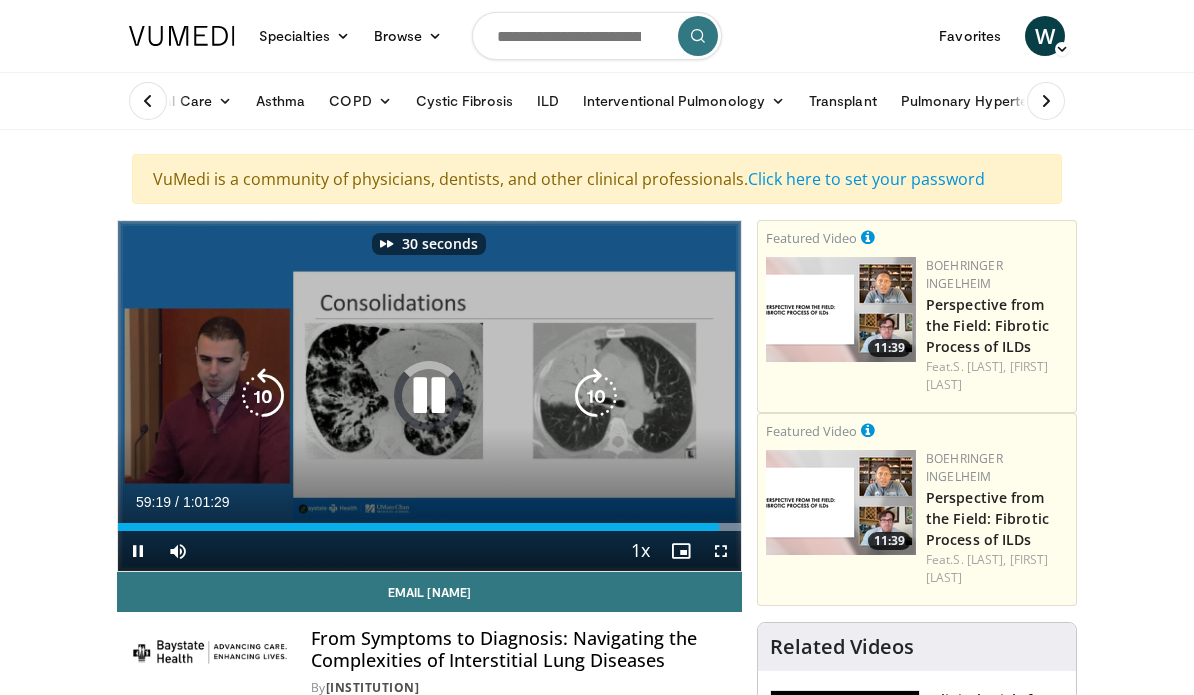 click on "30 seconds
Tap to unmute" at bounding box center (429, 396) 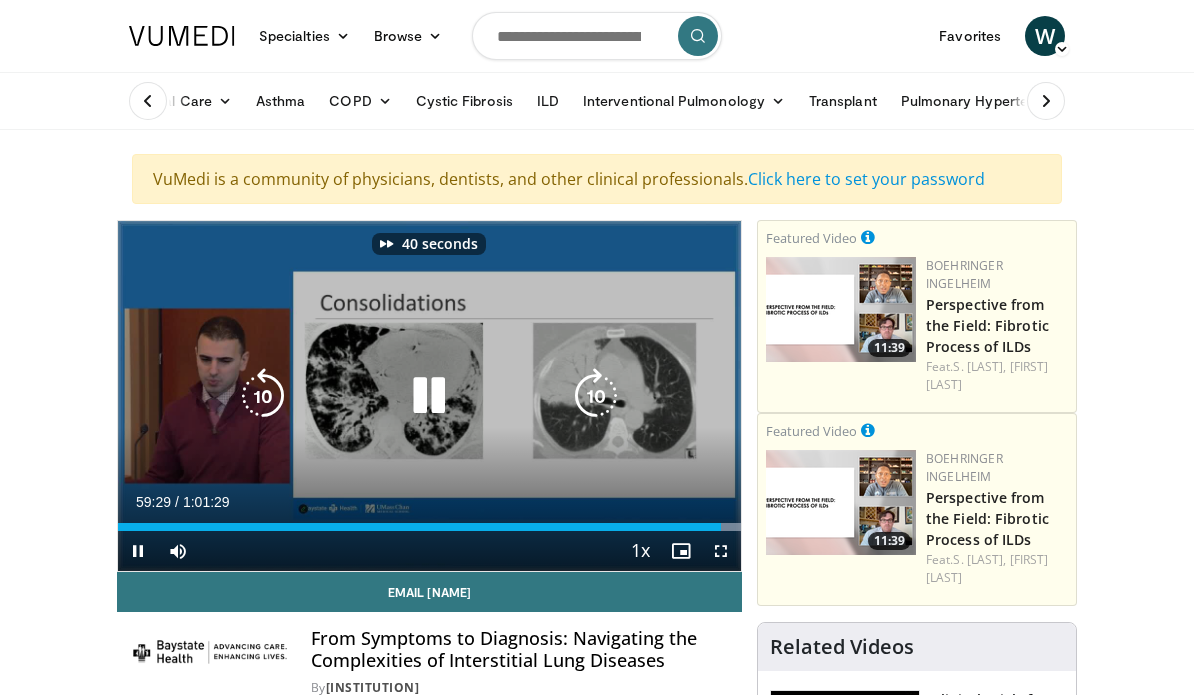 click at bounding box center (596, 396) 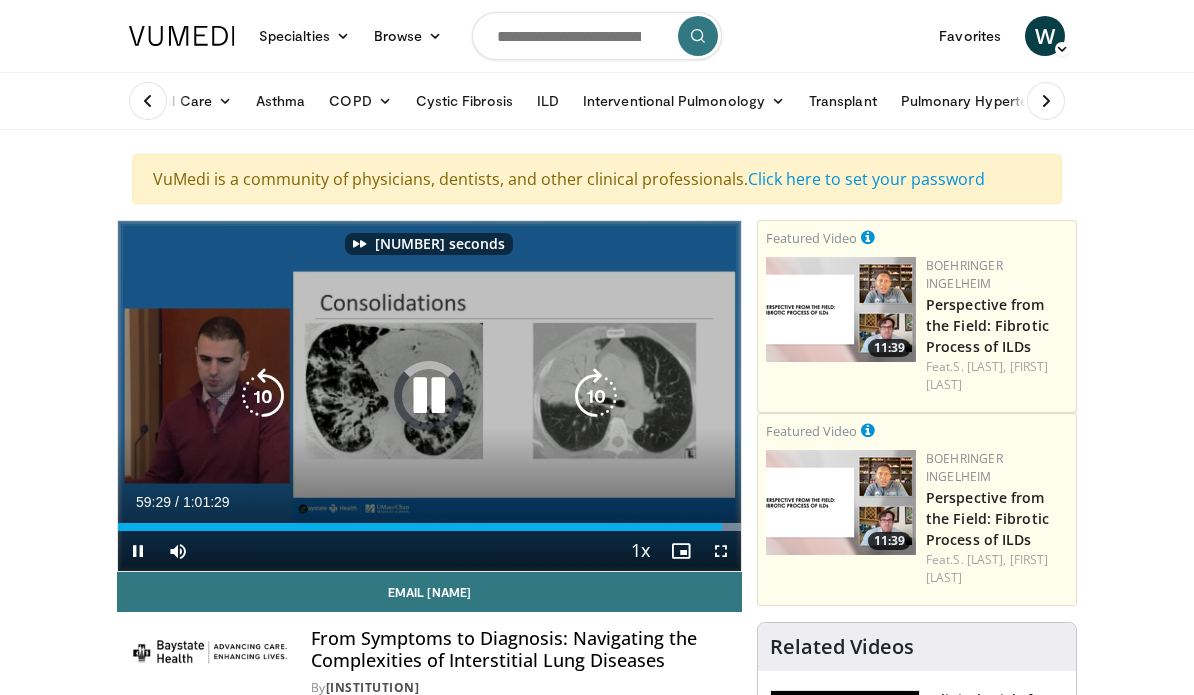 click at bounding box center (596, 396) 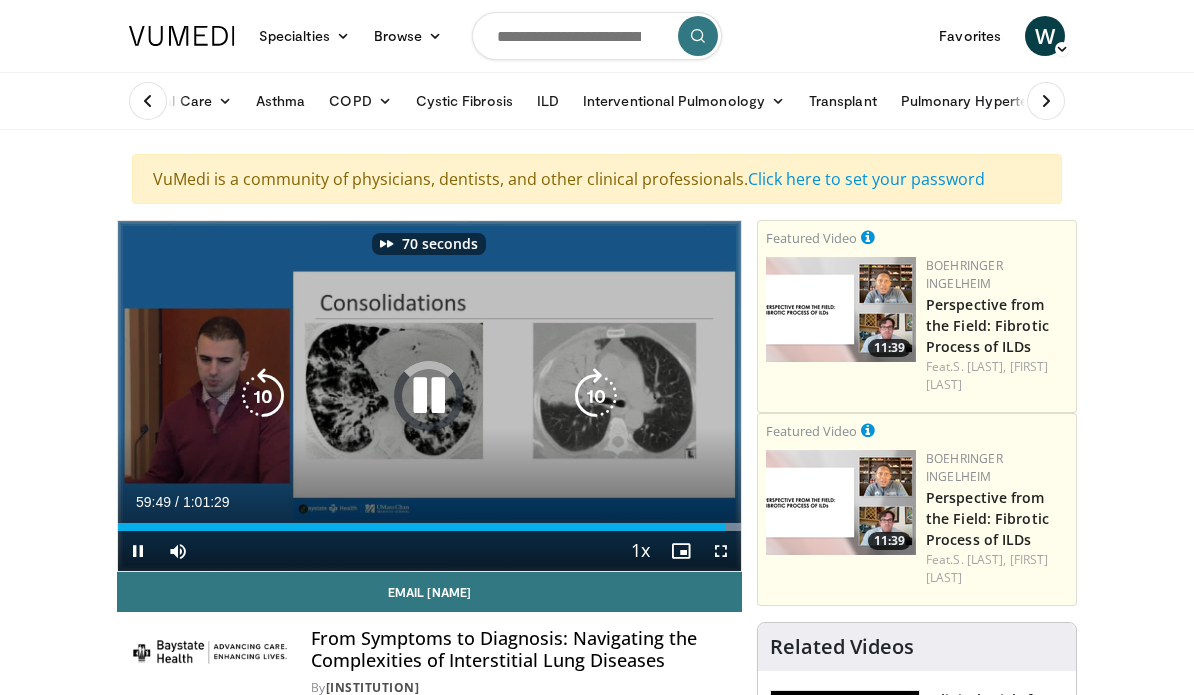 click at bounding box center [596, 396] 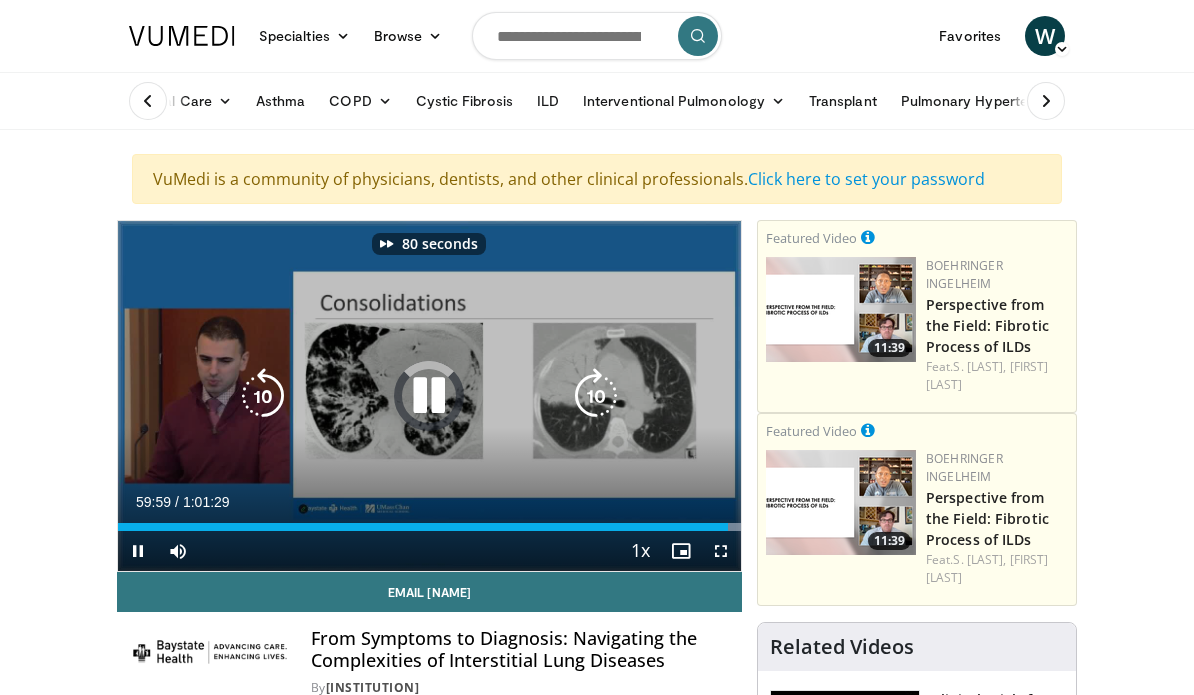 click at bounding box center (596, 396) 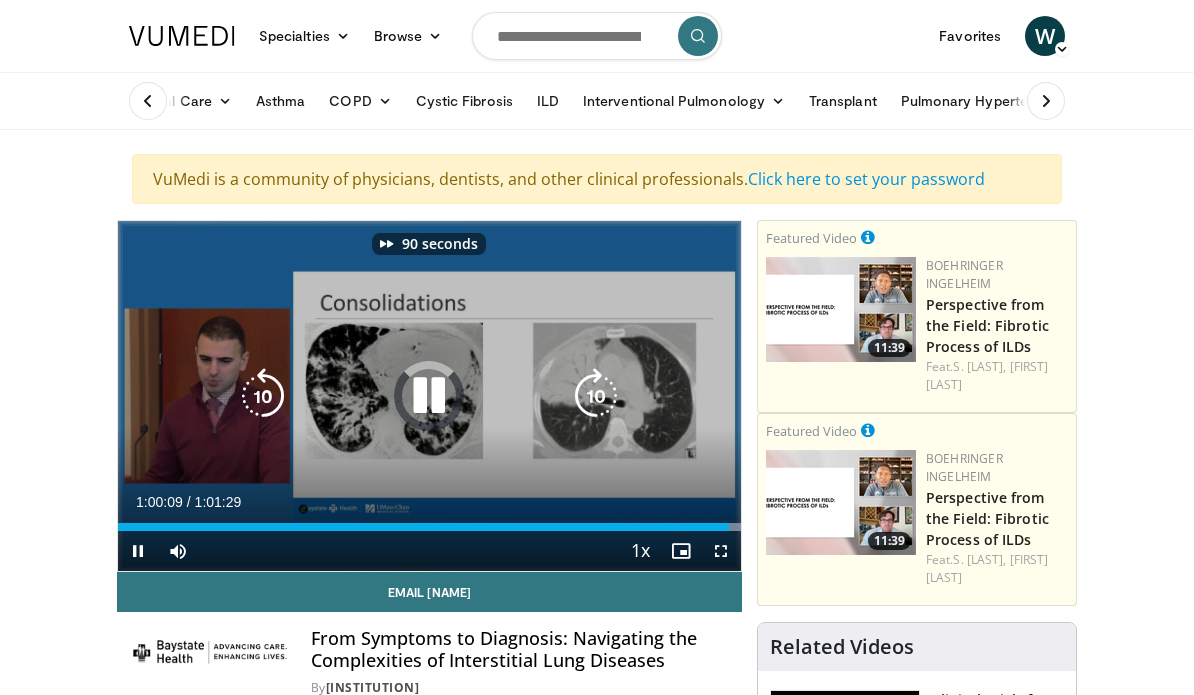 click at bounding box center (596, 396) 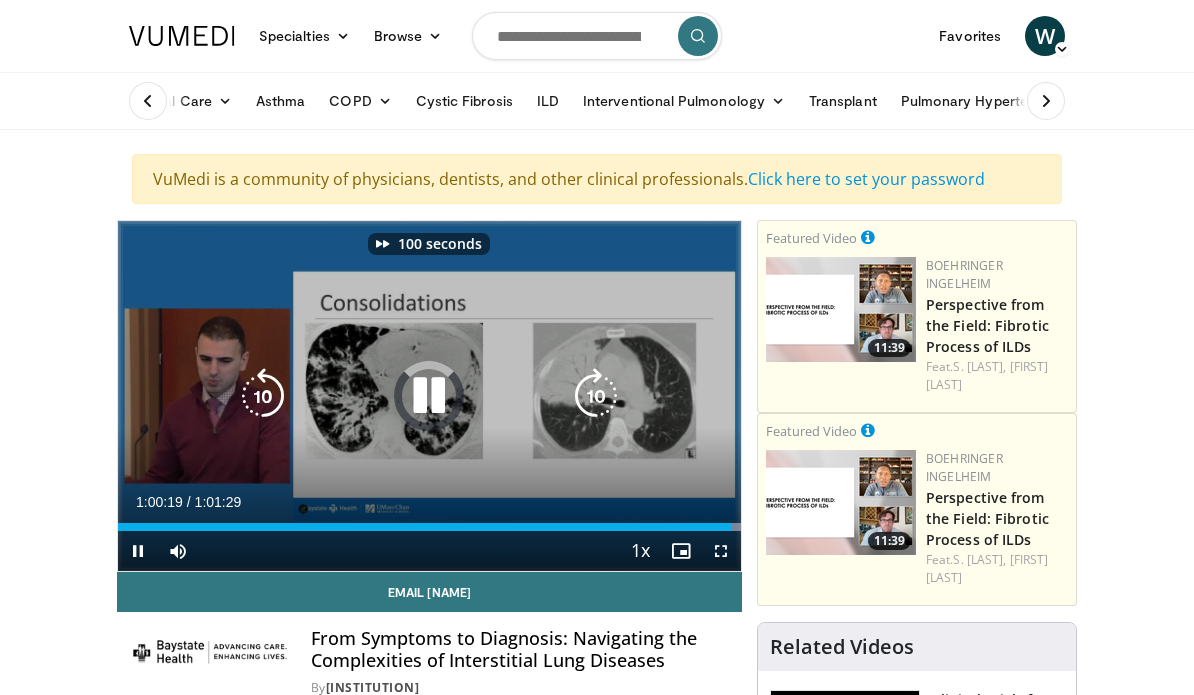 click at bounding box center [596, 396] 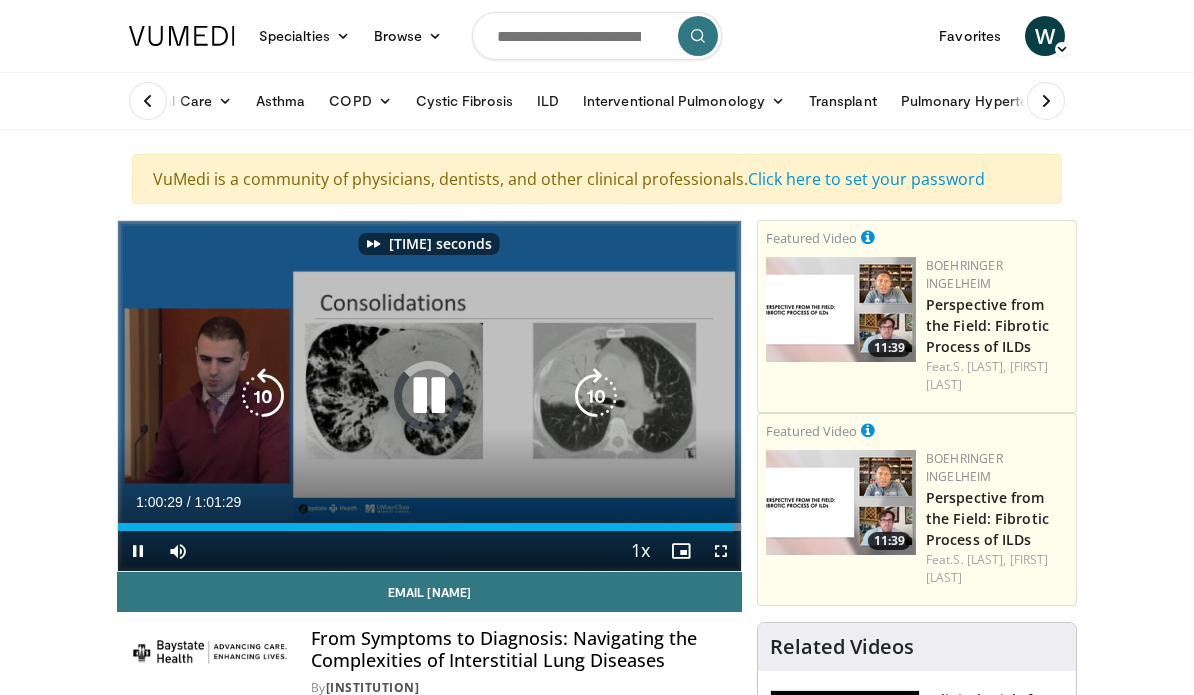 click at bounding box center [596, 396] 